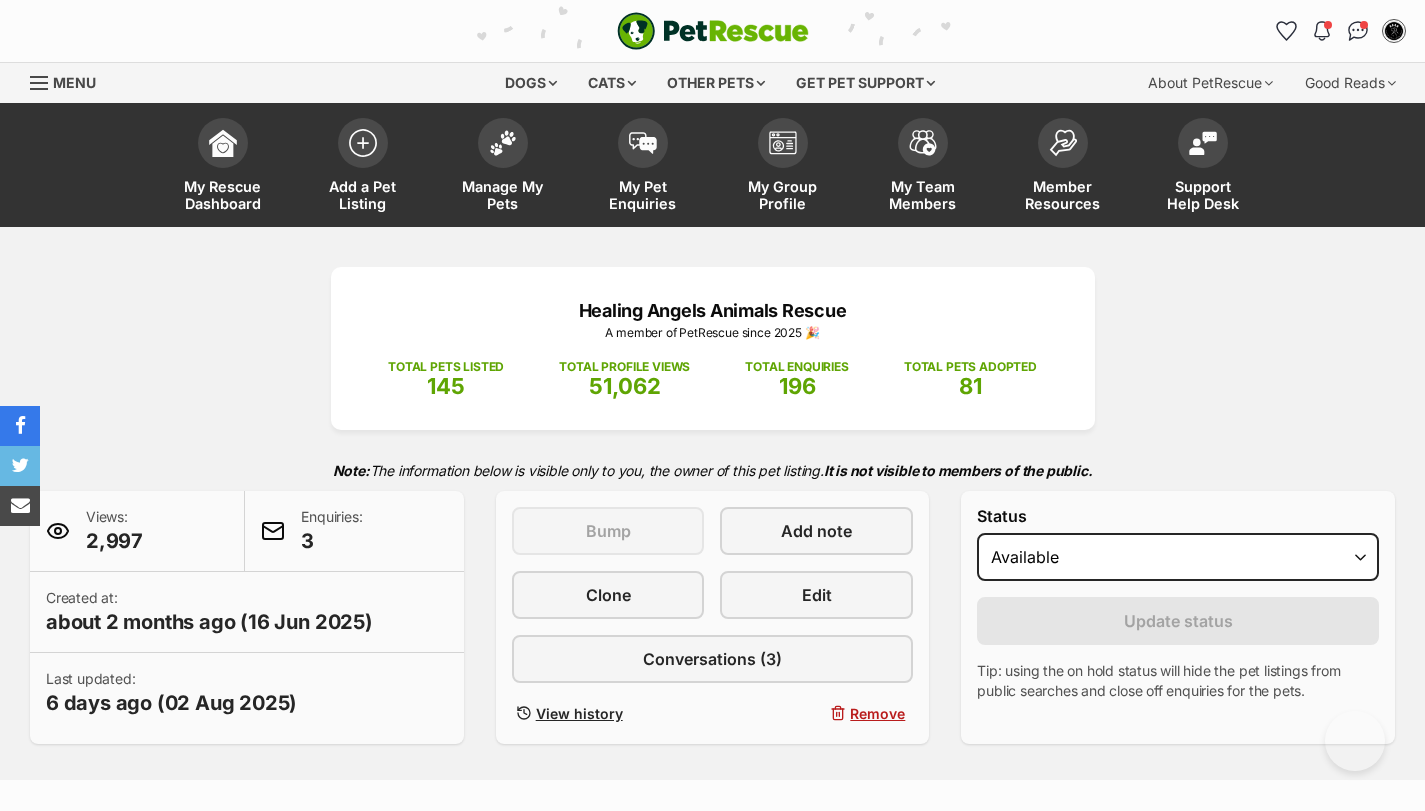 scroll, scrollTop: 273, scrollLeft: 0, axis: vertical 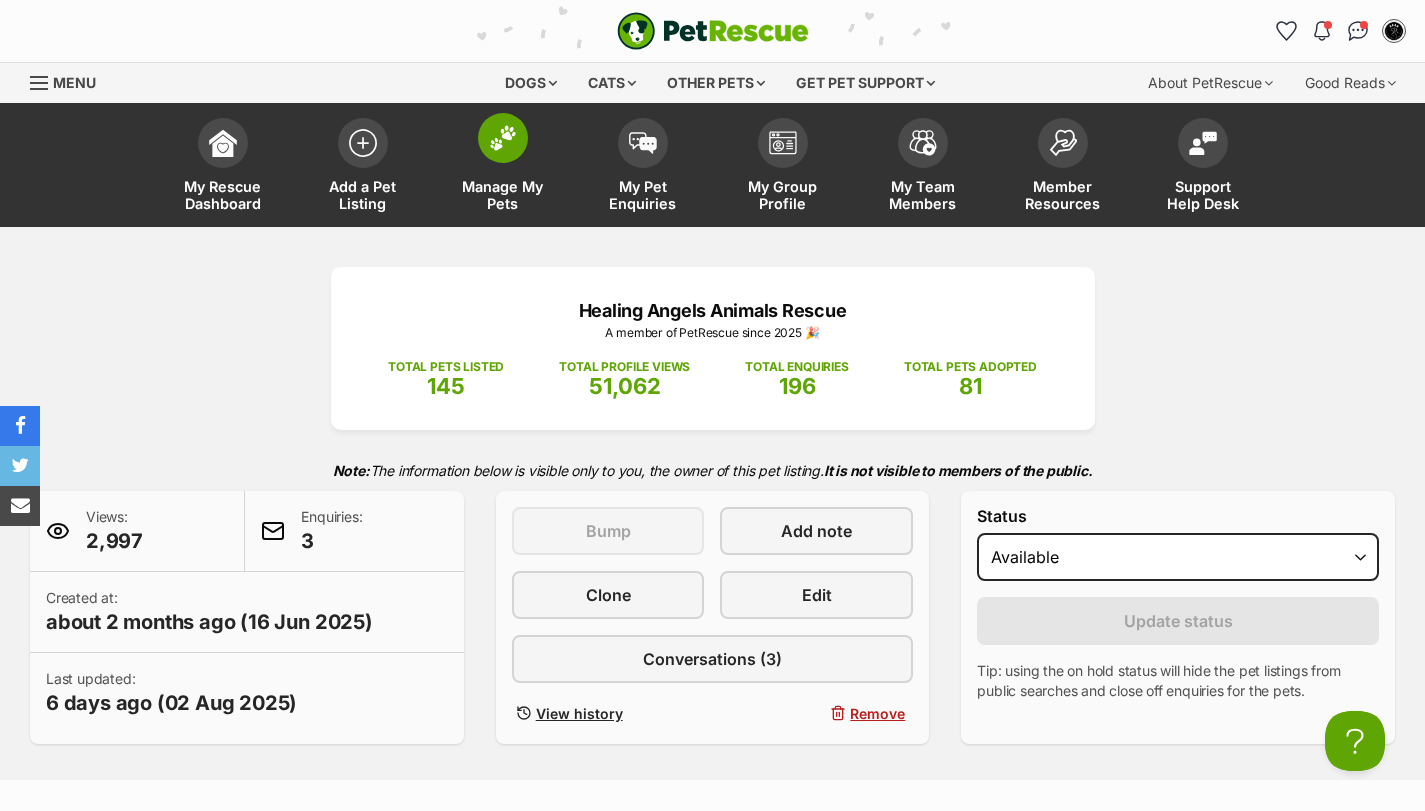 click at bounding box center [503, 138] 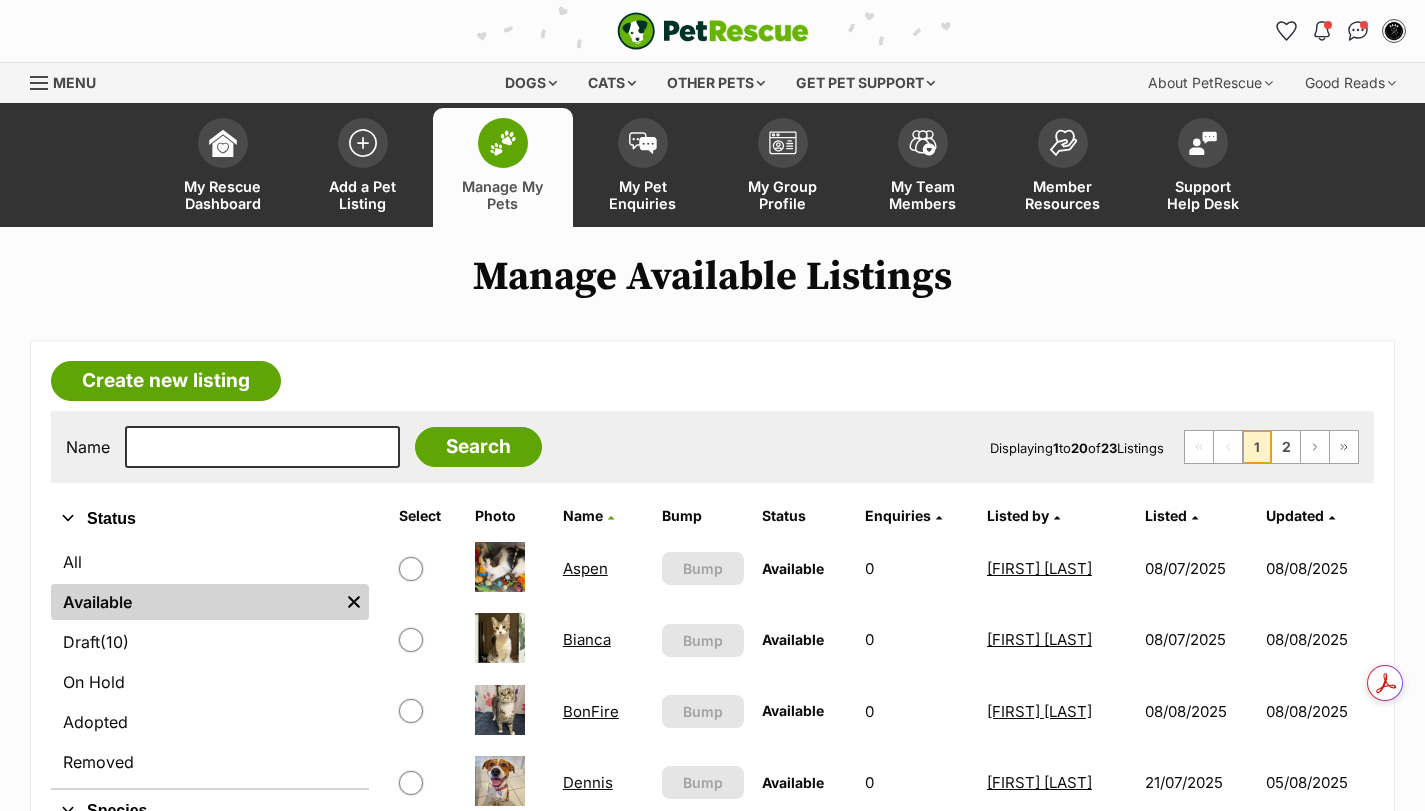 scroll, scrollTop: 0, scrollLeft: 0, axis: both 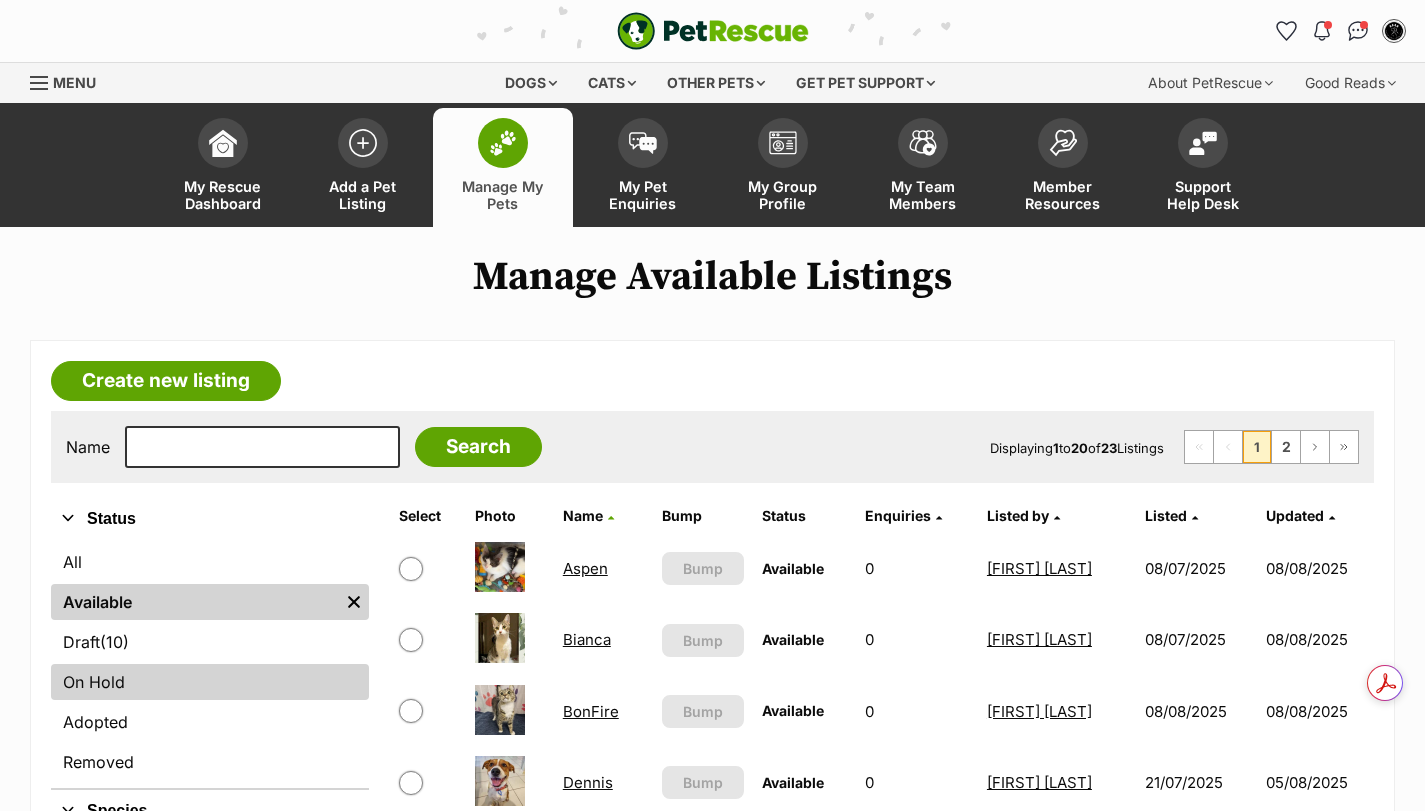 click on "On Hold" at bounding box center (210, 682) 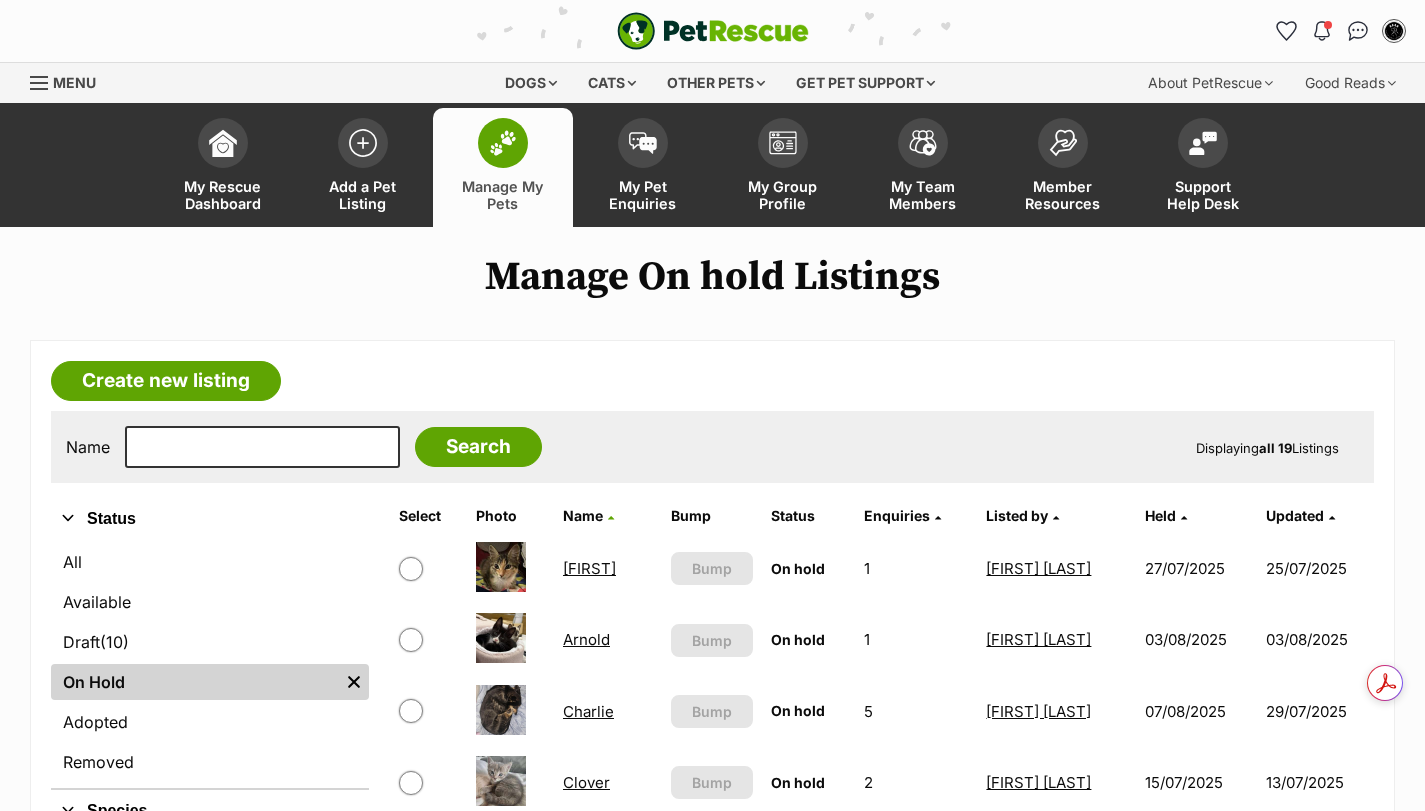 scroll, scrollTop: 0, scrollLeft: 0, axis: both 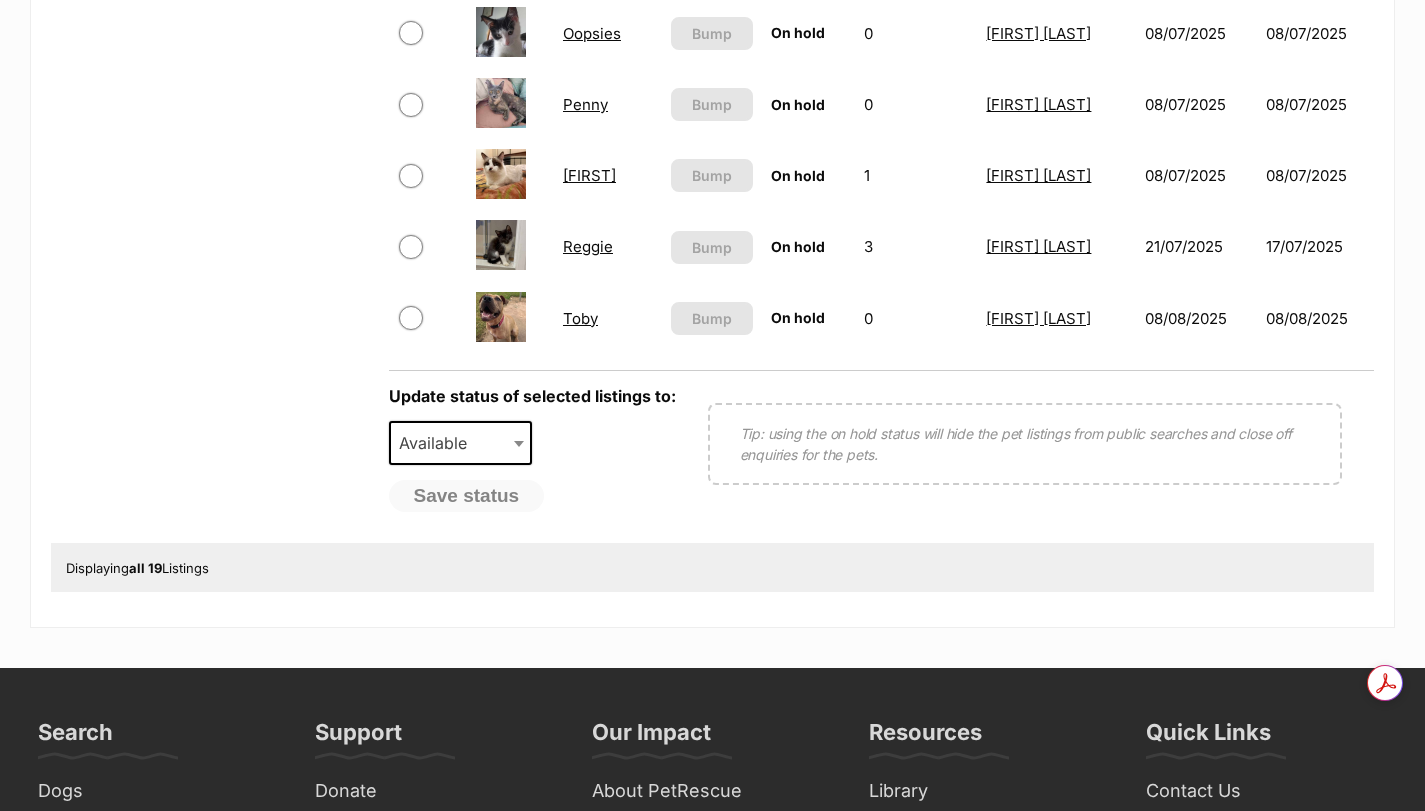 click on "Toby" at bounding box center [580, 318] 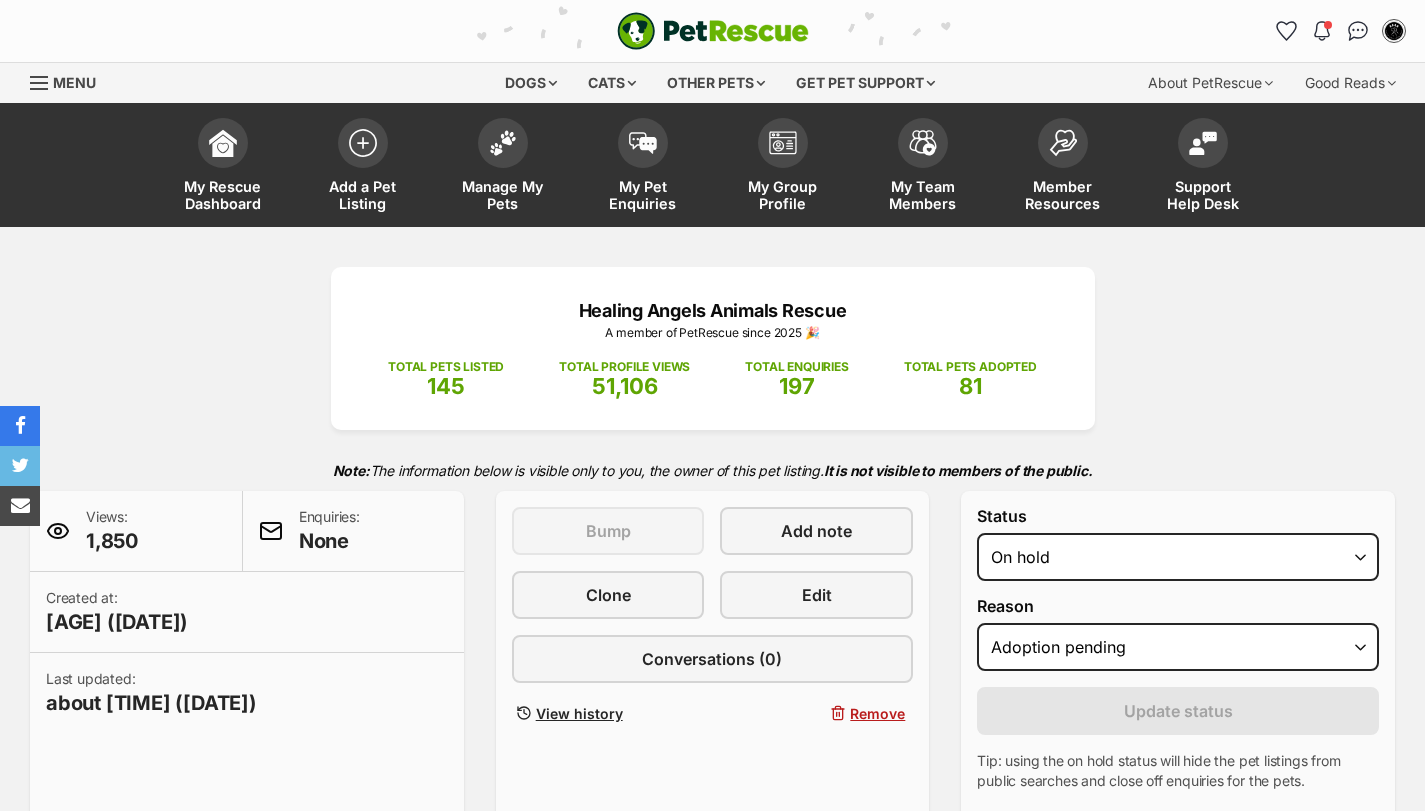 select on "adoption_pending" 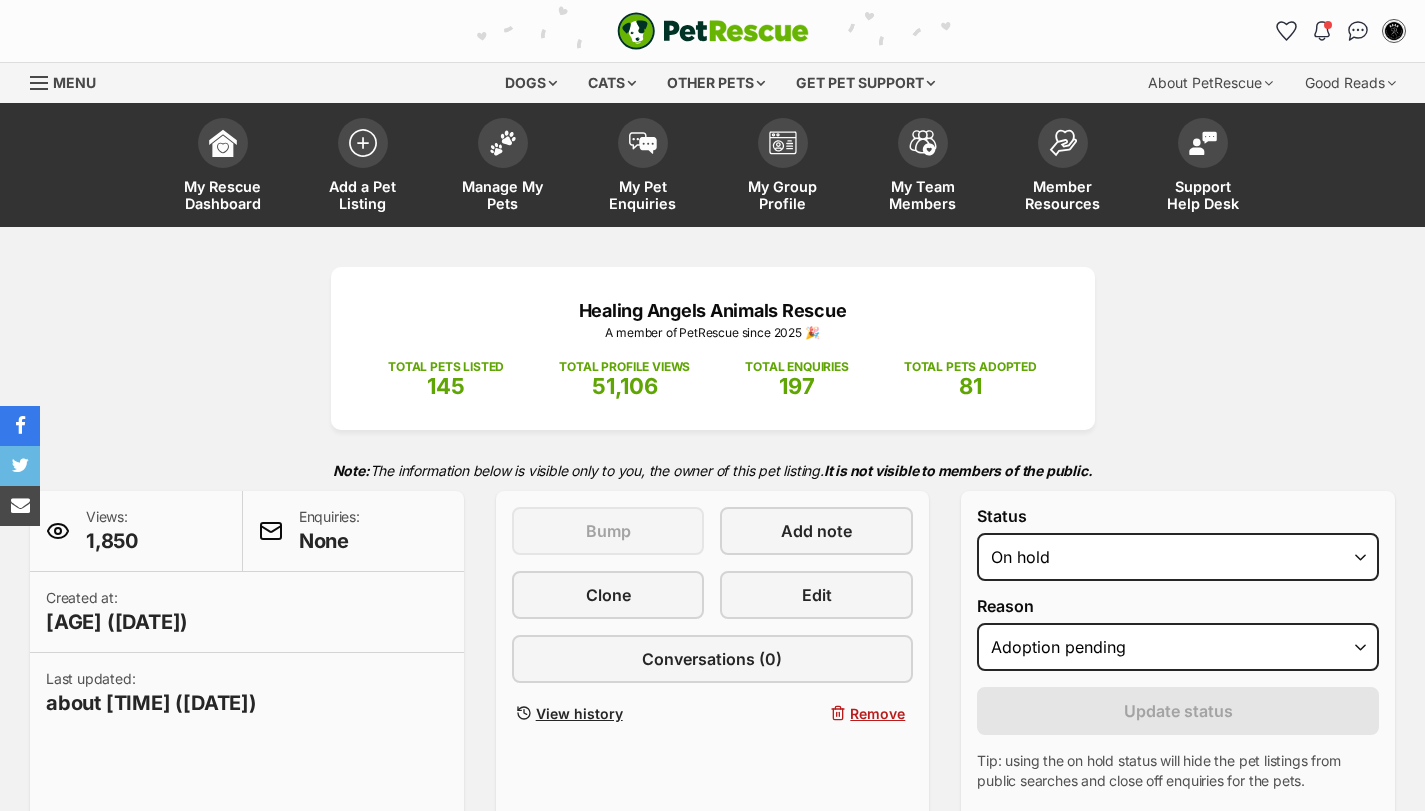 scroll, scrollTop: 0, scrollLeft: 0, axis: both 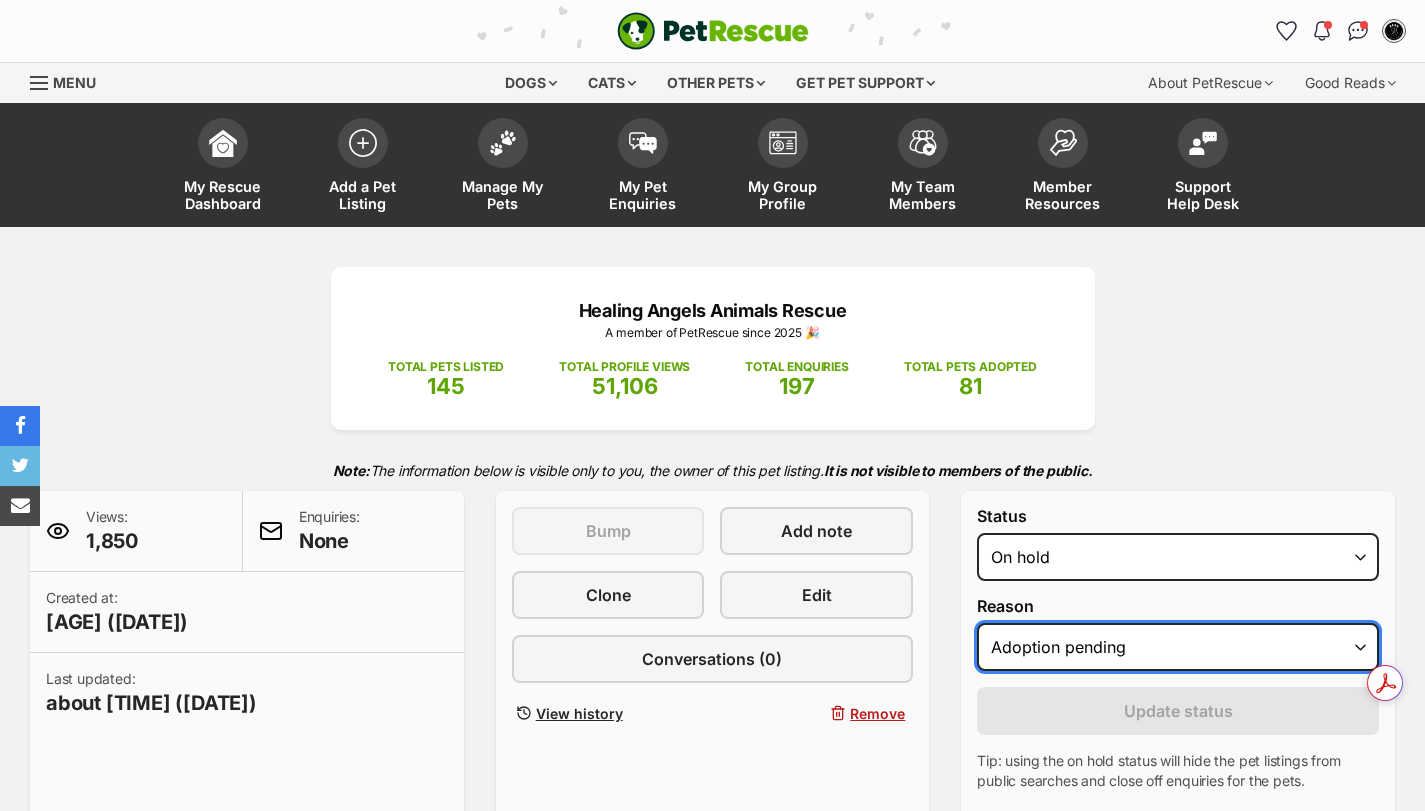 click on "Please select a reason
Medical reasons
Reviewing applications
Adoption pending
Other" at bounding box center (1178, 647) 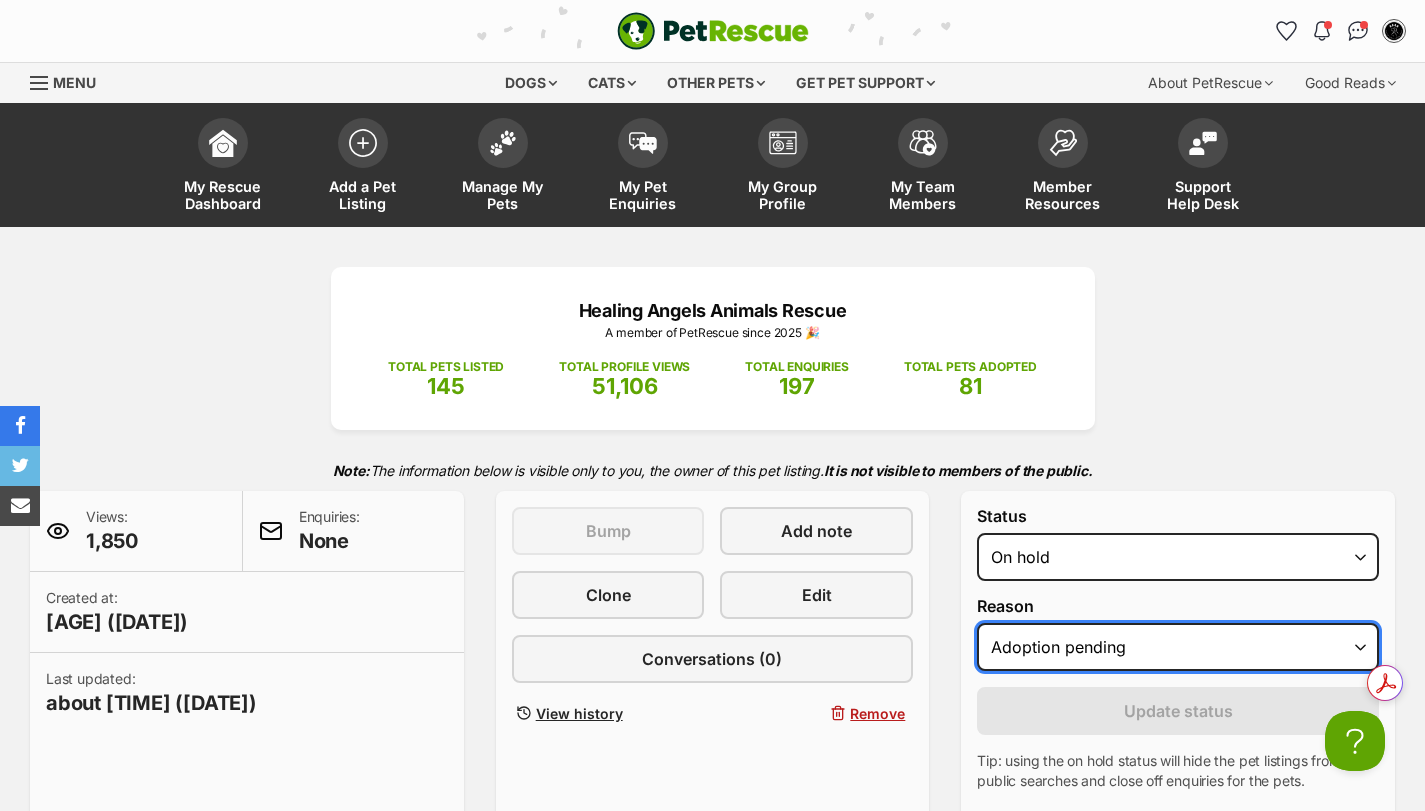 scroll, scrollTop: 0, scrollLeft: 0, axis: both 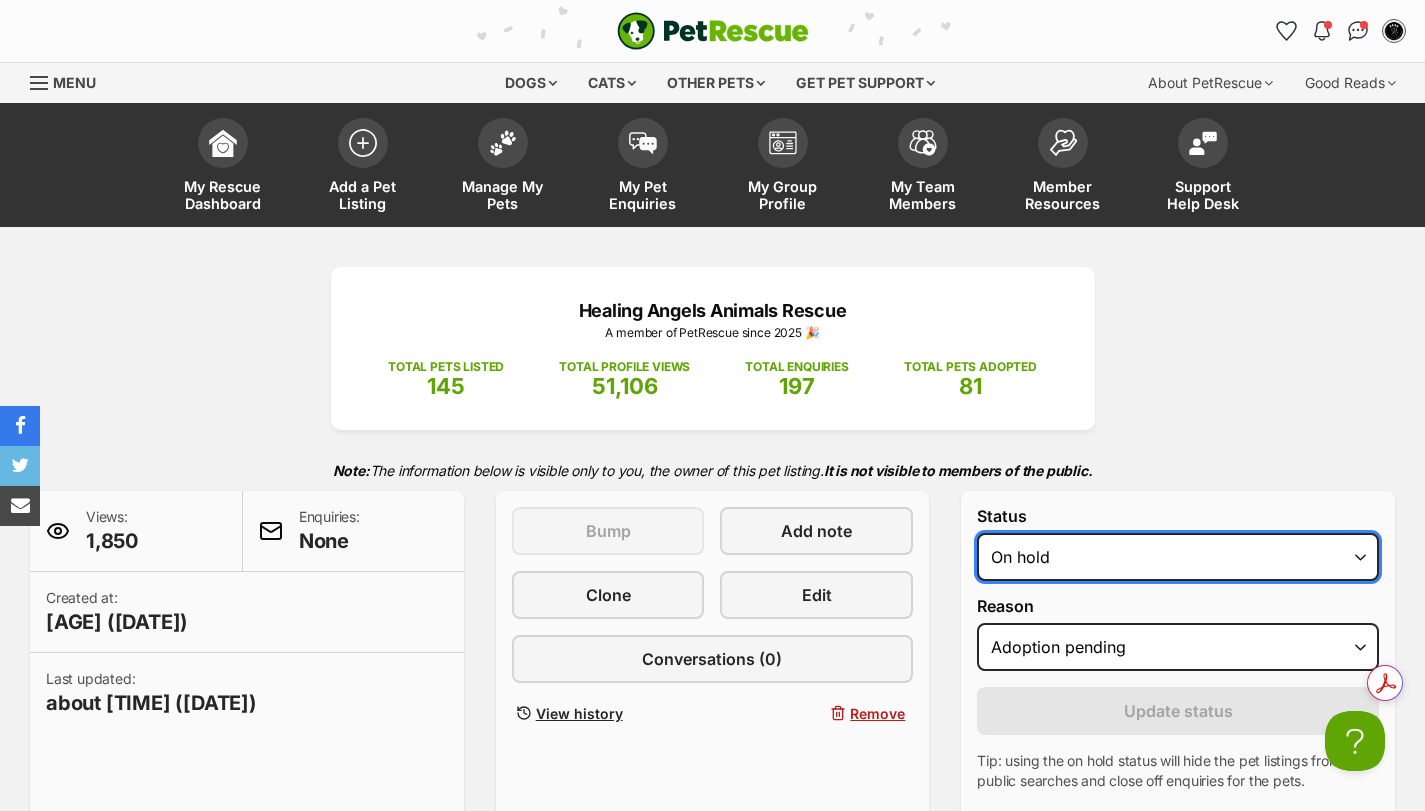 click on "Draft
Available
On hold
Adopted" at bounding box center [1178, 557] 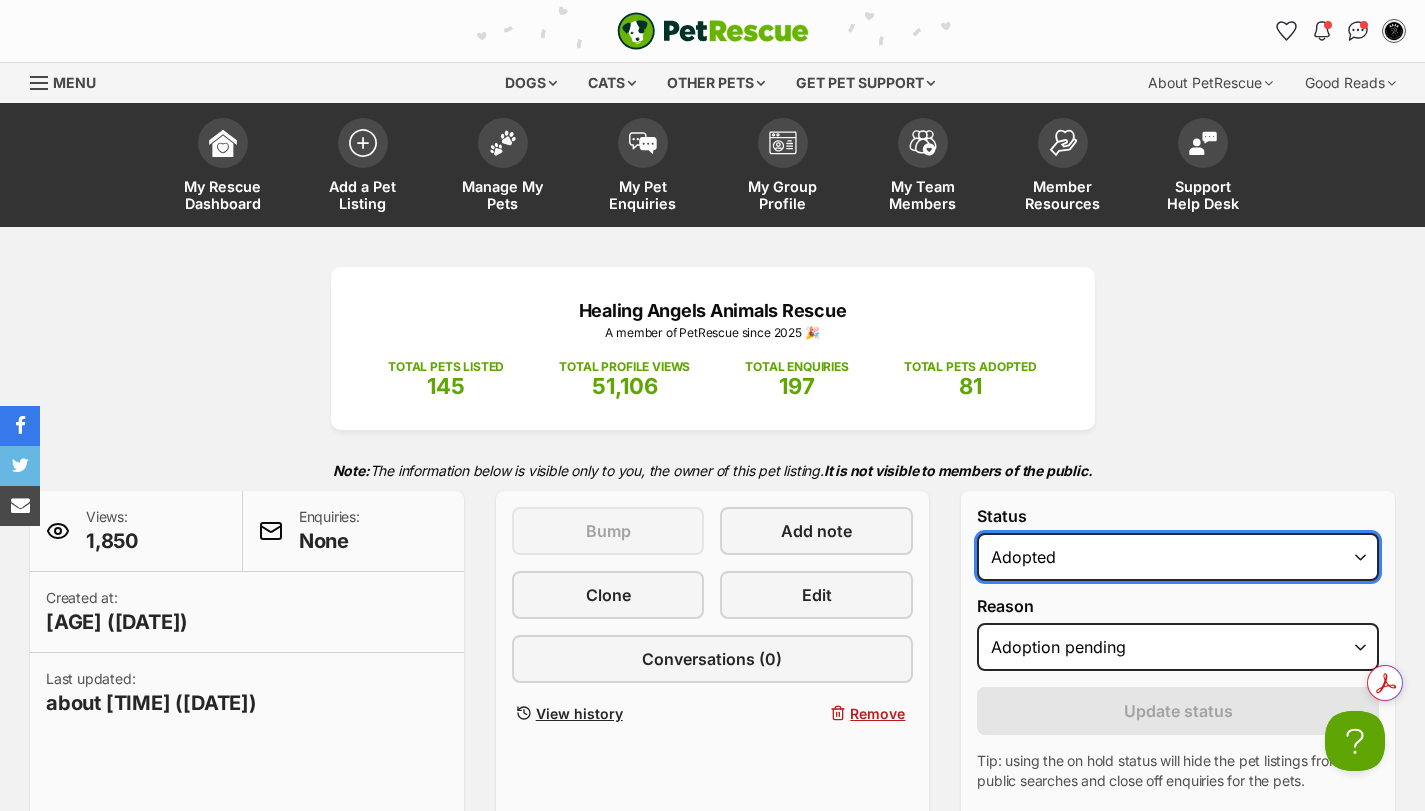 click on "Draft
Available
On hold
Adopted" at bounding box center (1178, 557) 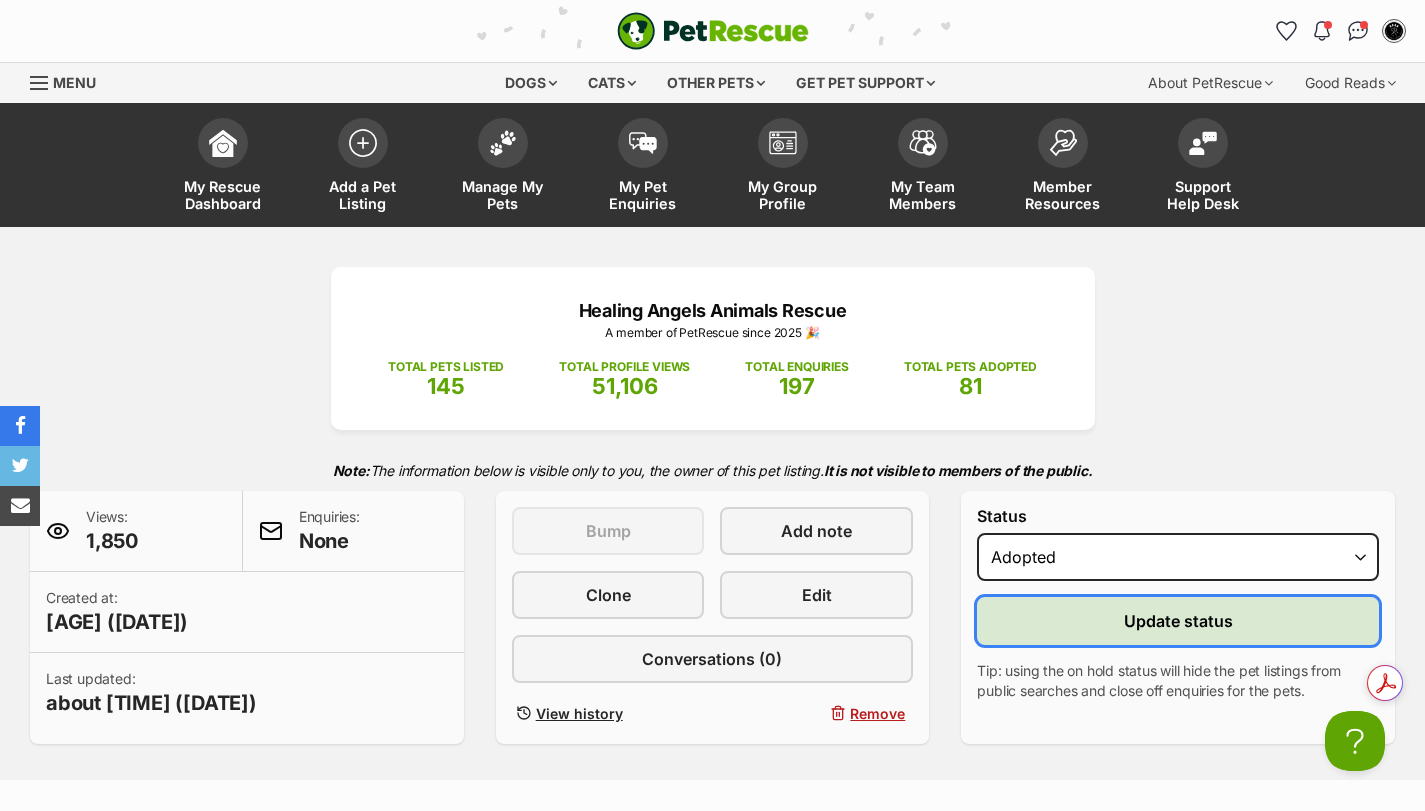 click on "Update status" at bounding box center [1178, 621] 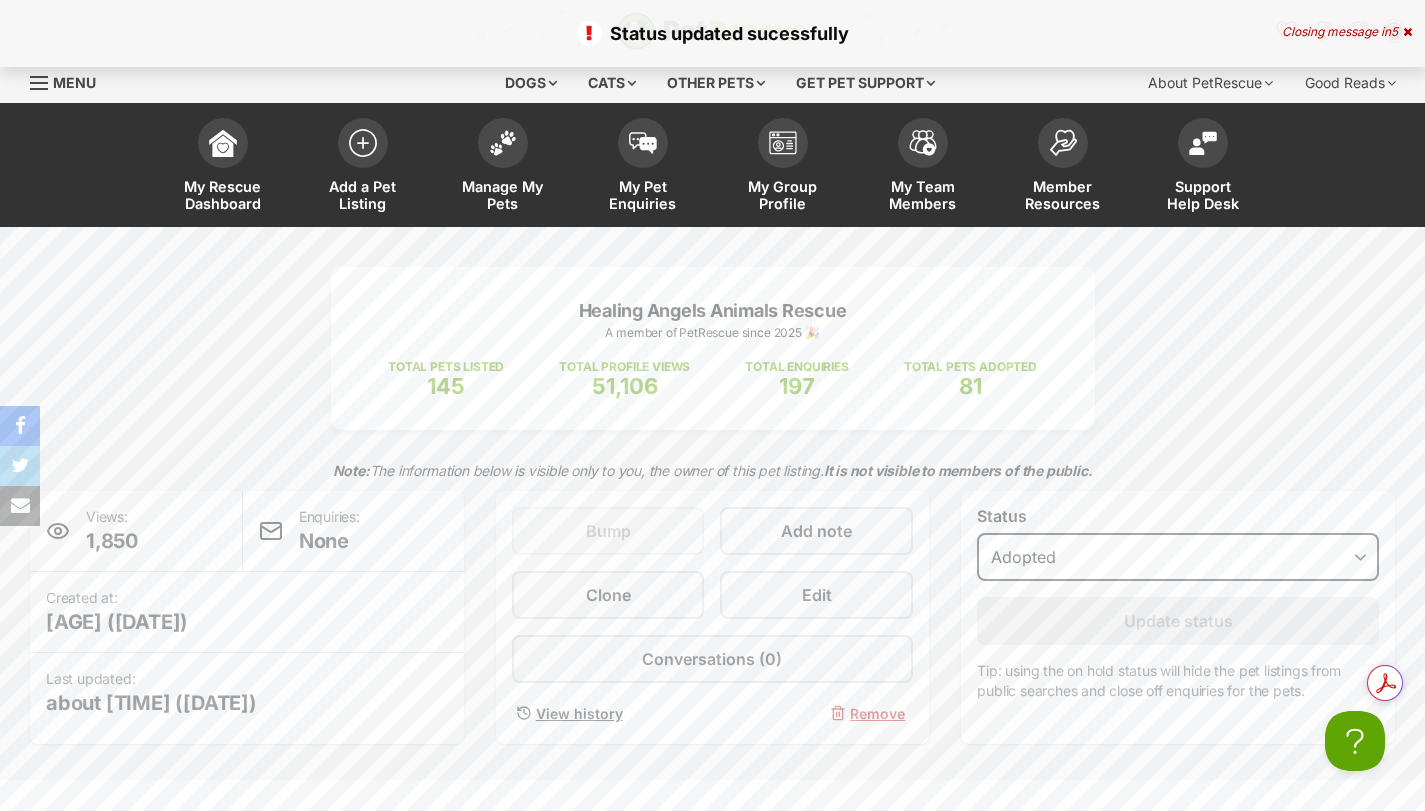 scroll, scrollTop: 0, scrollLeft: 0, axis: both 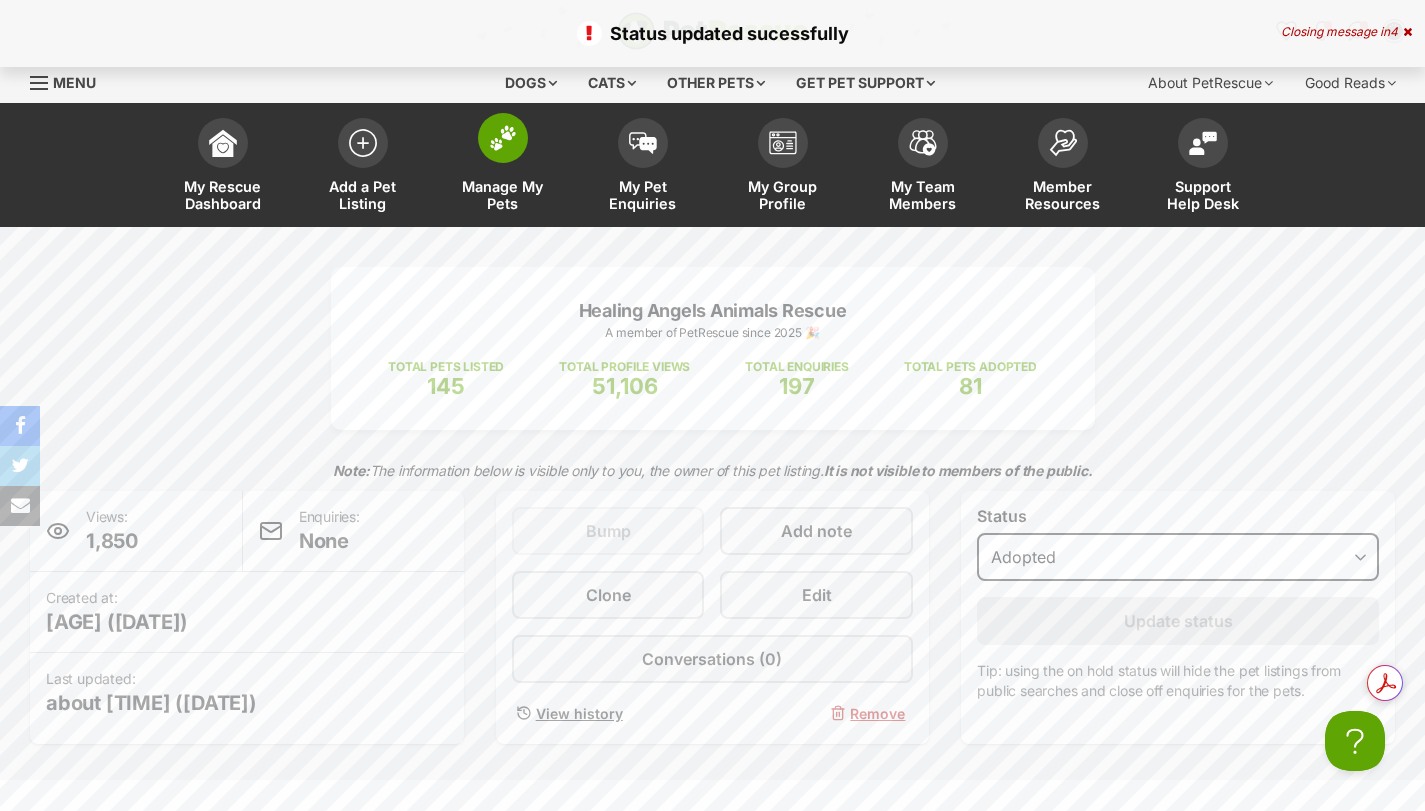 click at bounding box center (503, 138) 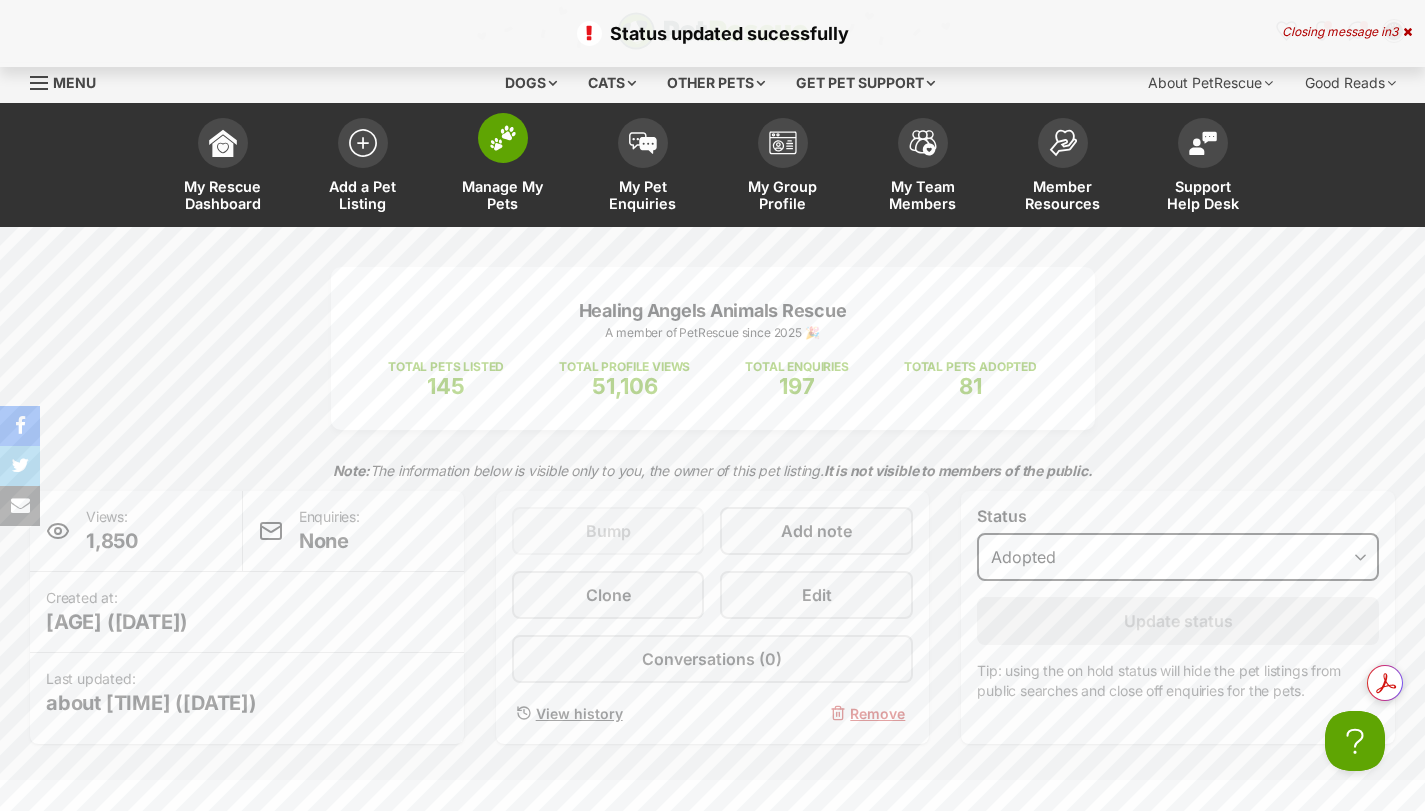 scroll, scrollTop: 0, scrollLeft: 0, axis: both 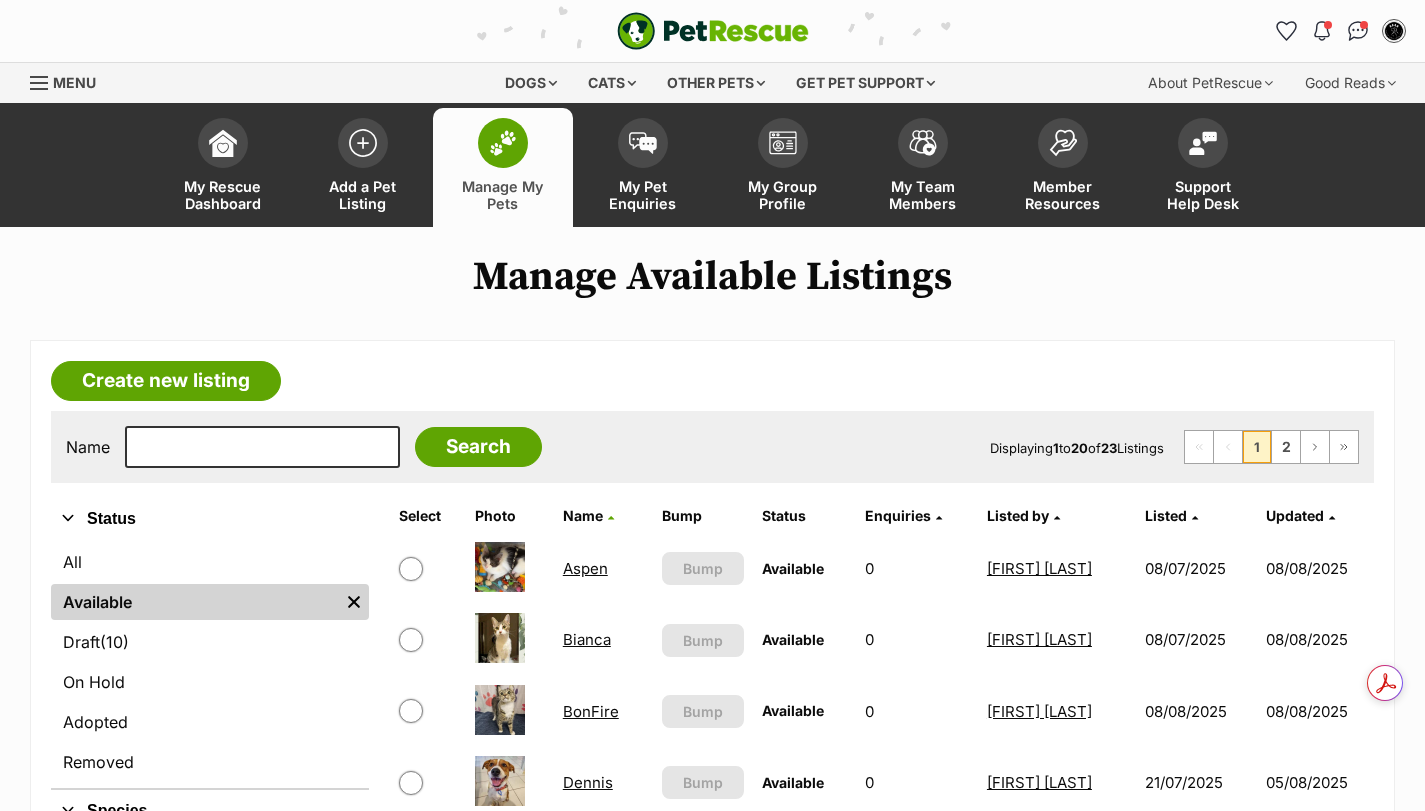 click on "BonFire" at bounding box center [591, 711] 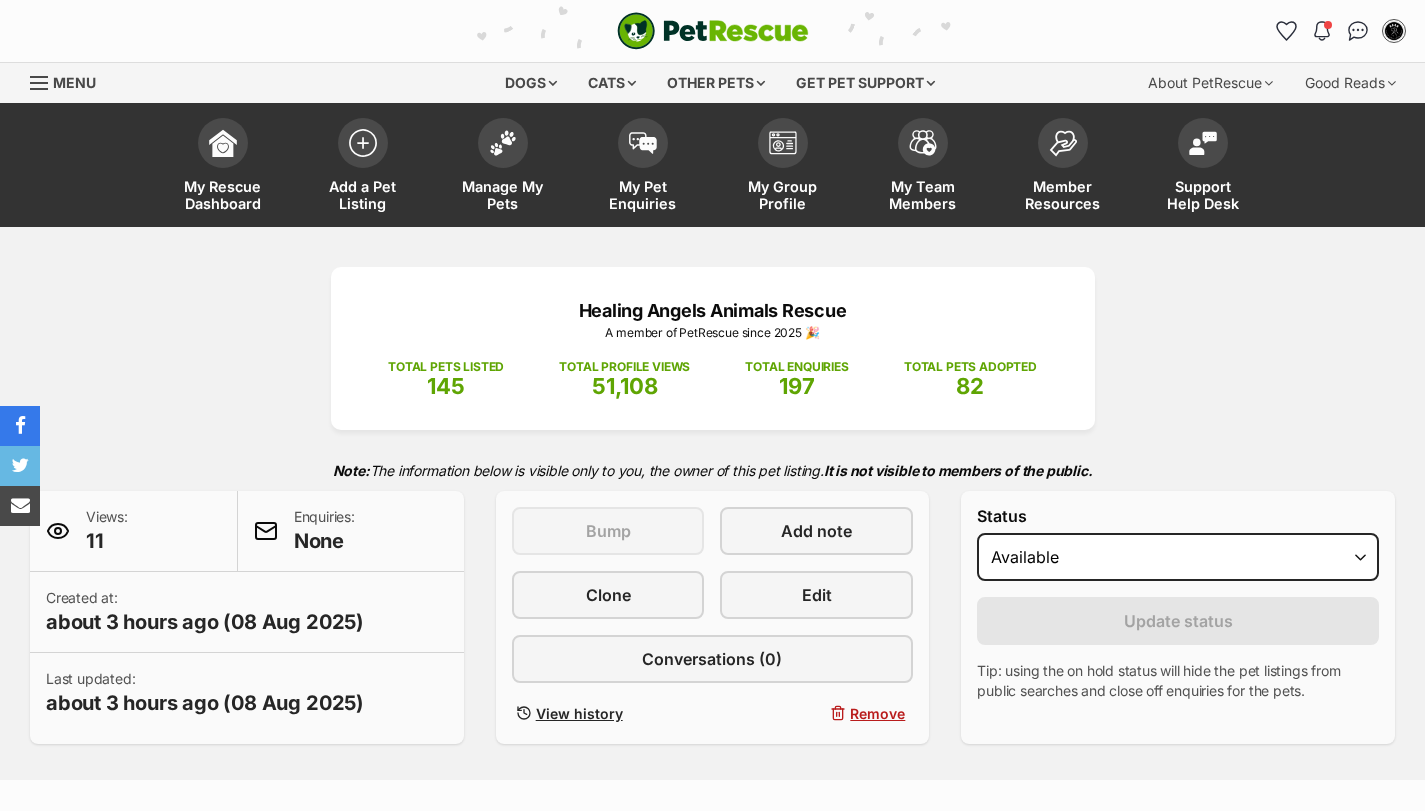 click on "Edit" at bounding box center (816, 595) 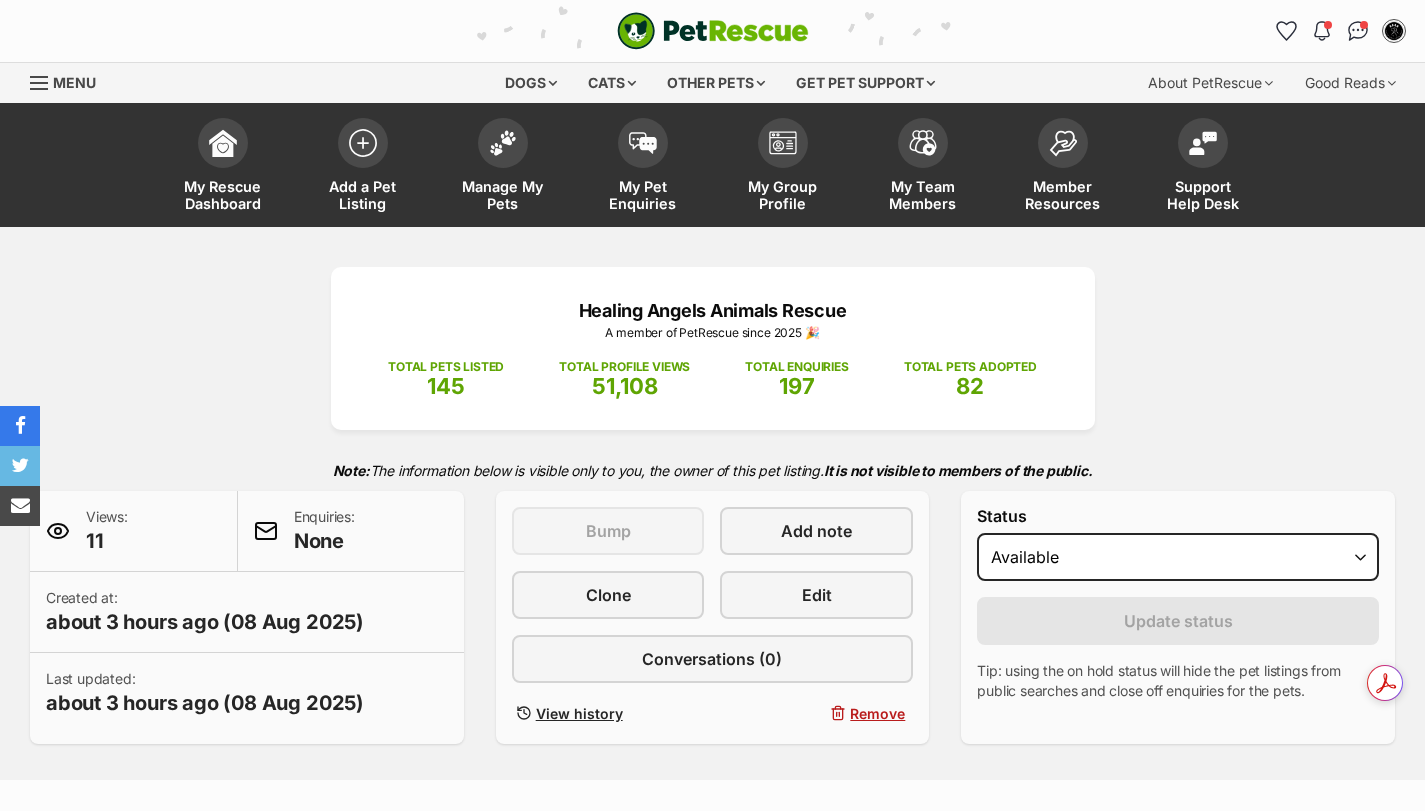 scroll, scrollTop: 0, scrollLeft: 0, axis: both 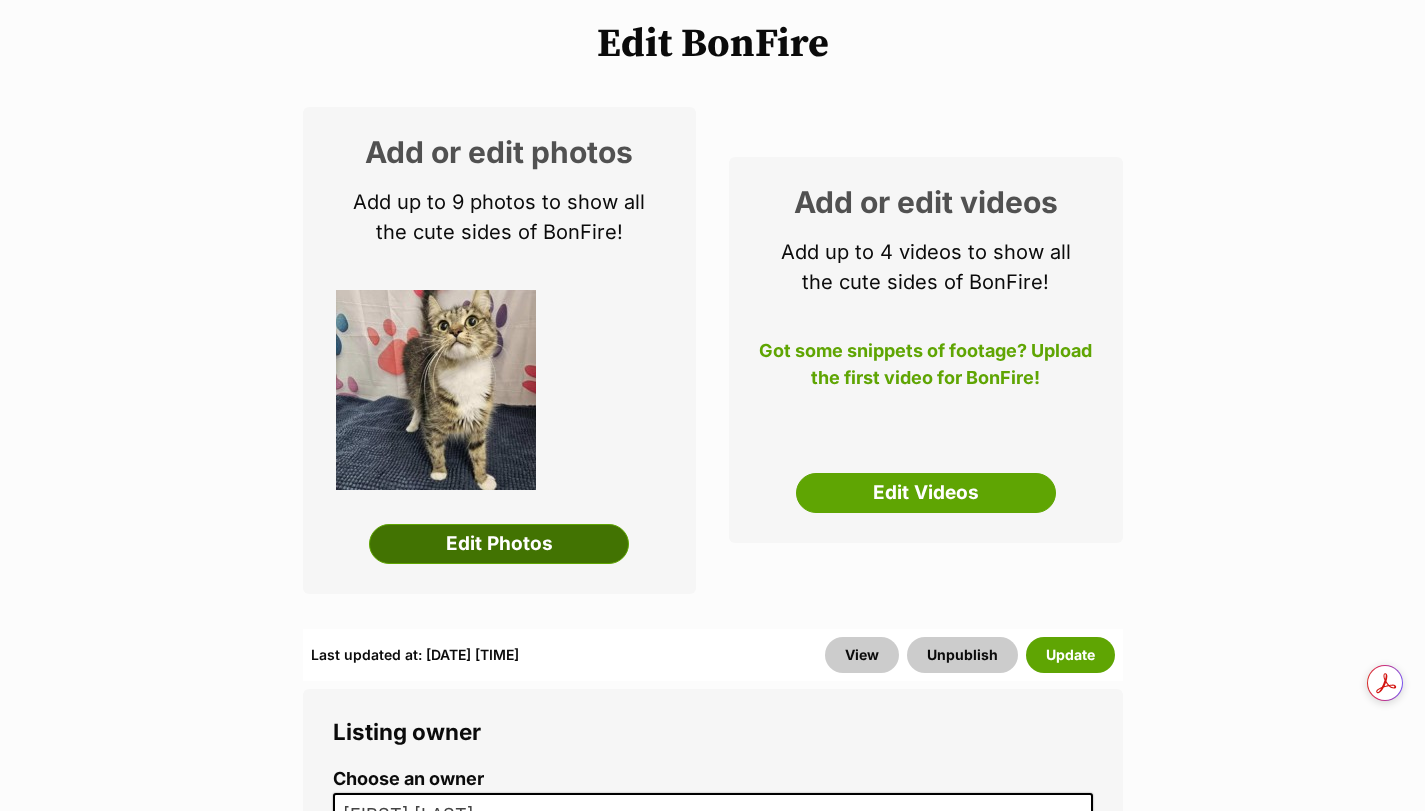 click on "Edit Photos" at bounding box center (499, 544) 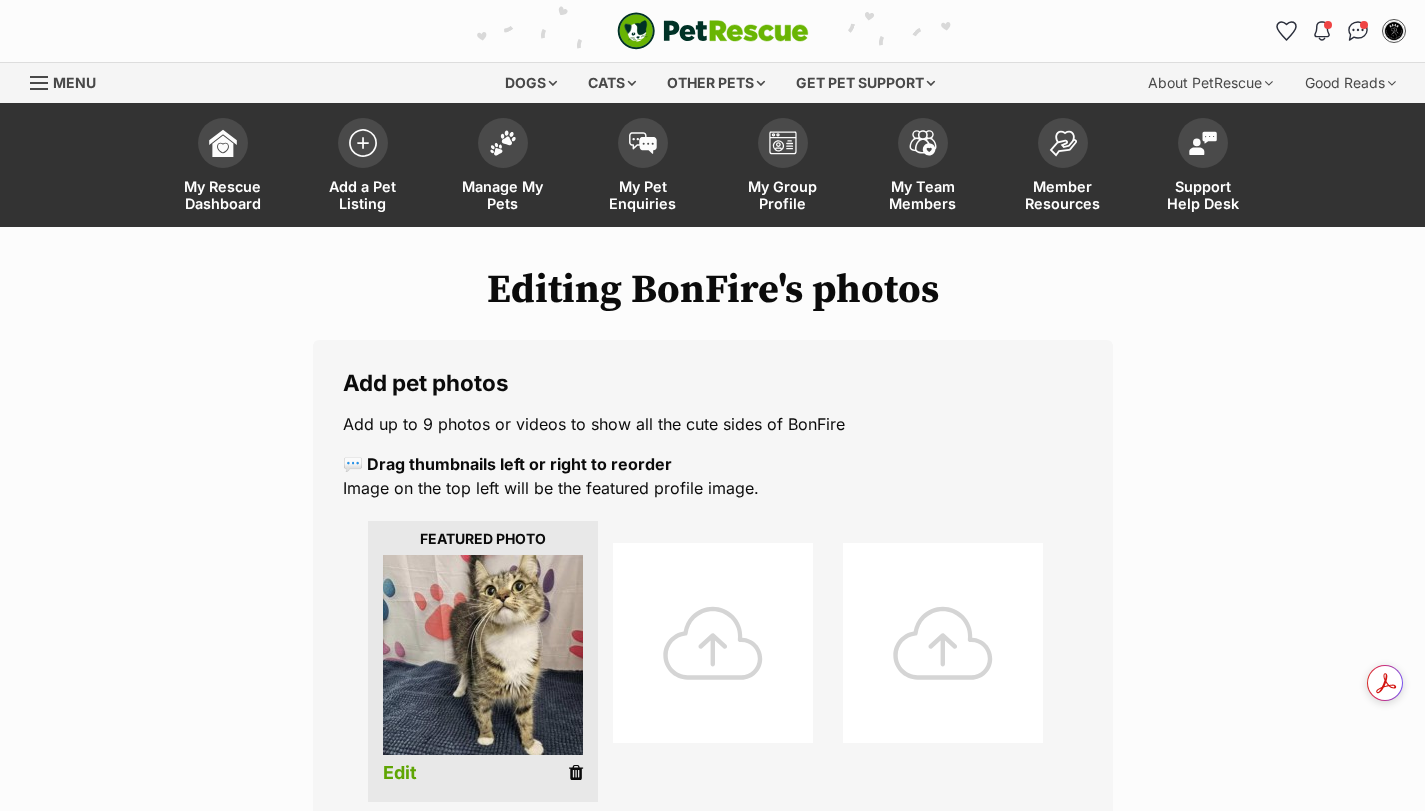 scroll, scrollTop: 0, scrollLeft: 0, axis: both 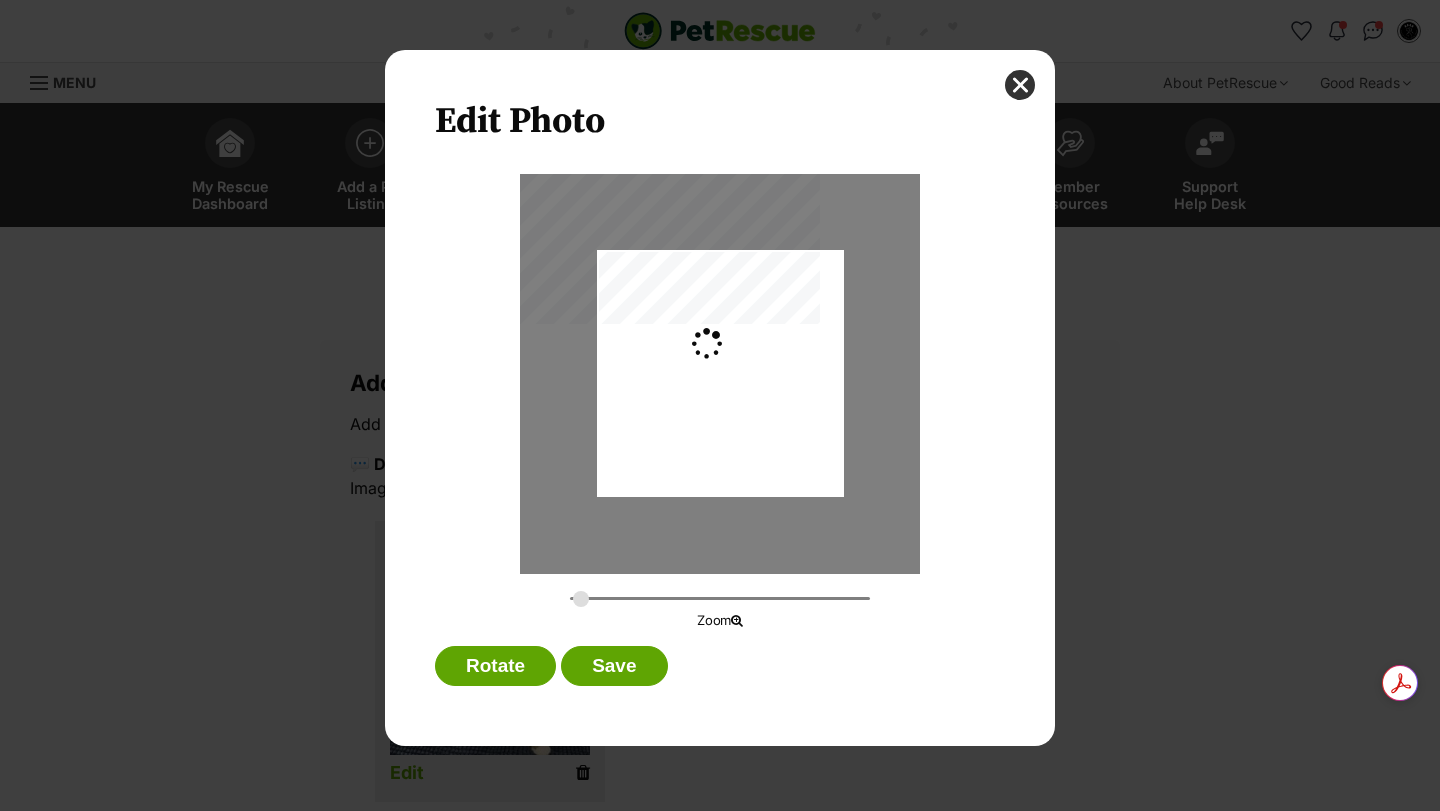 type on "0.2744" 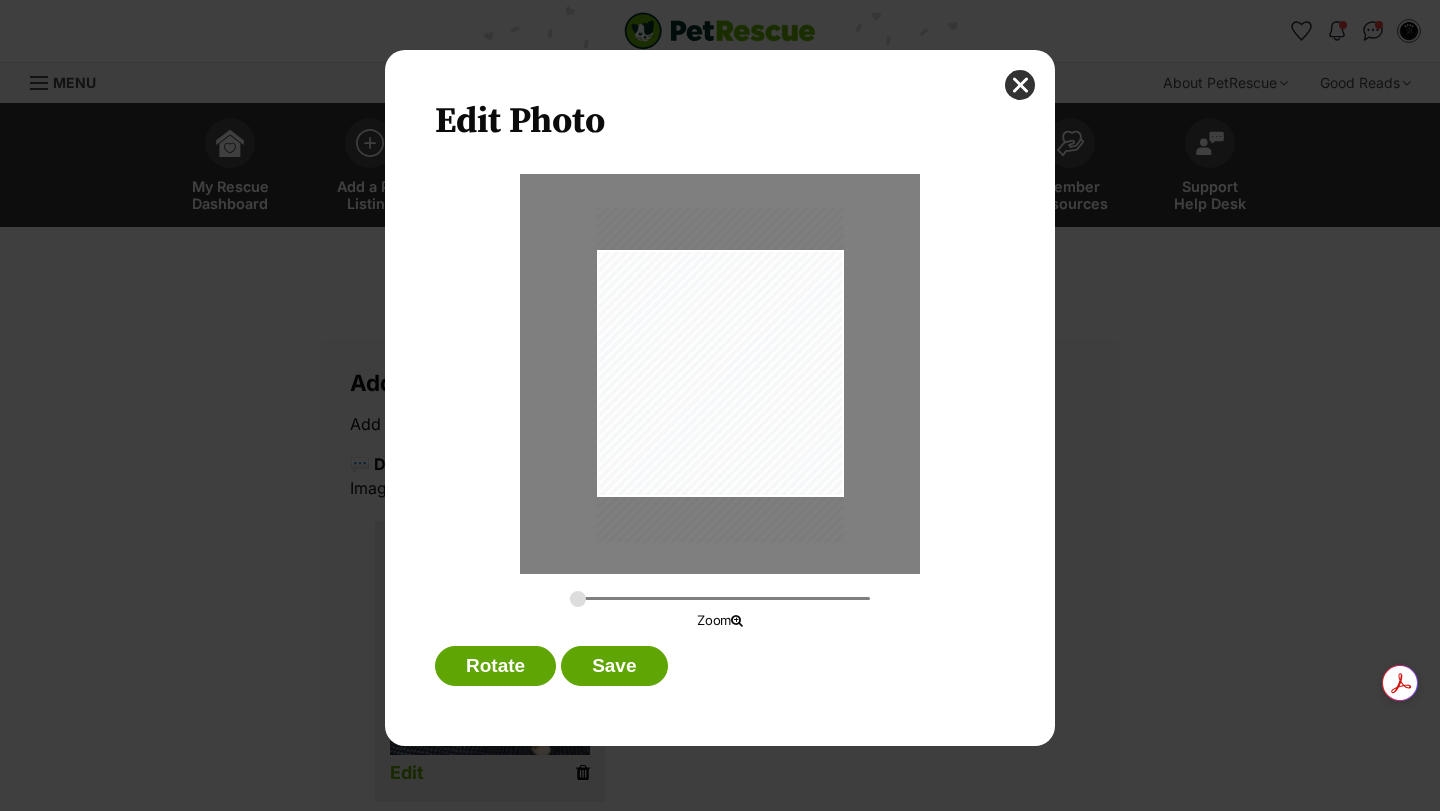 click at bounding box center (720, 375) 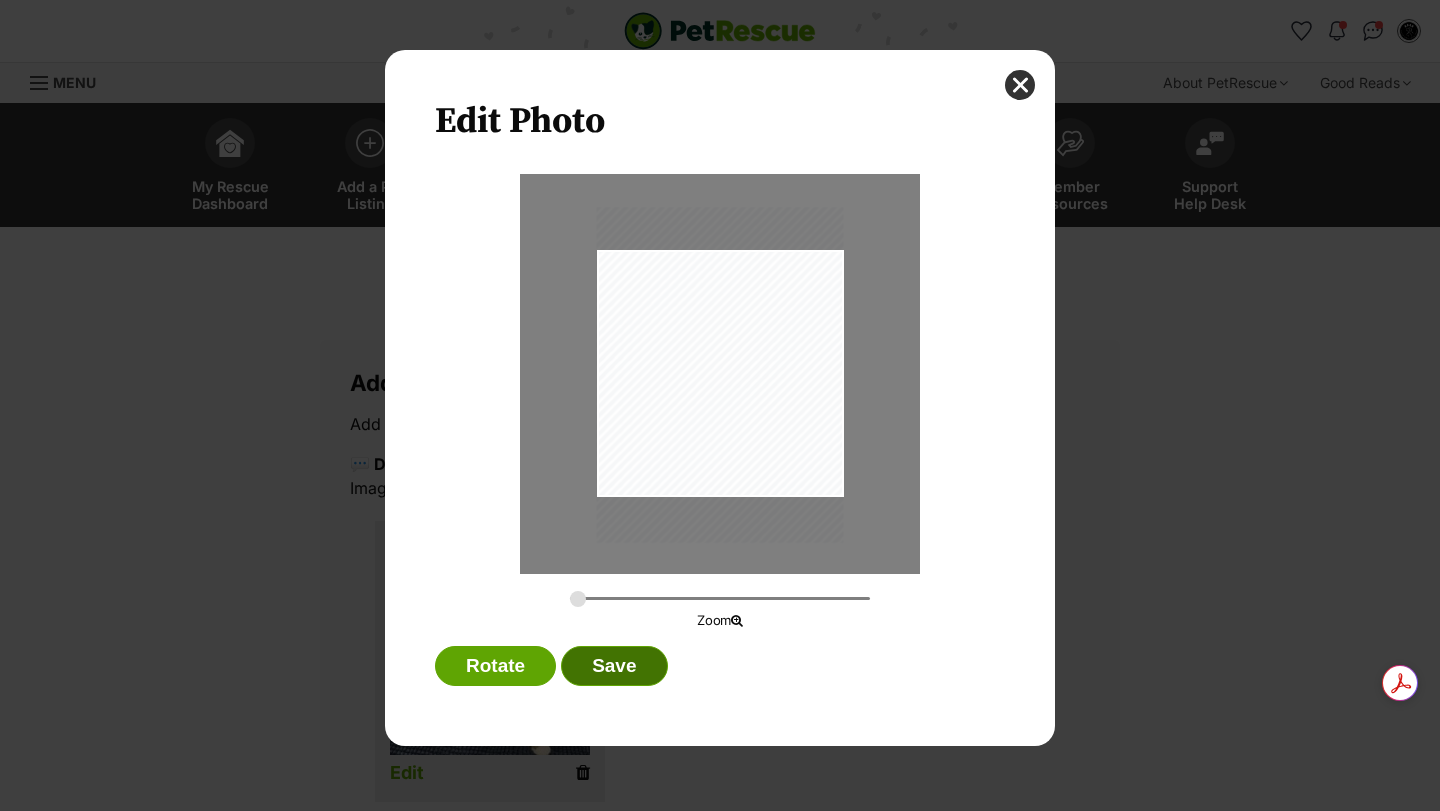 click on "Save" at bounding box center [614, 666] 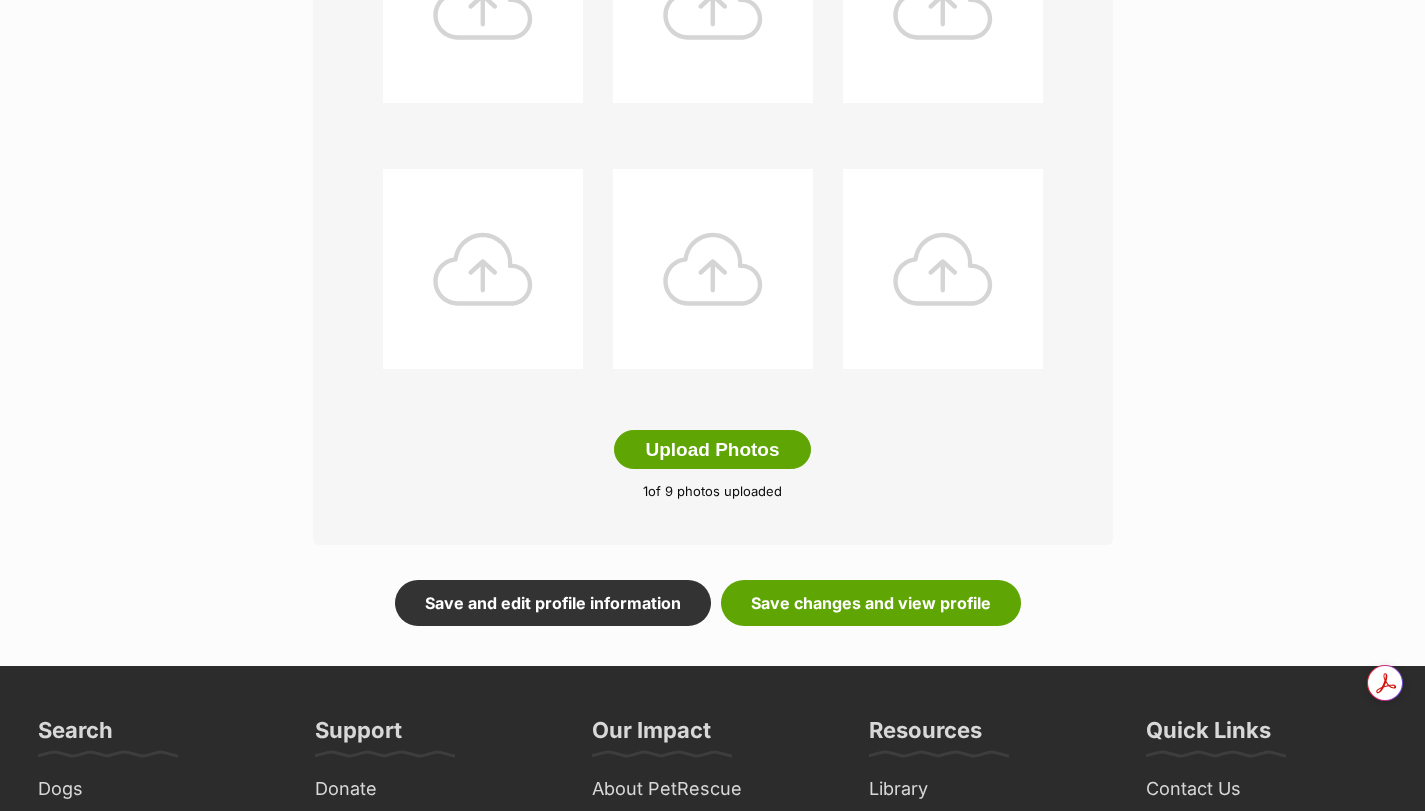 scroll, scrollTop: 1133, scrollLeft: 0, axis: vertical 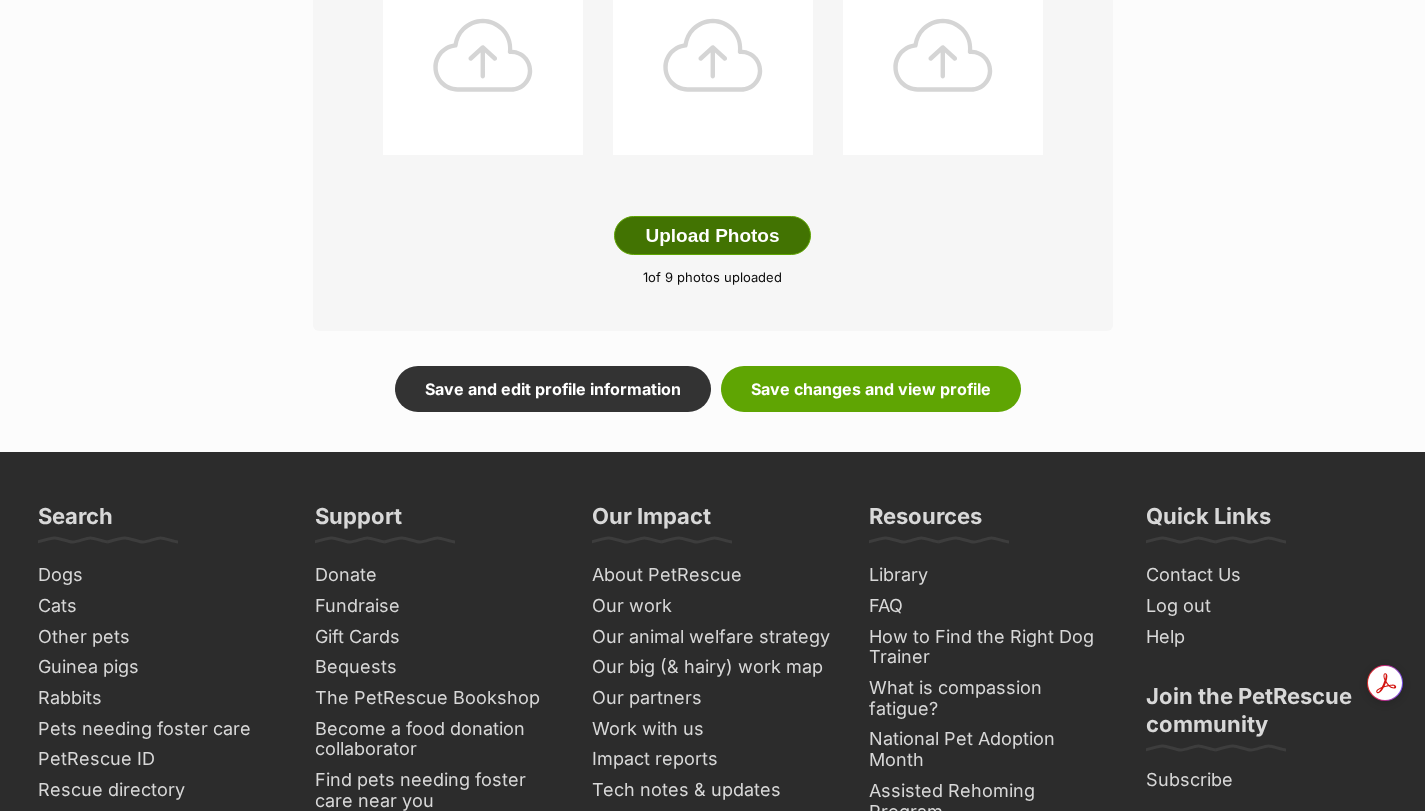 click on "Upload Photos" at bounding box center (712, 236) 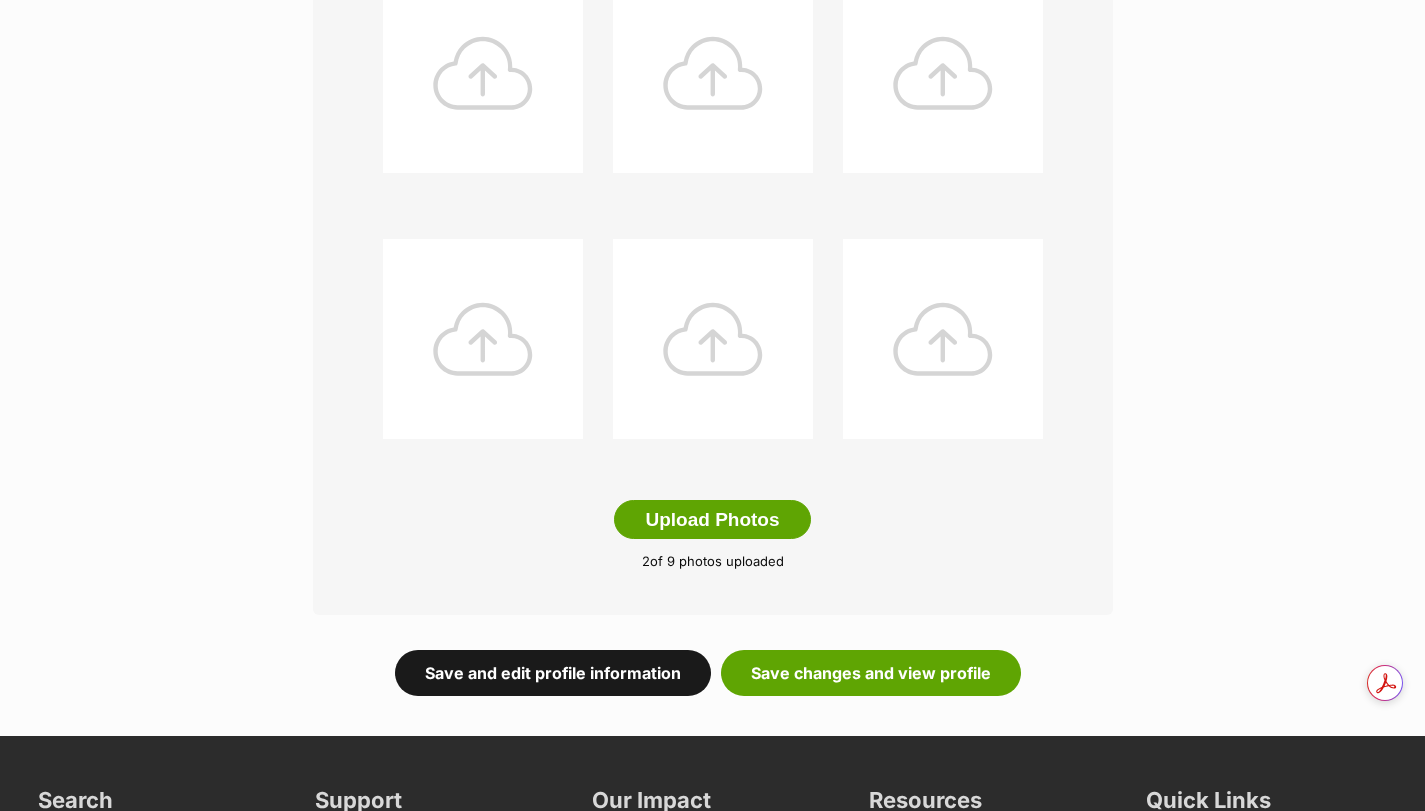 scroll, scrollTop: 867, scrollLeft: 0, axis: vertical 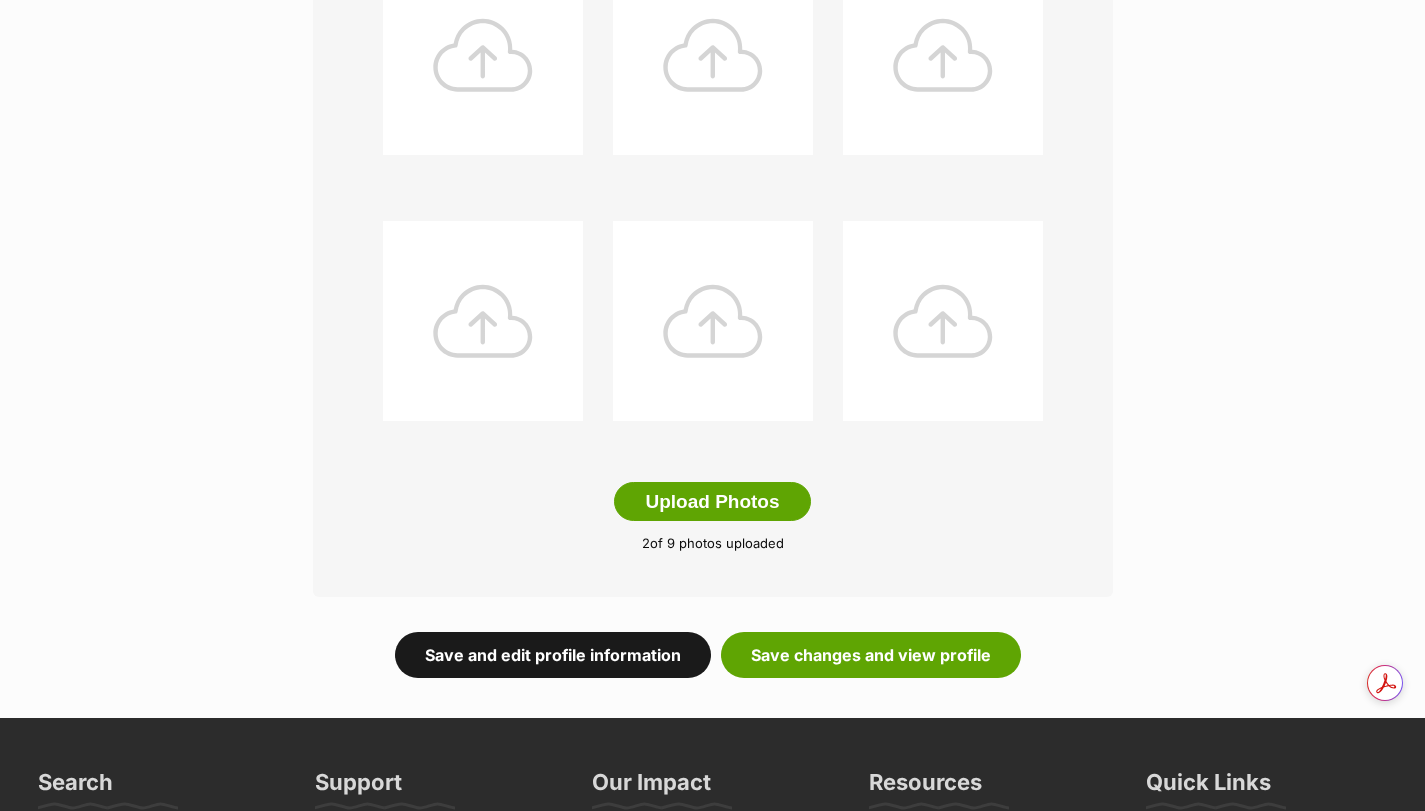 click on "Save and edit profile information" at bounding box center [553, 655] 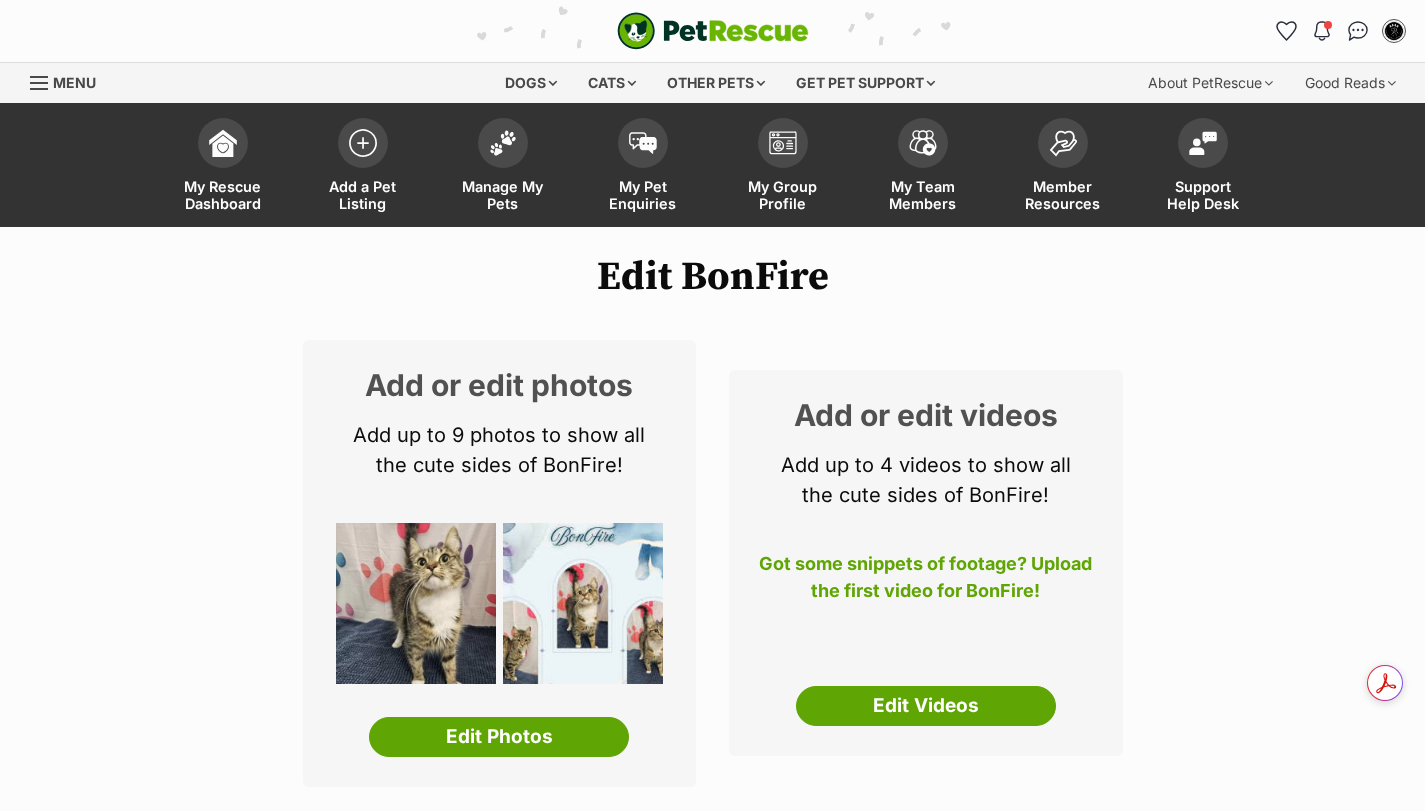 scroll, scrollTop: 400, scrollLeft: 0, axis: vertical 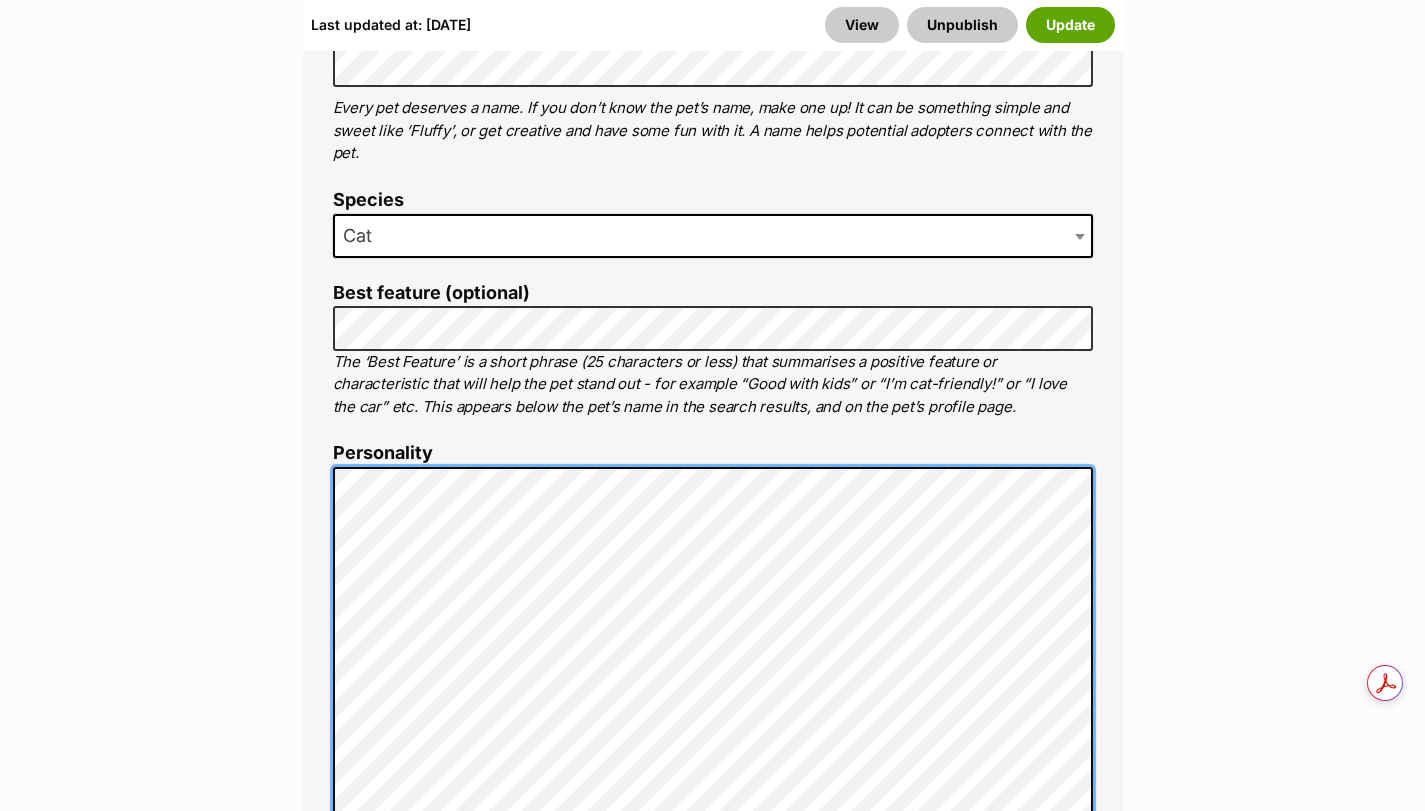 click on "About This Pet Name
Henlo there, it looks like you might be using the pet name field to indicate that this pet is now on hold - we recommend updating the status to on hold from the  listing page  instead!
Every pet deserves a name. If you don’t know the pet’s name, make one up! It can be something simple and sweet like ‘Fluffy’, or get creative and have some fun with it. A name helps potential adopters connect with the pet.
Species Cat
Best feature (optional)
The ‘Best Feature’ is a short phrase (25 characters or less) that summarises a positive feature or characteristic that will help the pet stand out - for example “Good with kids” or “I’m cat-friendly!” or “I love the car” etc. This appears below the pet’s name in the search results, and on the pet’s profile page.
Personality 6895  characters remaining
How to write a great pet profile  for more tips and our  Pet Listing Rules  for more info.
Generate a profile using AI
Beta" at bounding box center [713, 775] 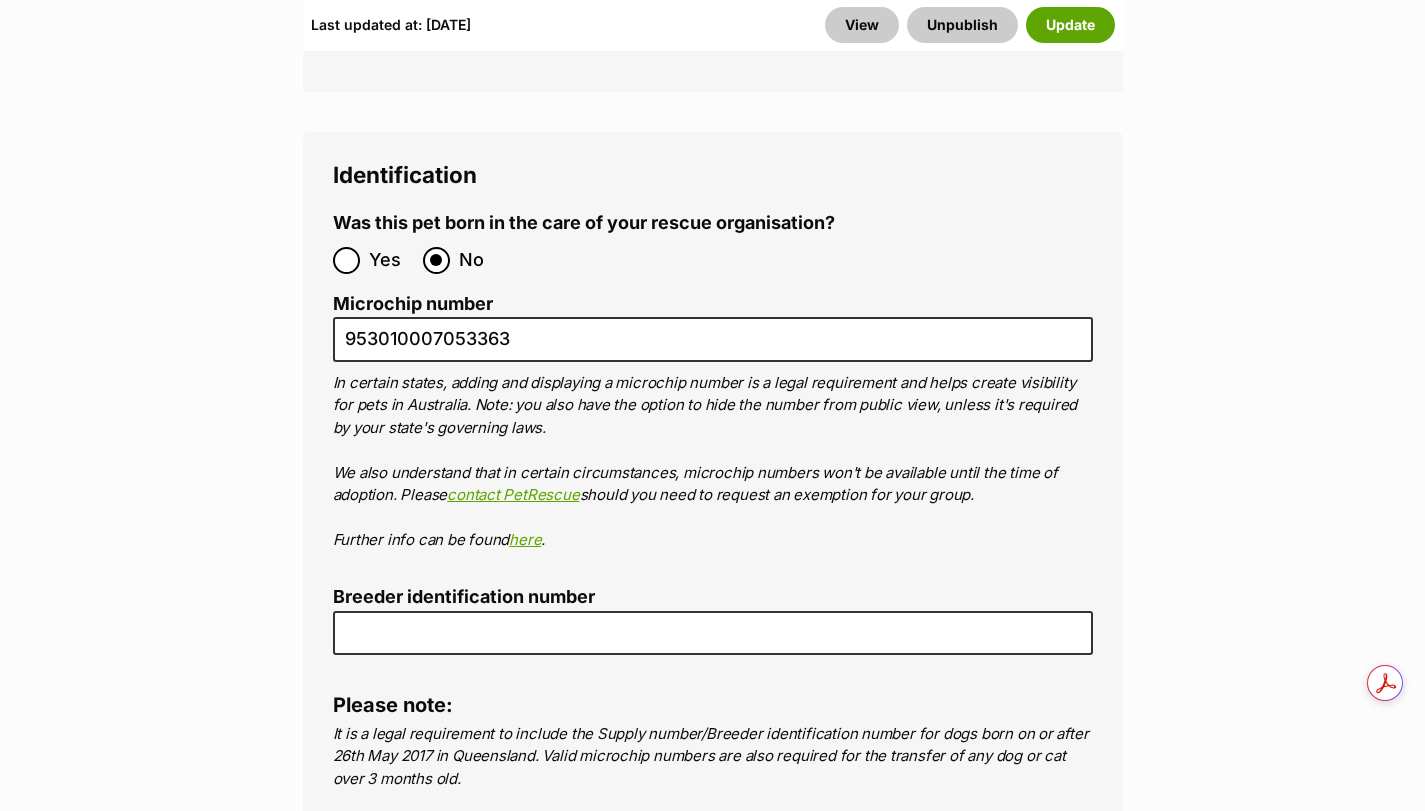 scroll, scrollTop: 7033, scrollLeft: 0, axis: vertical 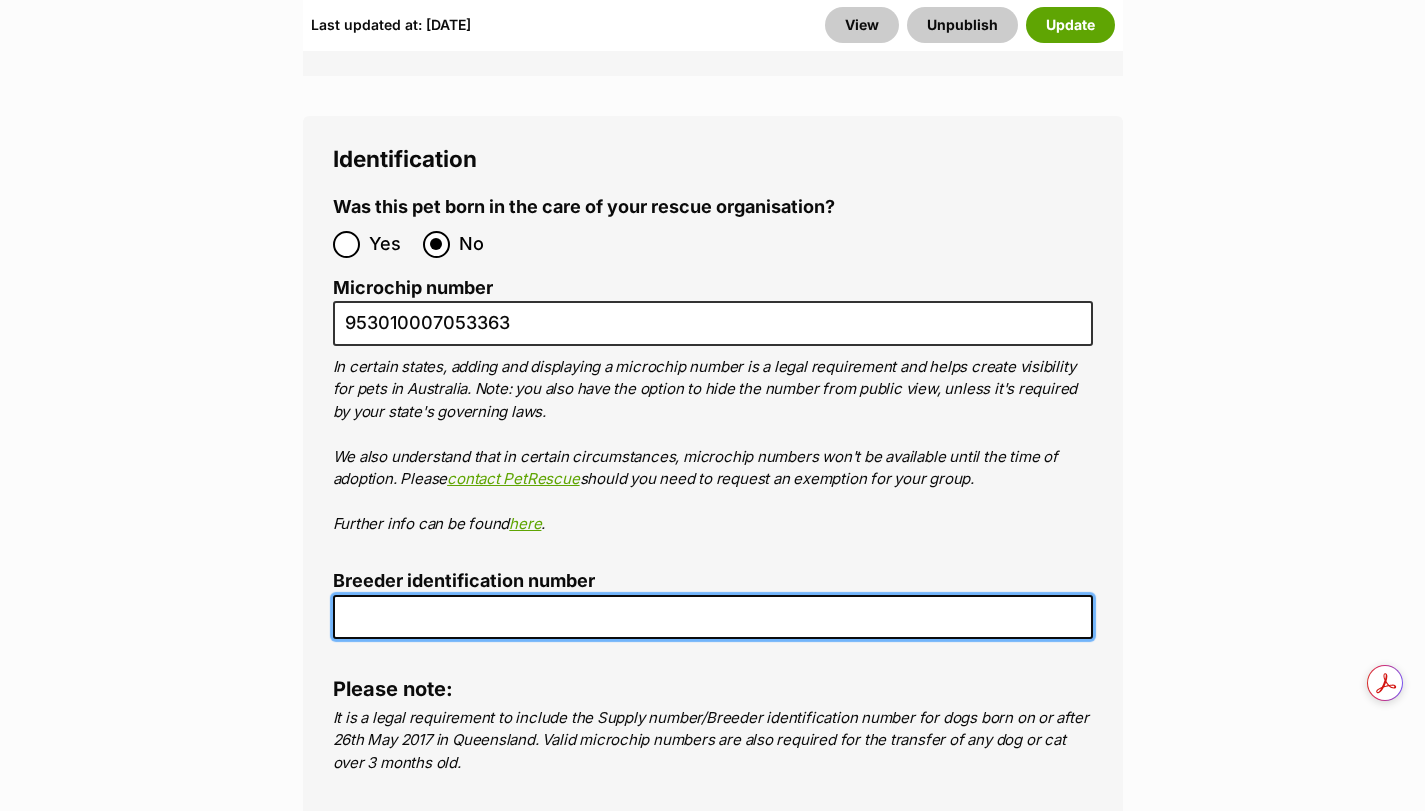 click on "Breeder identification number" at bounding box center (713, 617) 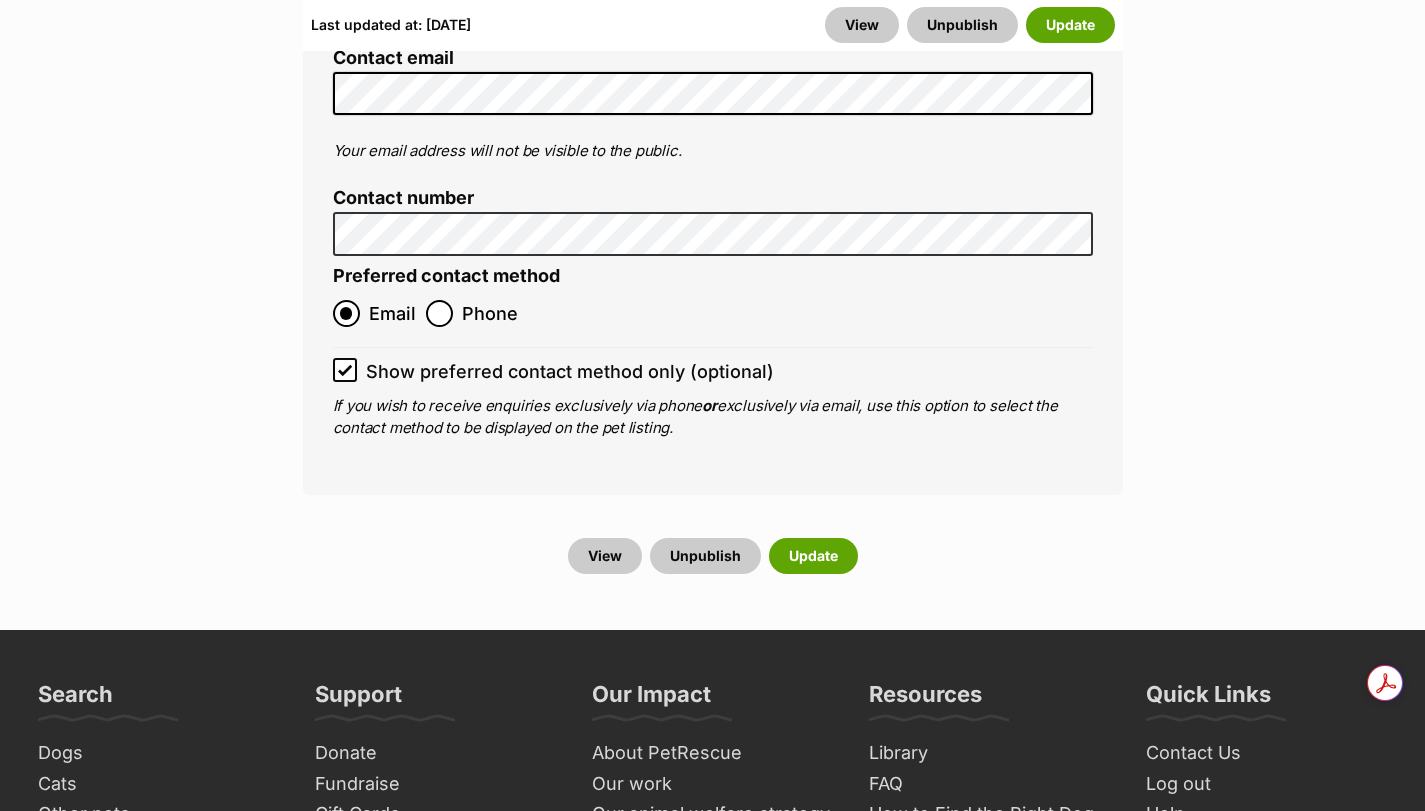 scroll, scrollTop: 8267, scrollLeft: 0, axis: vertical 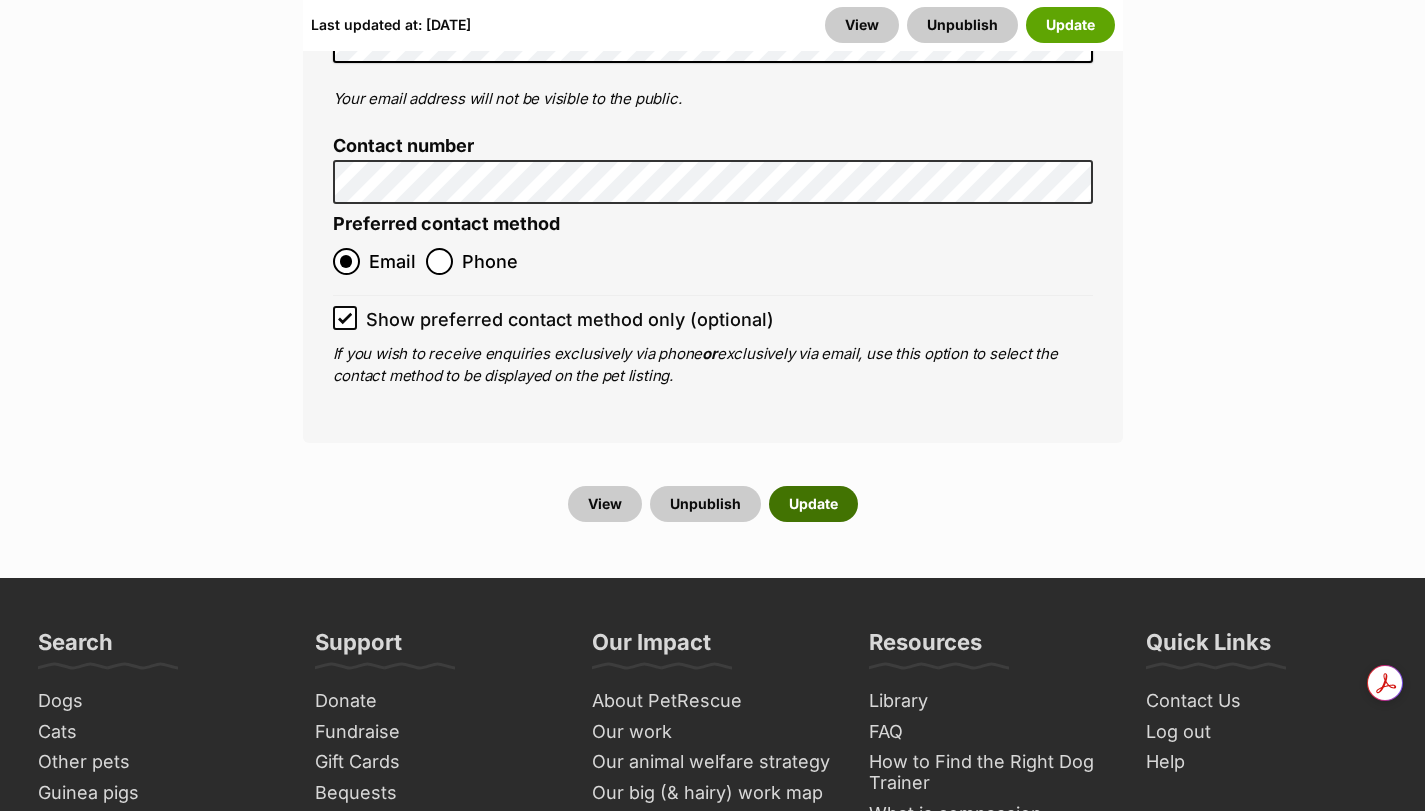 click on "Update" at bounding box center (813, 504) 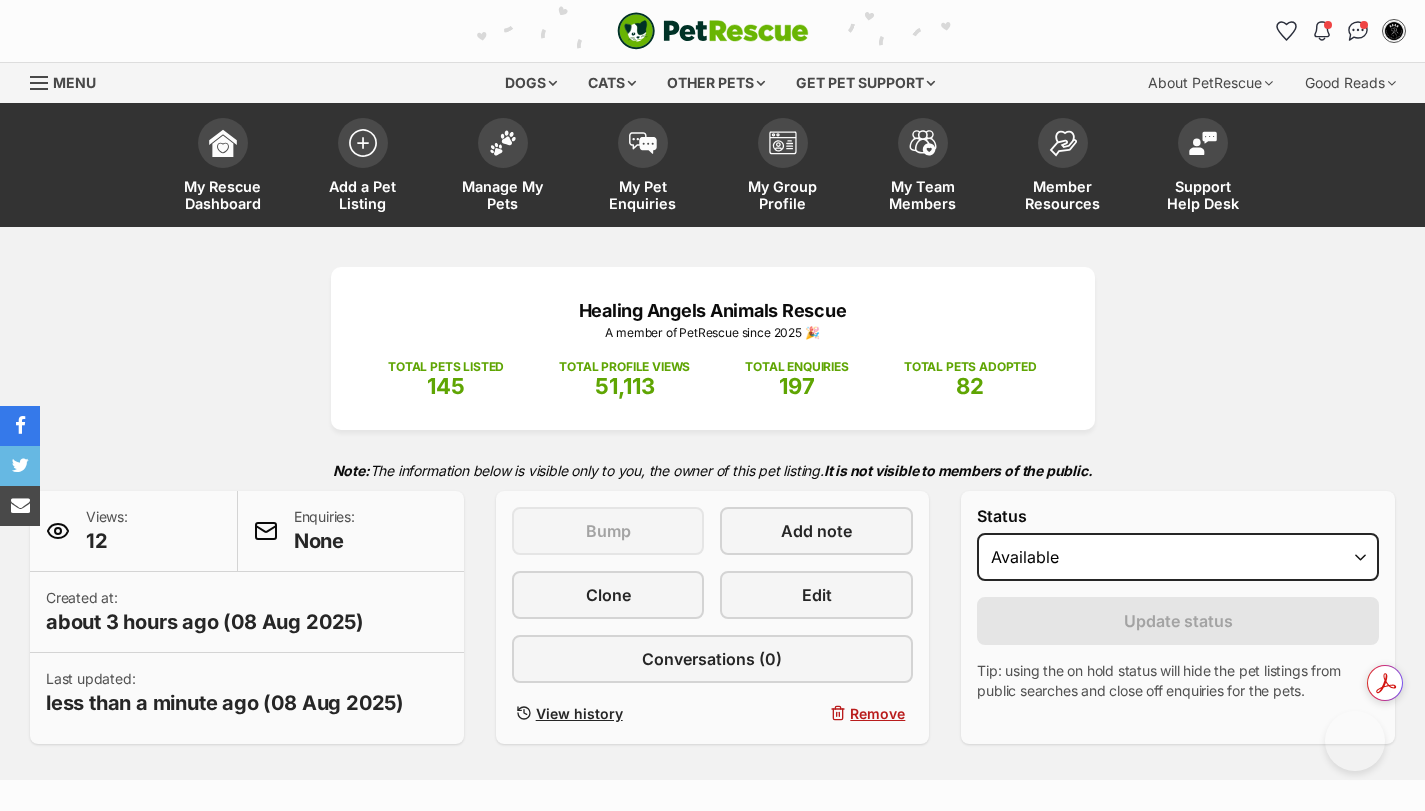 scroll, scrollTop: 0, scrollLeft: 0, axis: both 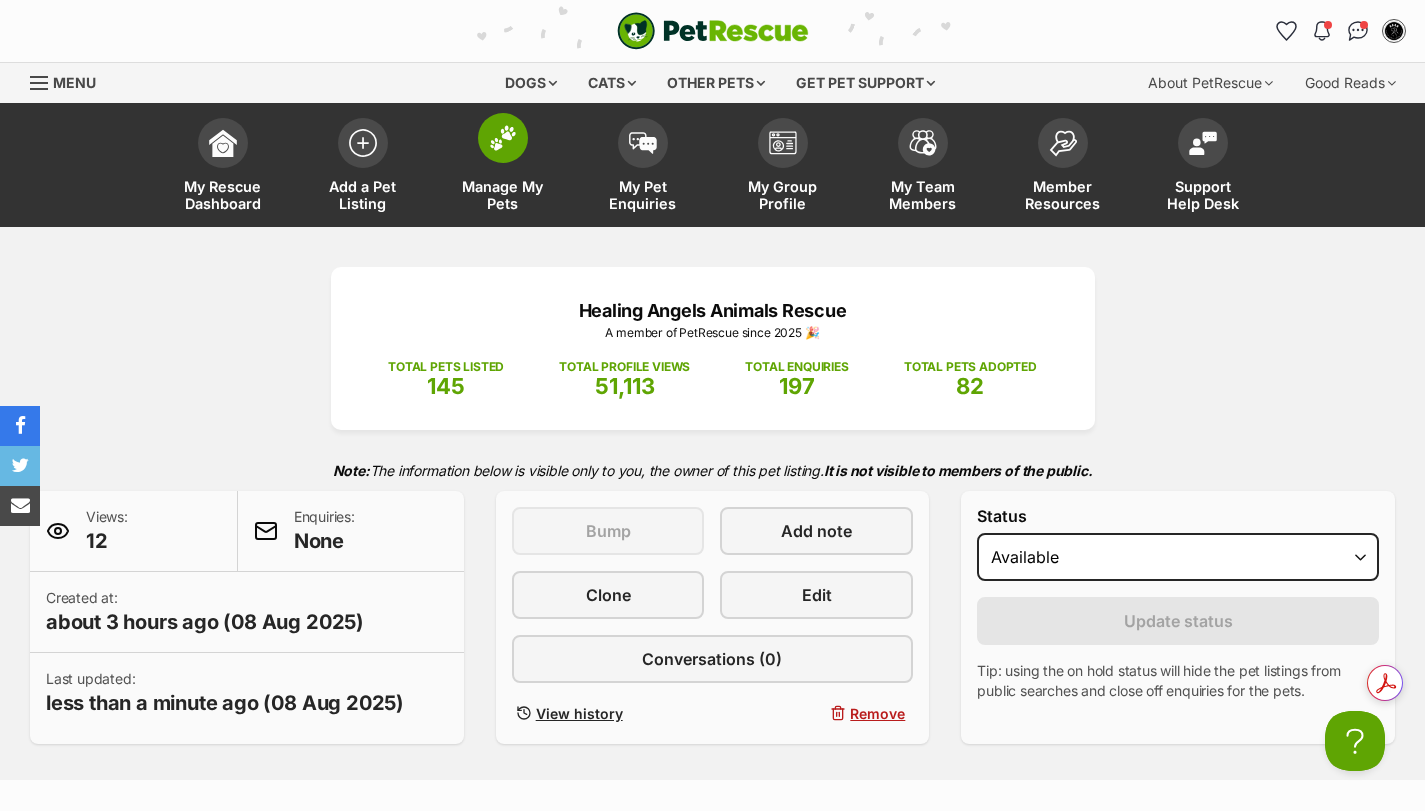 click at bounding box center [503, 138] 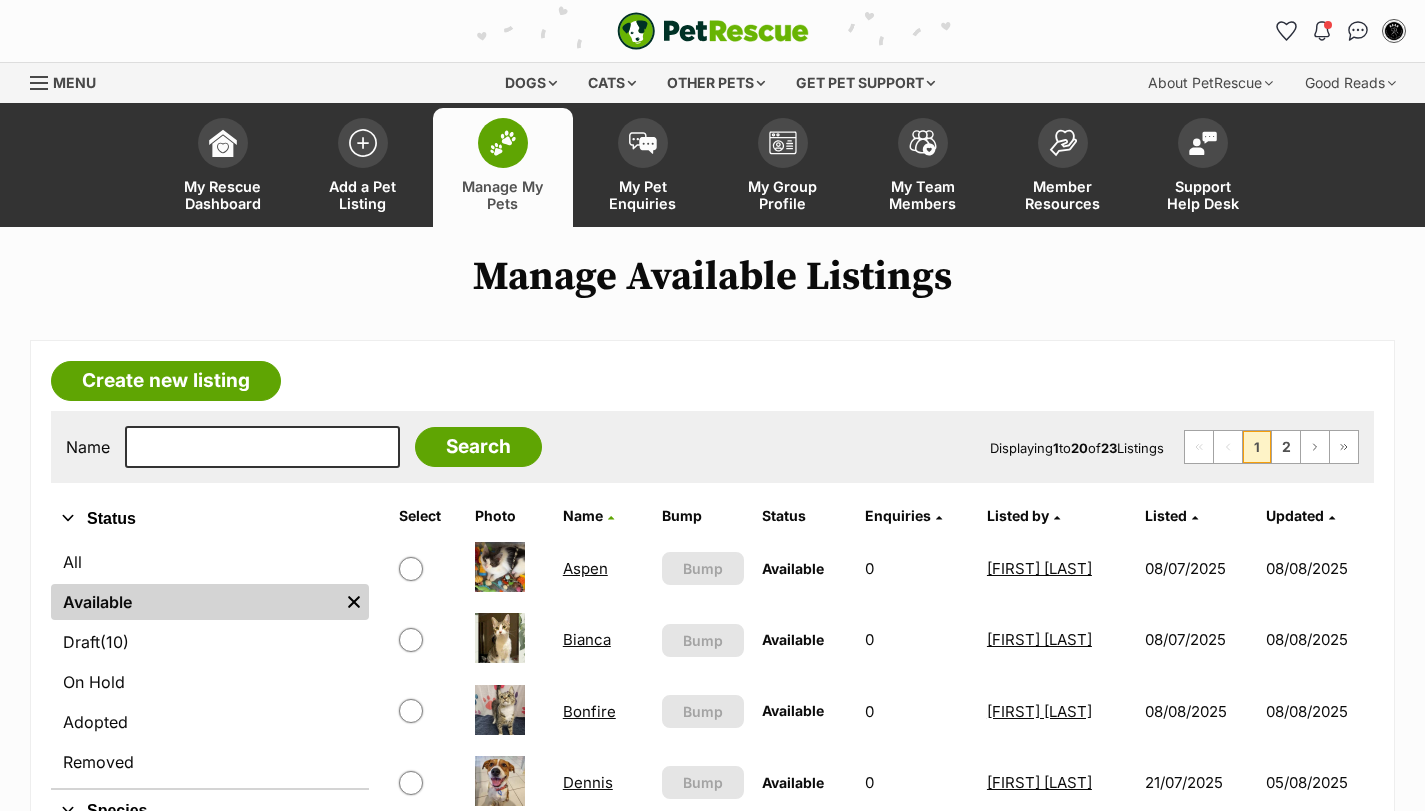 scroll, scrollTop: 0, scrollLeft: 0, axis: both 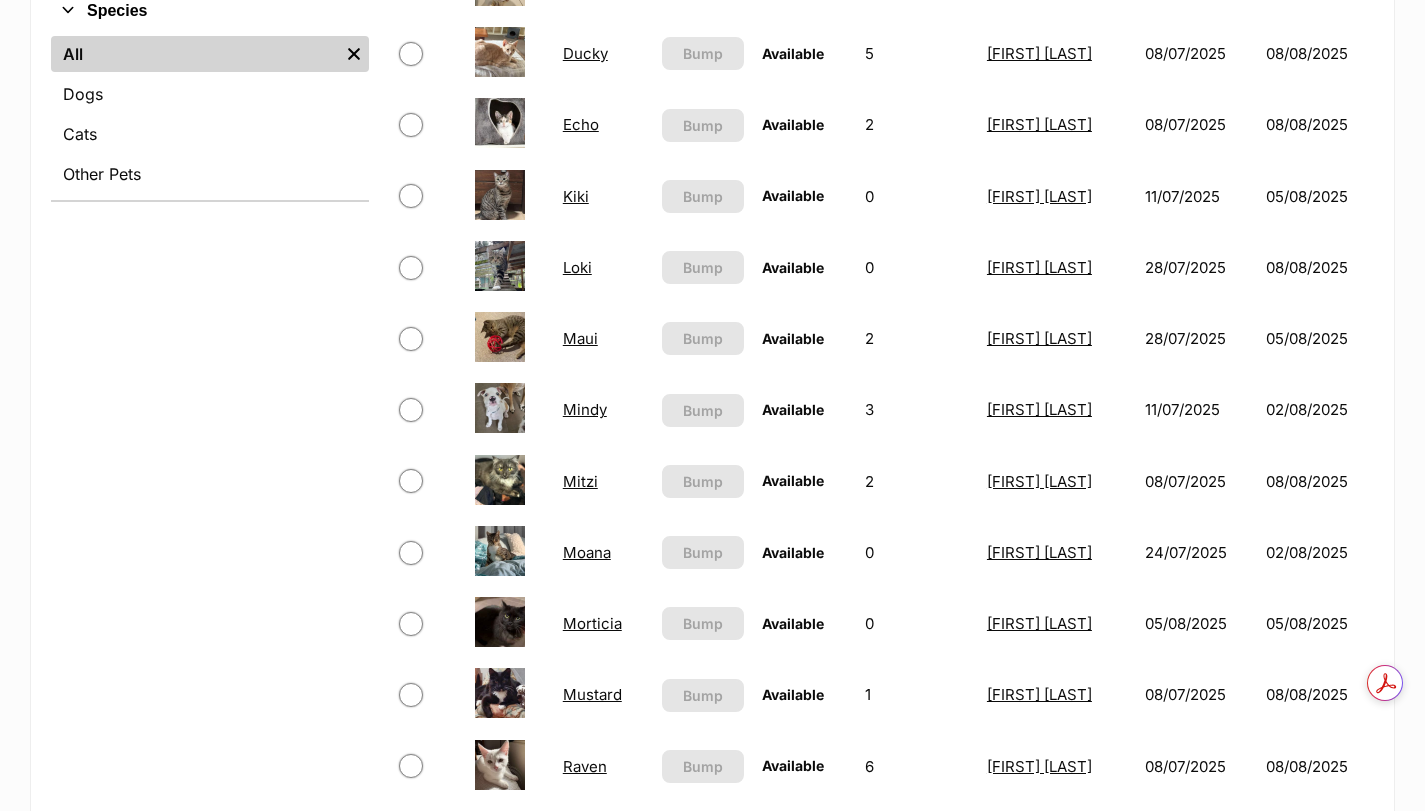 click on "Morticia" at bounding box center (592, 623) 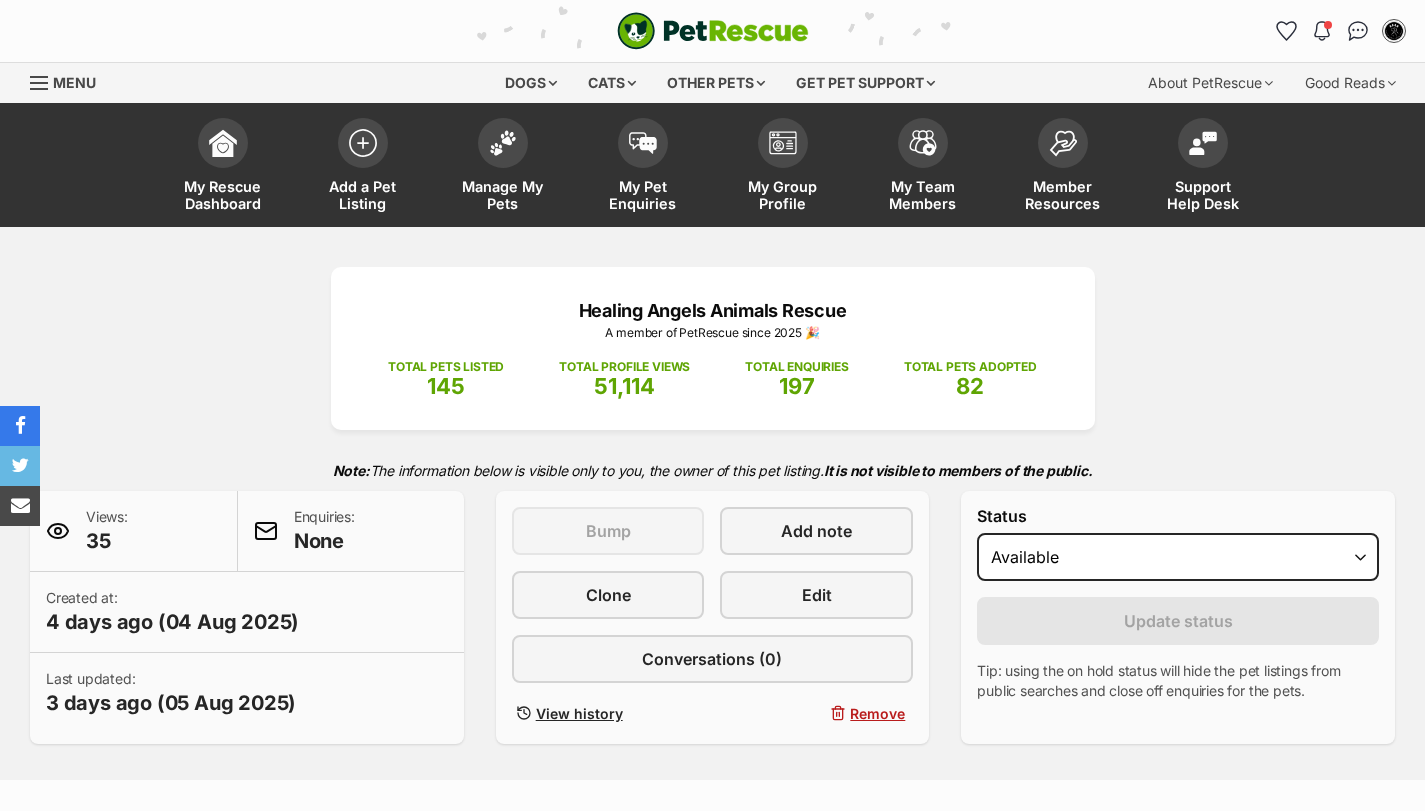 scroll, scrollTop: 0, scrollLeft: 0, axis: both 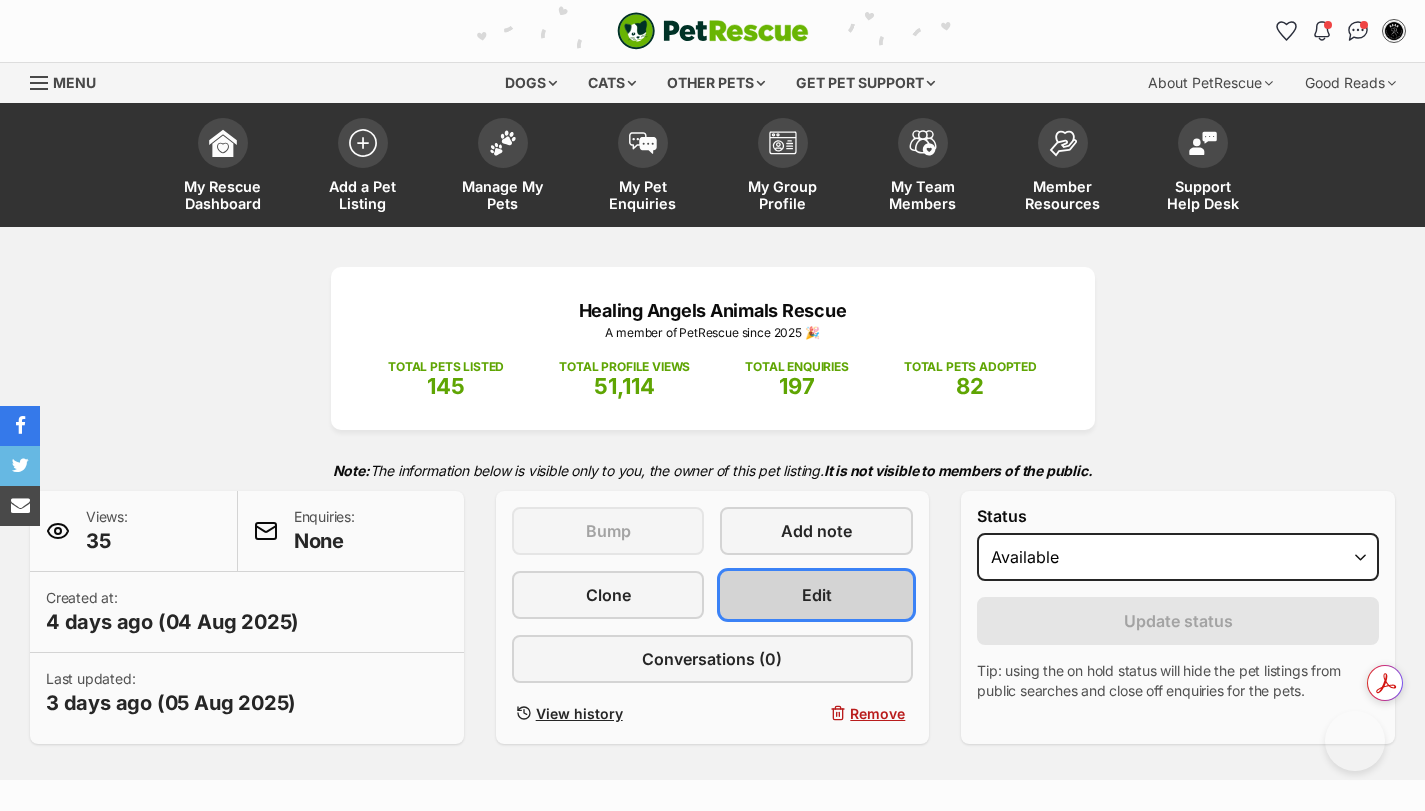 click on "Edit" at bounding box center [816, 595] 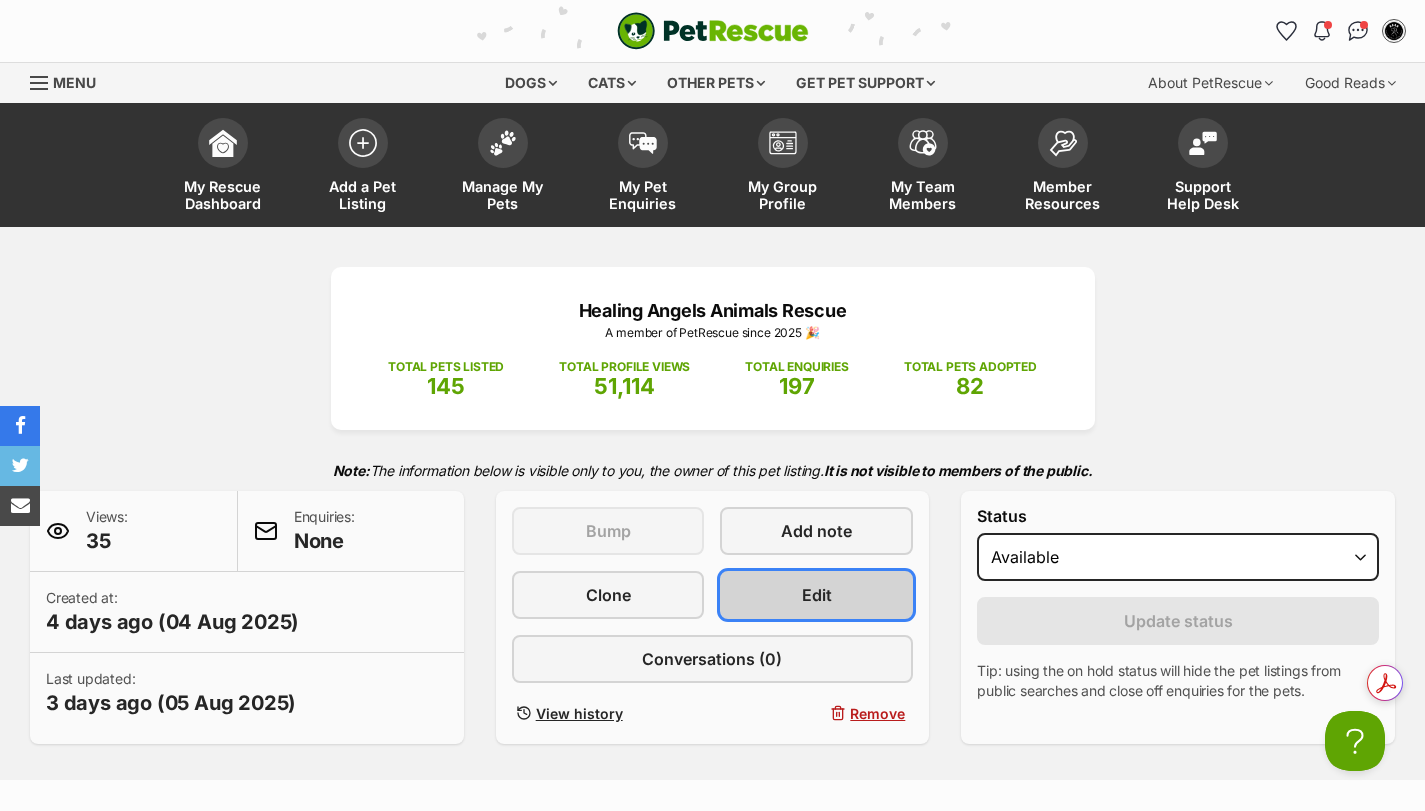 scroll, scrollTop: 0, scrollLeft: 0, axis: both 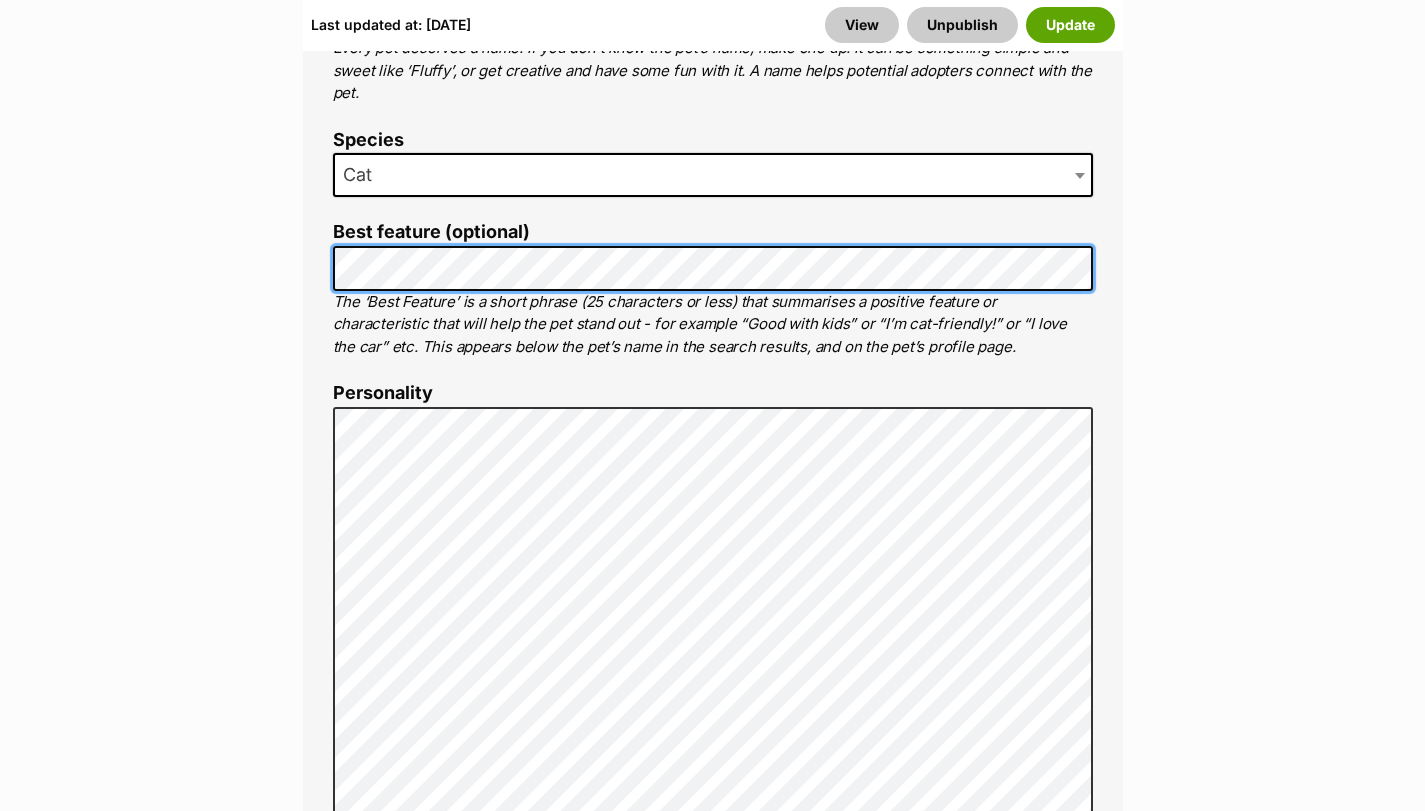 click on "About This Pet Name
Henlo there, it looks like you might be using the pet name field to indicate that this pet is now on hold - we recommend updating the status to on hold from the  listing page  instead!
Every pet deserves a name. If you don’t know the pet’s name, make one up! It can be something simple and sweet like ‘Fluffy’, or get creative and have some fun with it. A name helps potential adopters connect with the pet.
Species Cat
Best feature (optional)
The ‘Best Feature’ is a short phrase (25 characters or less) that summarises a positive feature or characteristic that will help the pet stand out - for example “Good with kids” or “I’m cat-friendly!” or “I love the car” etc. This appears below the pet’s name in the search results, and on the pet’s profile page.
Personality 6888  characters remaining
How to write a great pet profile  for more tips and our  Pet Listing Rules  for more info.
Generate a profile using AI
Beta" at bounding box center (713, 715) 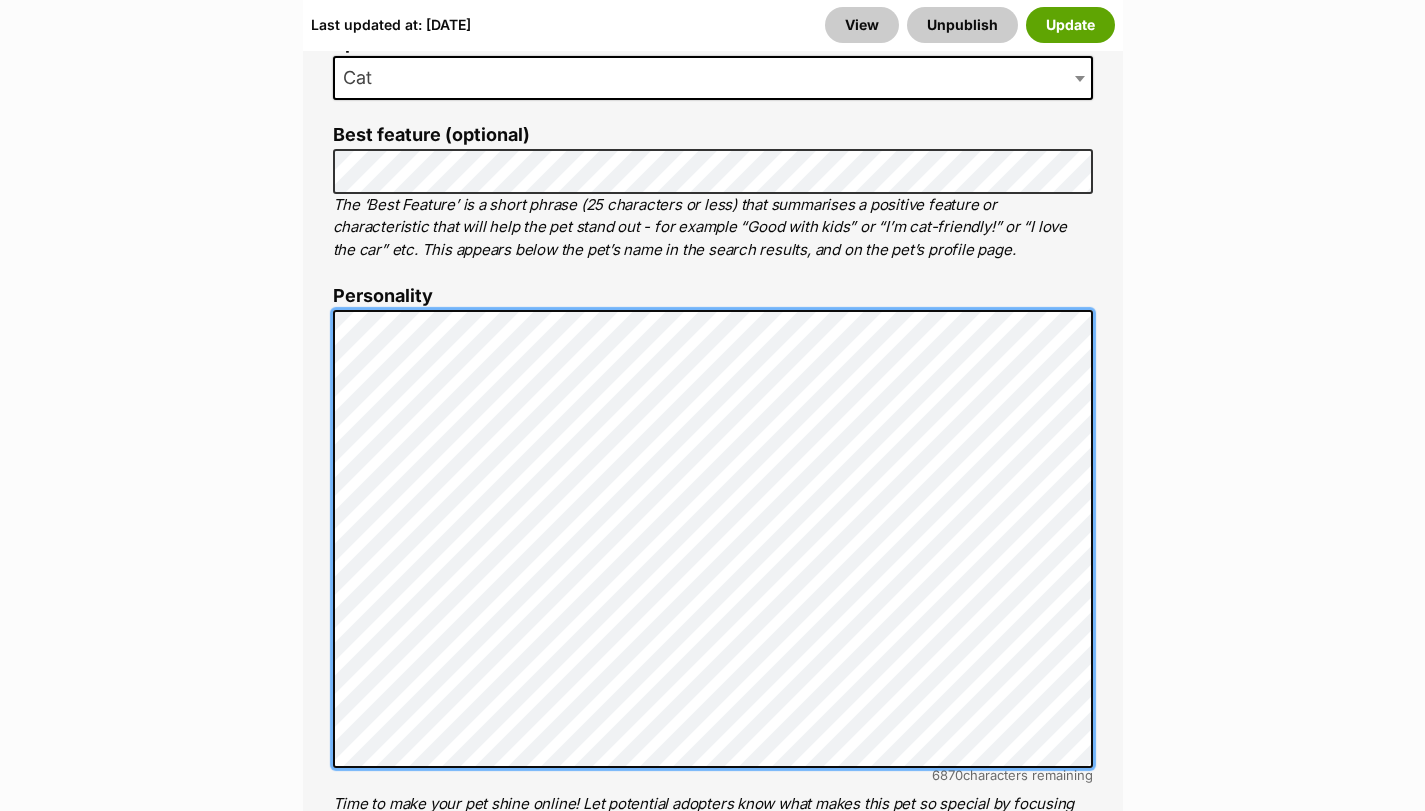 scroll, scrollTop: 1500, scrollLeft: 0, axis: vertical 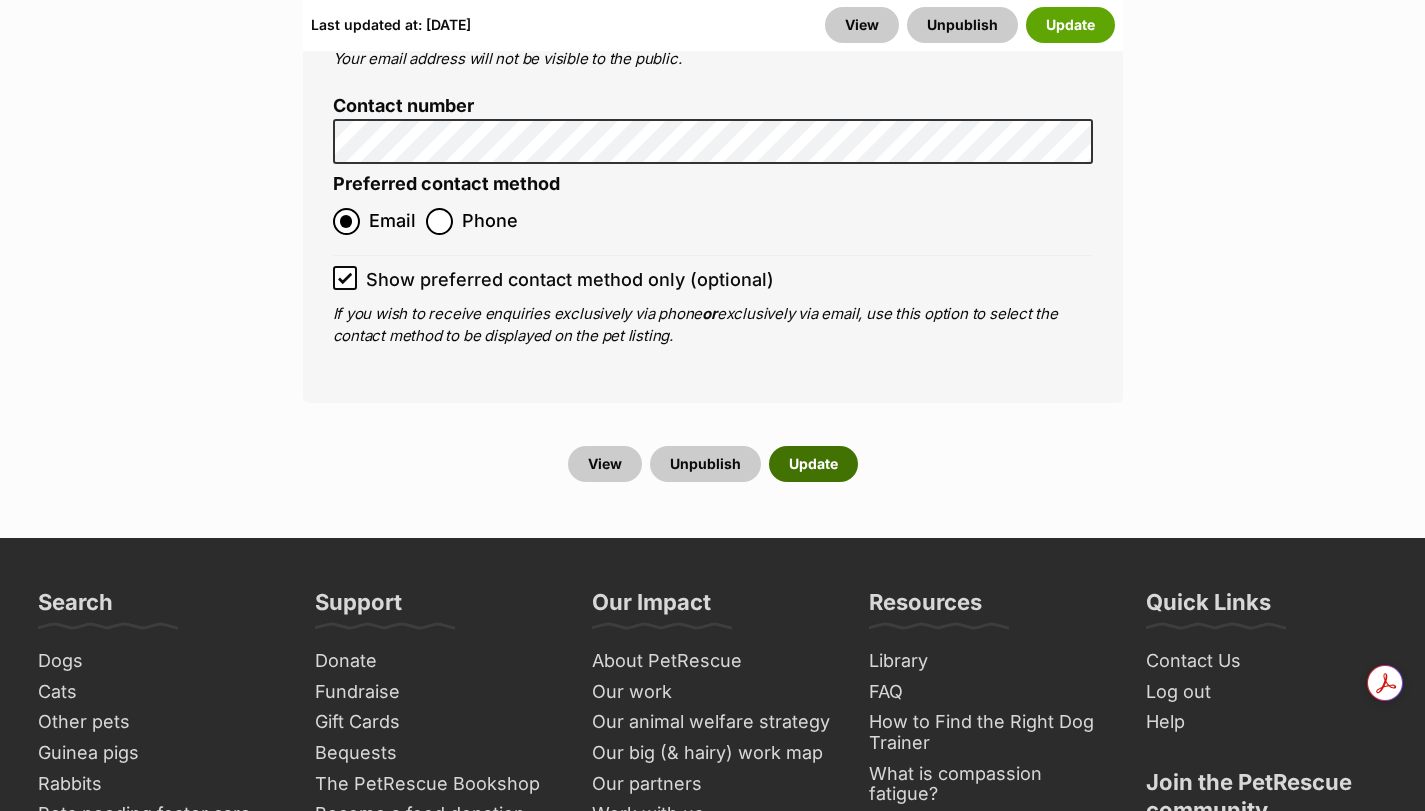 click on "Update" at bounding box center (813, 464) 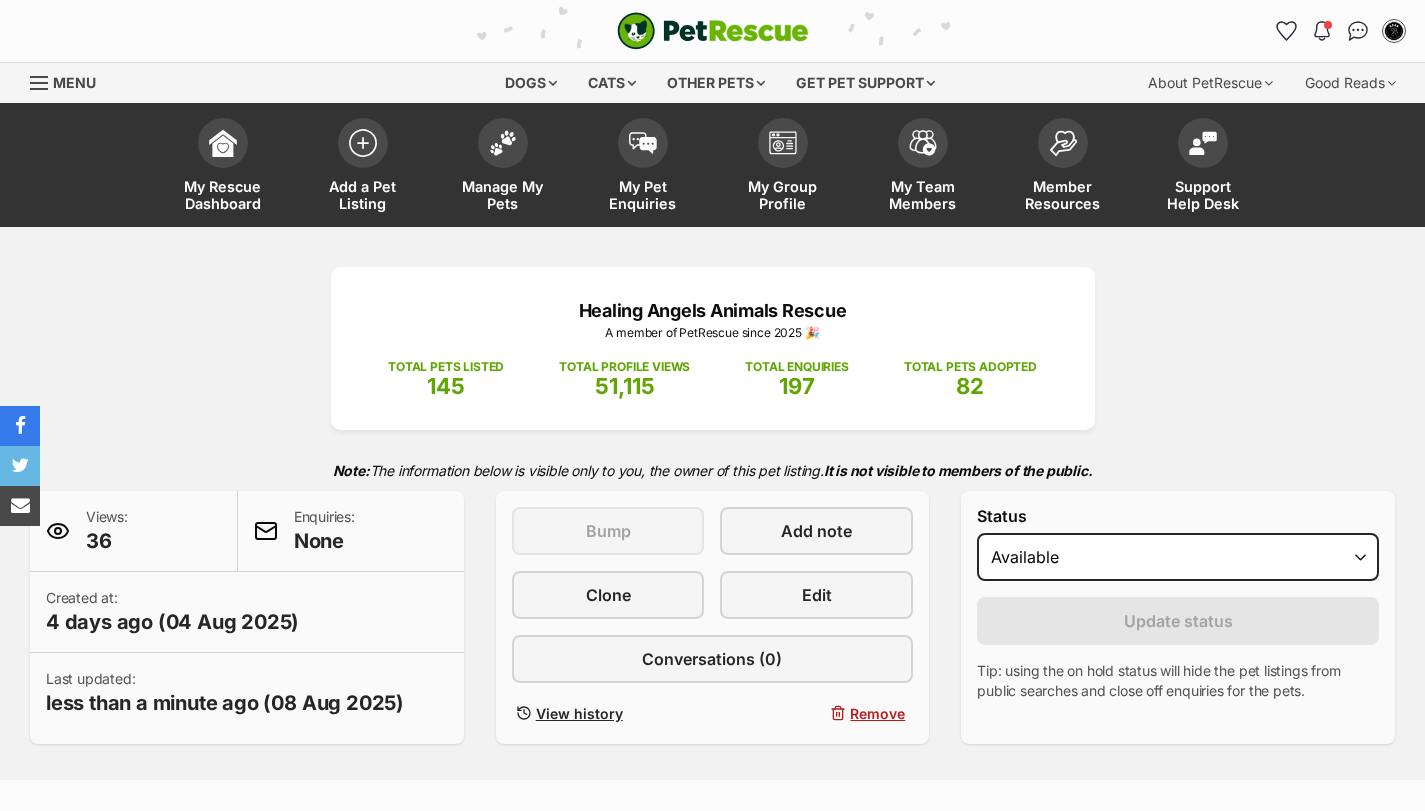 scroll, scrollTop: 0, scrollLeft: 0, axis: both 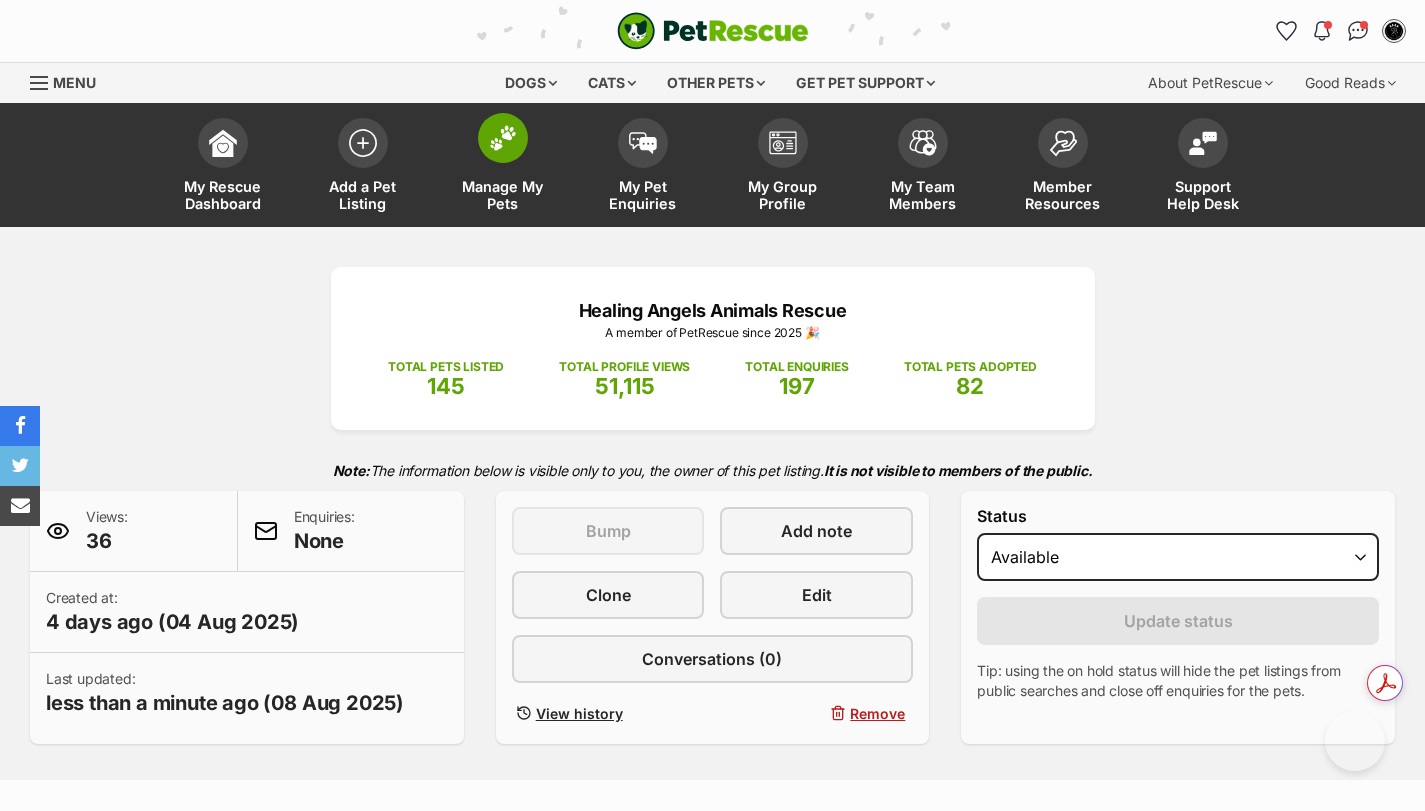 click at bounding box center [503, 138] 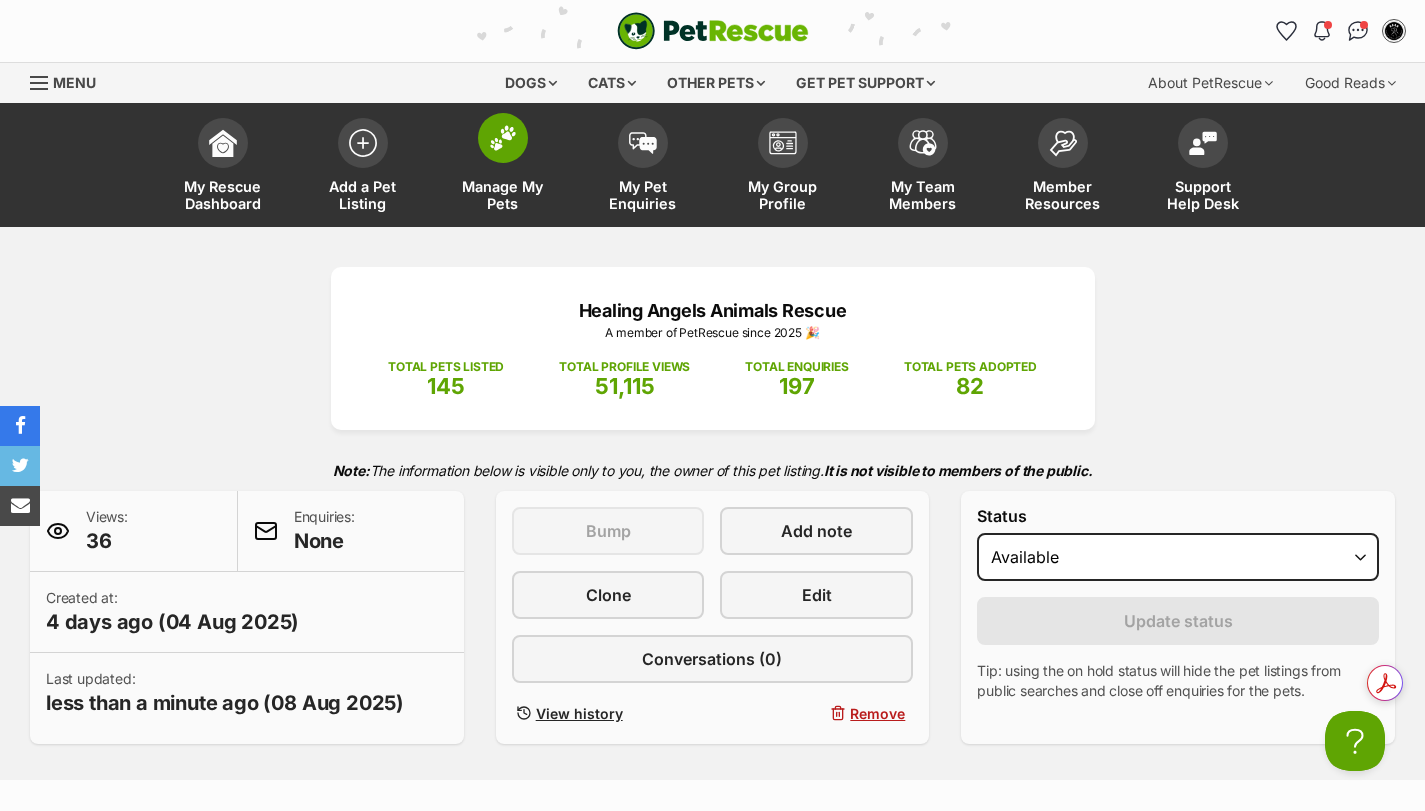 scroll, scrollTop: 0, scrollLeft: 0, axis: both 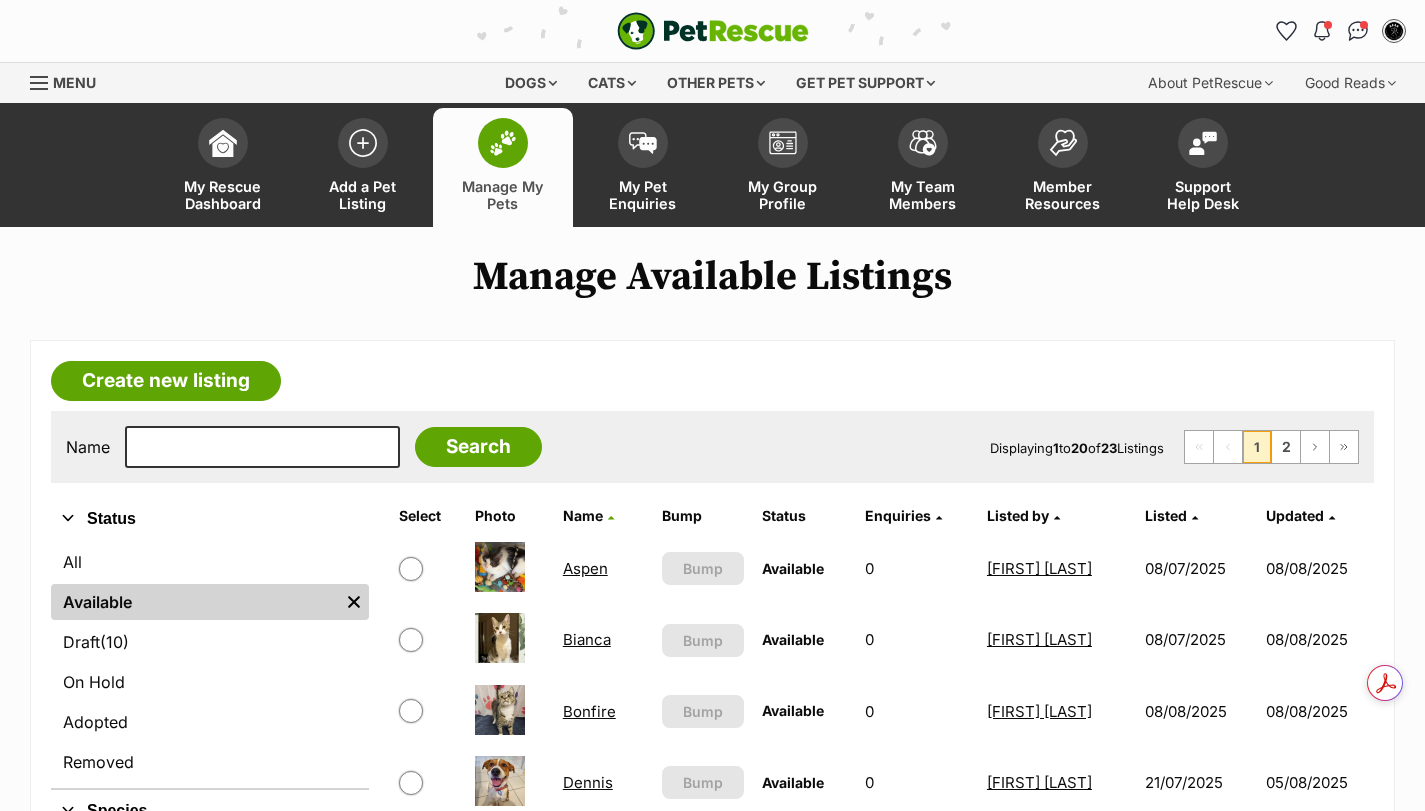 click on "Listed" at bounding box center (1200, 516) 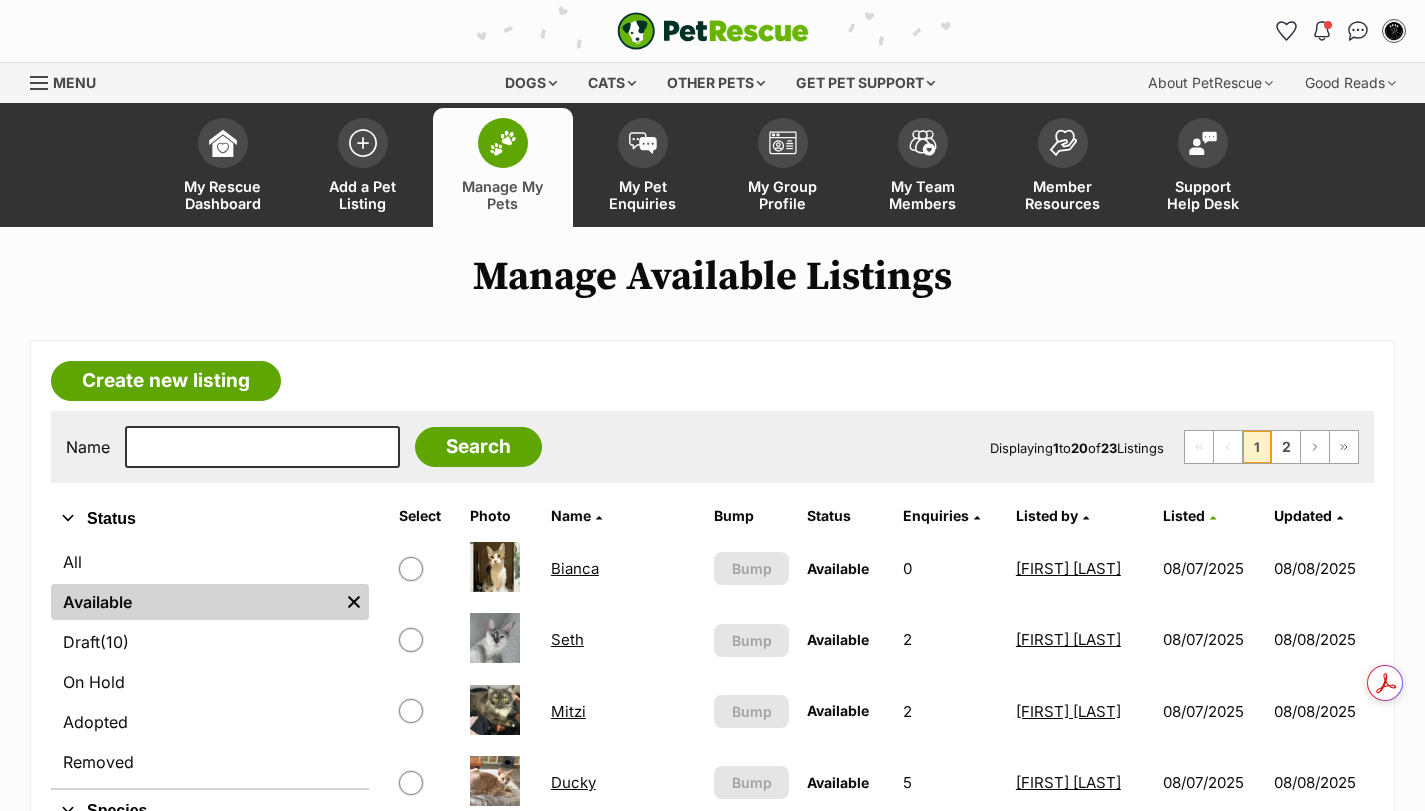 scroll, scrollTop: 0, scrollLeft: 0, axis: both 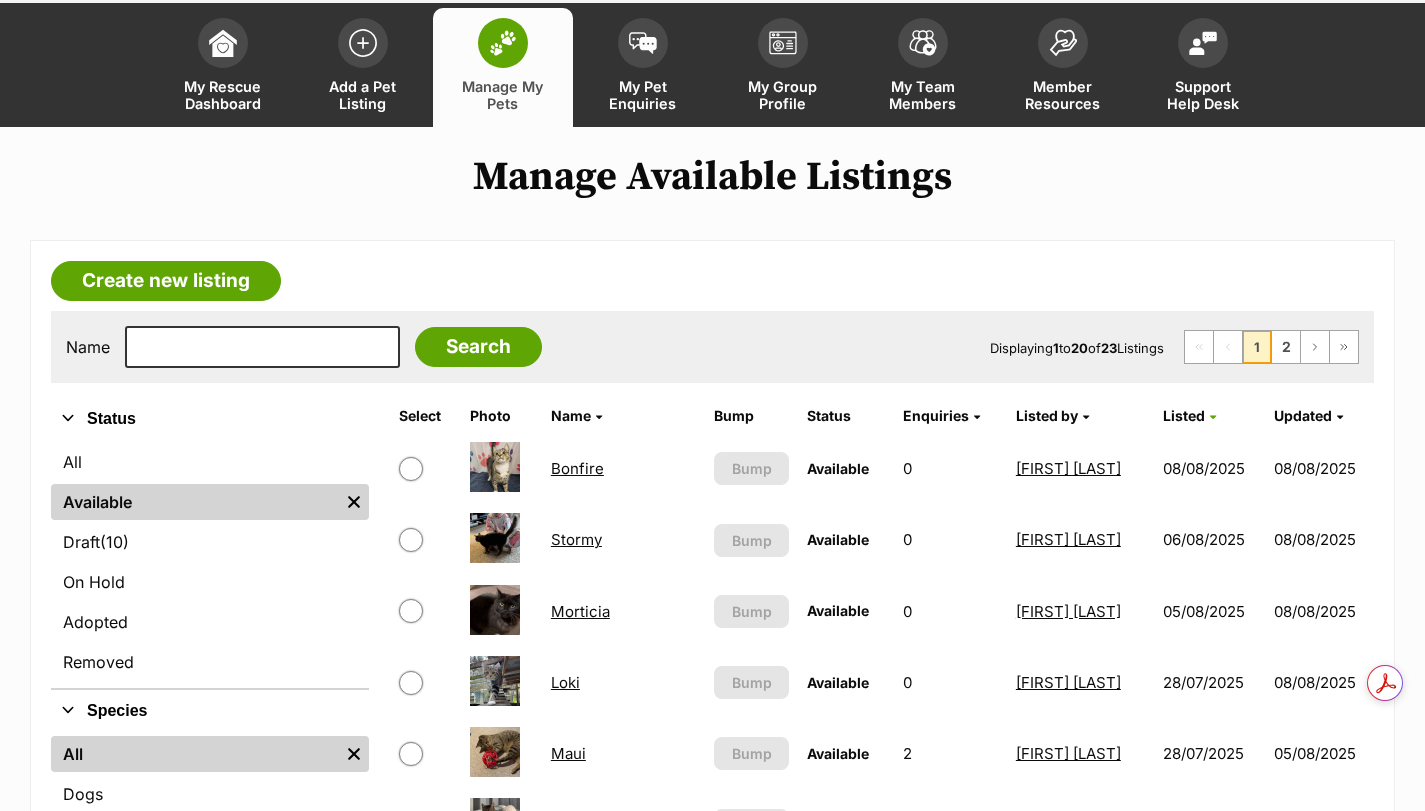 click on "Stormy" at bounding box center (576, 539) 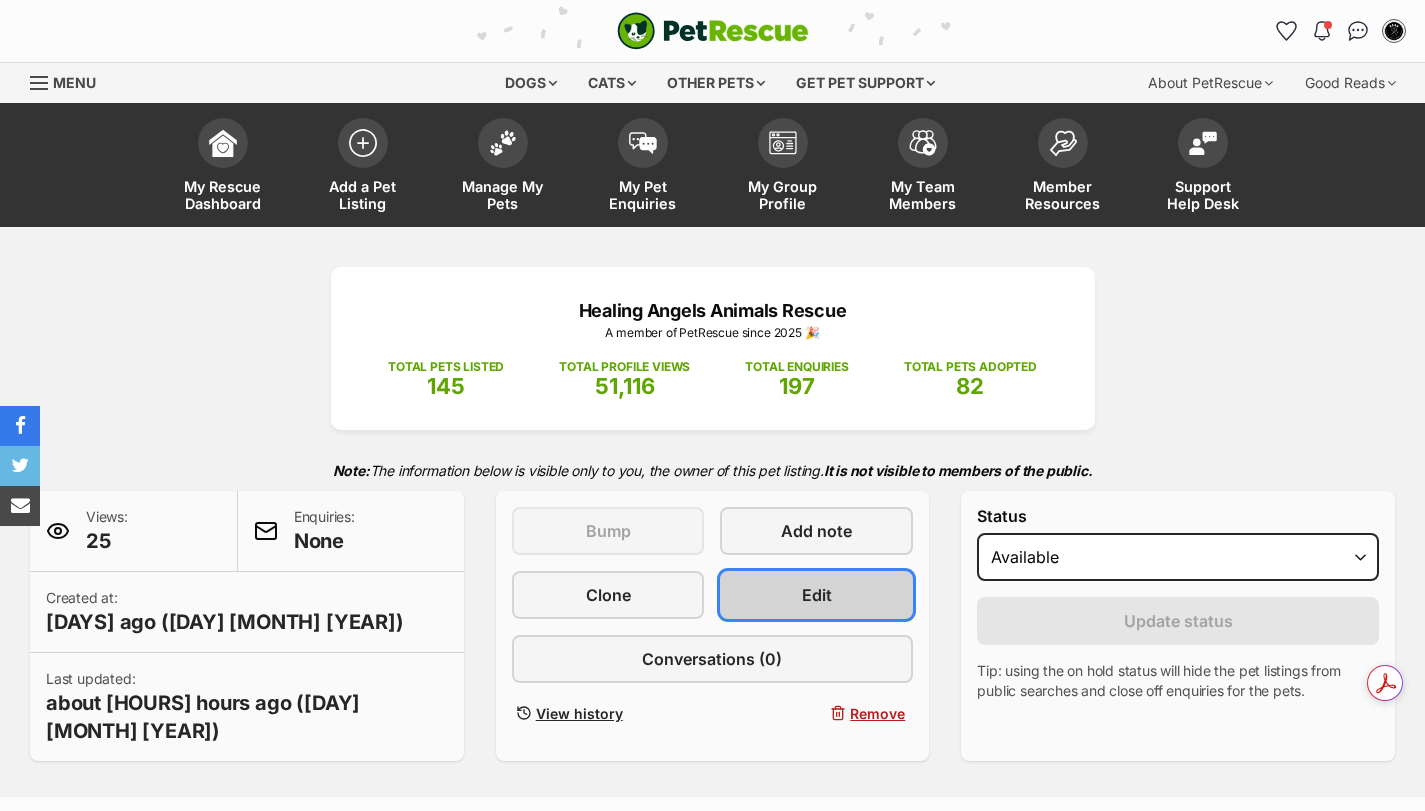 scroll, scrollTop: 0, scrollLeft: 0, axis: both 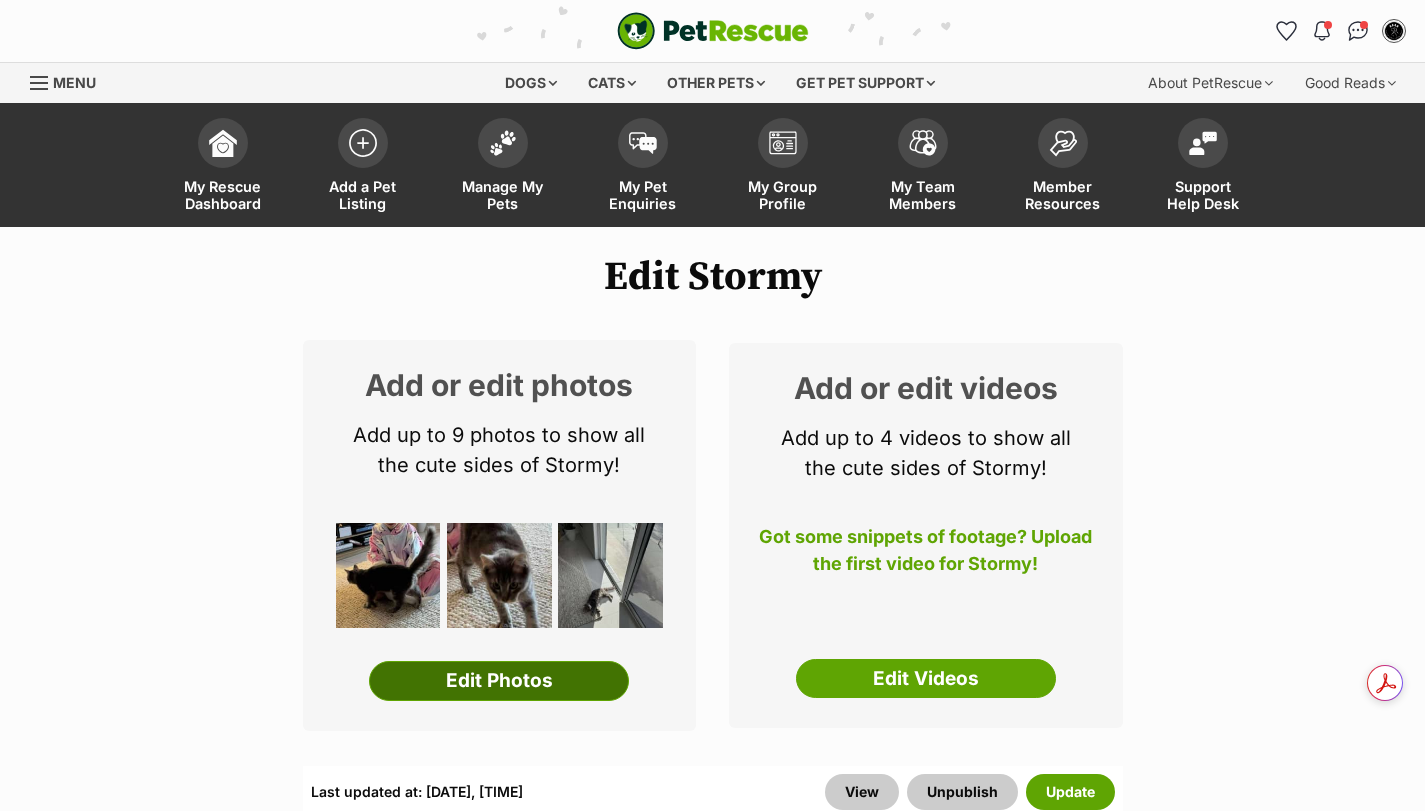 click on "Edit Photos" at bounding box center (499, 681) 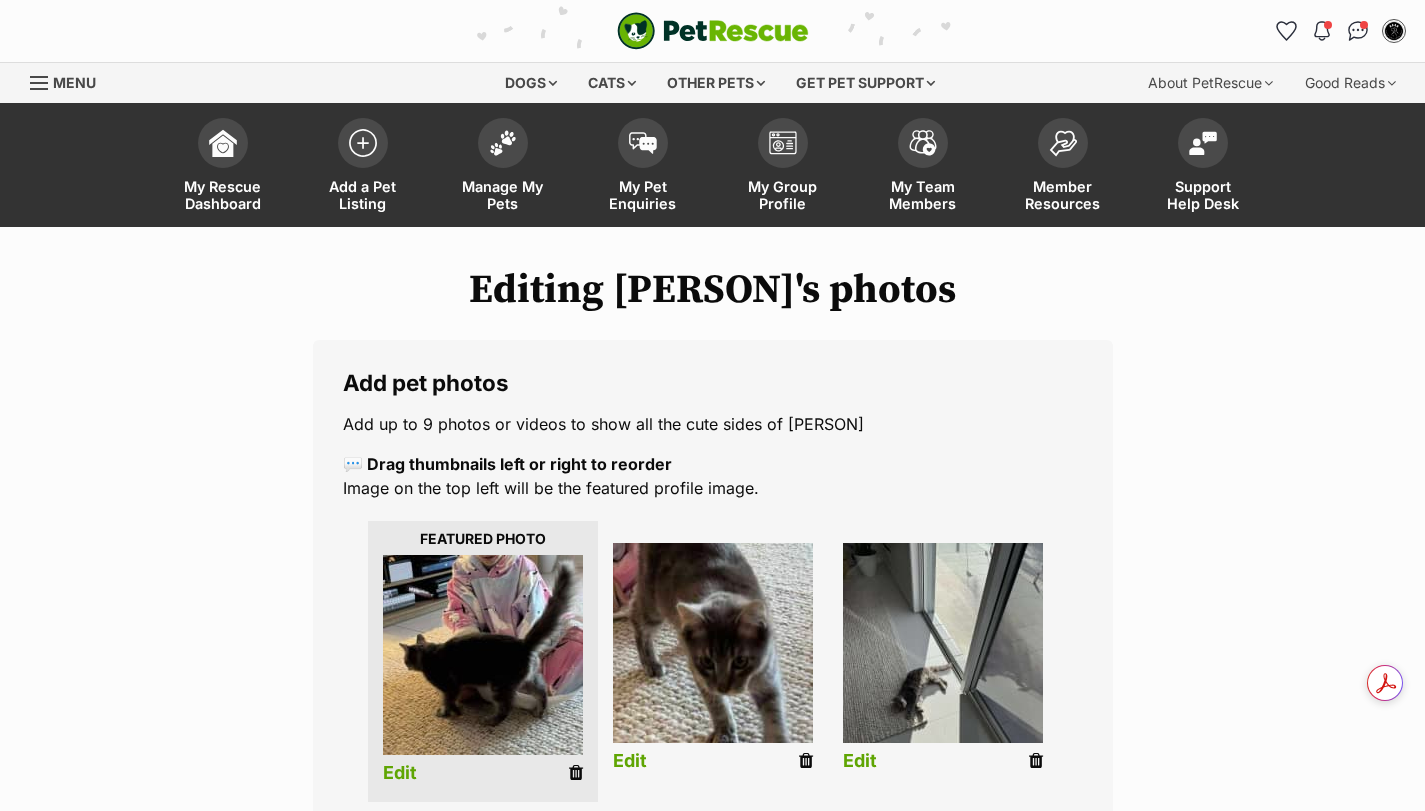 scroll, scrollTop: 200, scrollLeft: 0, axis: vertical 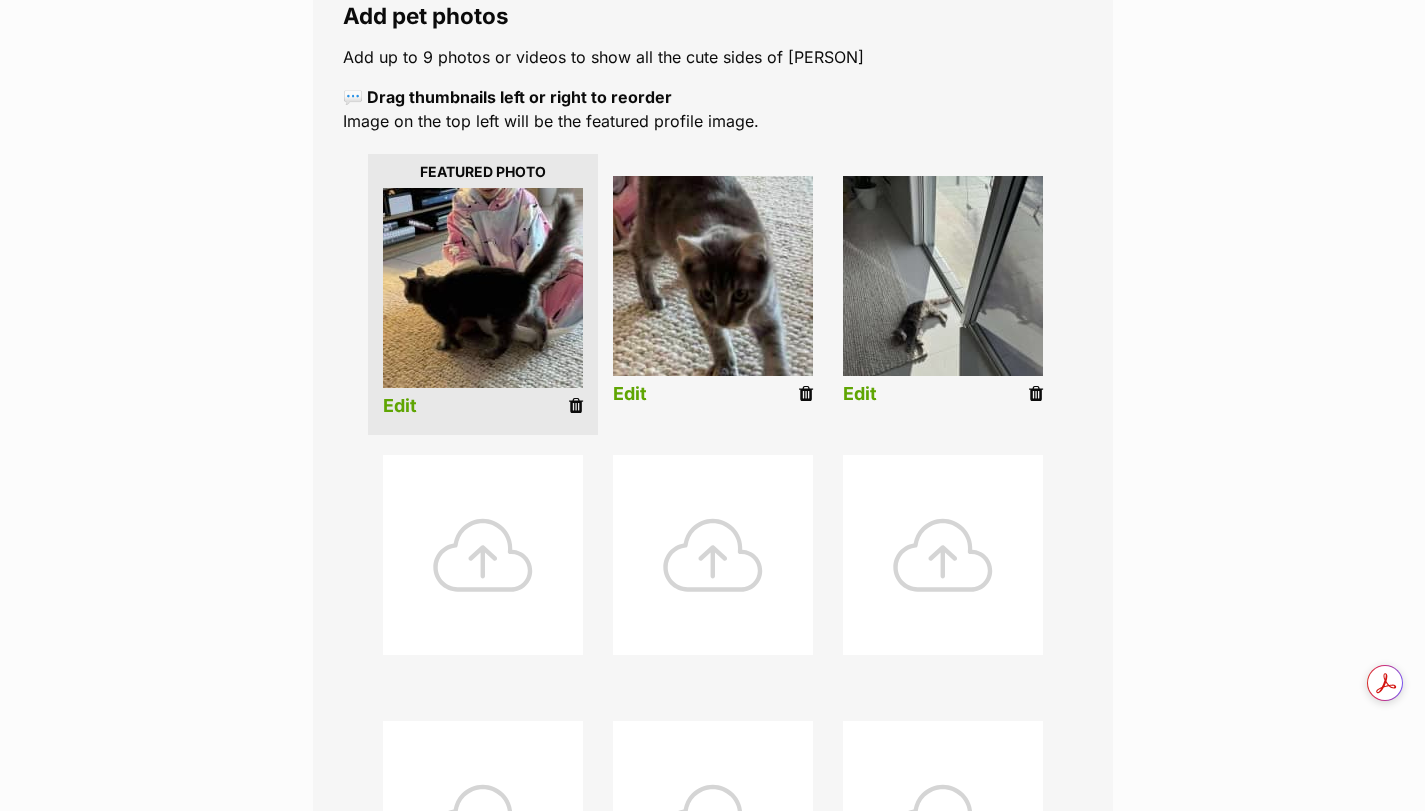 click on "Edit" at bounding box center [860, 394] 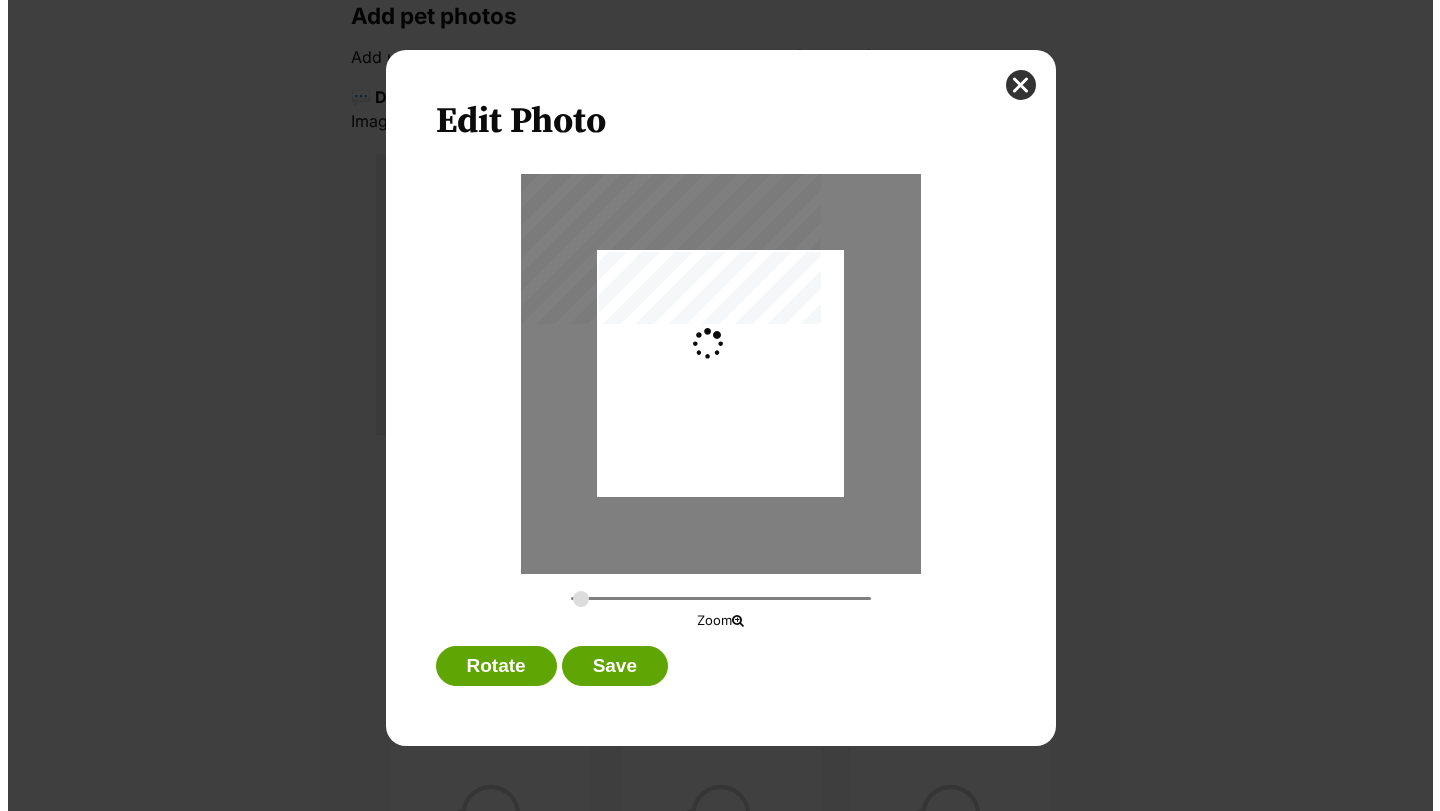scroll, scrollTop: 0, scrollLeft: 0, axis: both 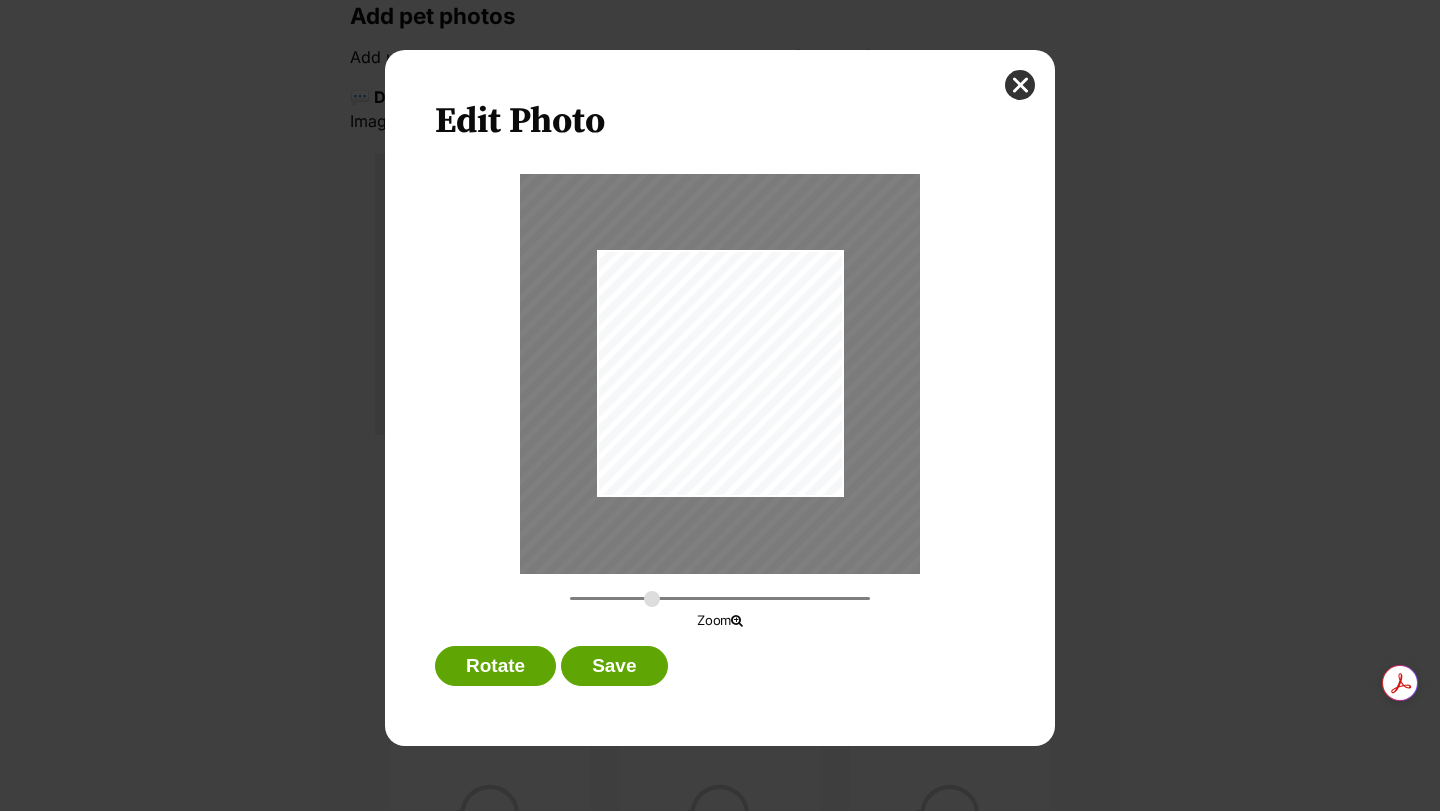 drag, startPoint x: 577, startPoint y: 596, endPoint x: 652, endPoint y: 595, distance: 75.00667 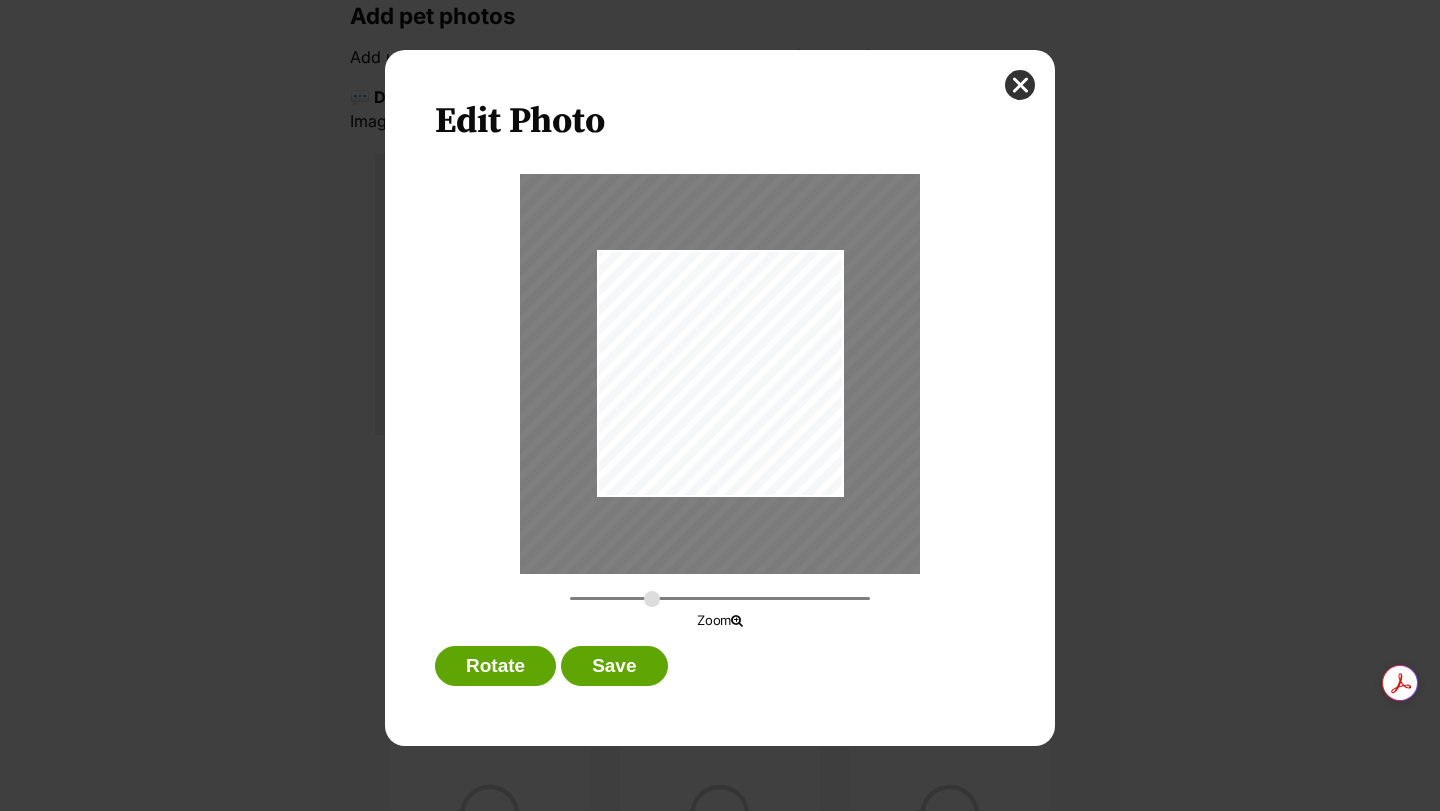 drag, startPoint x: 682, startPoint y: 419, endPoint x: 732, endPoint y: 389, distance: 58.30952 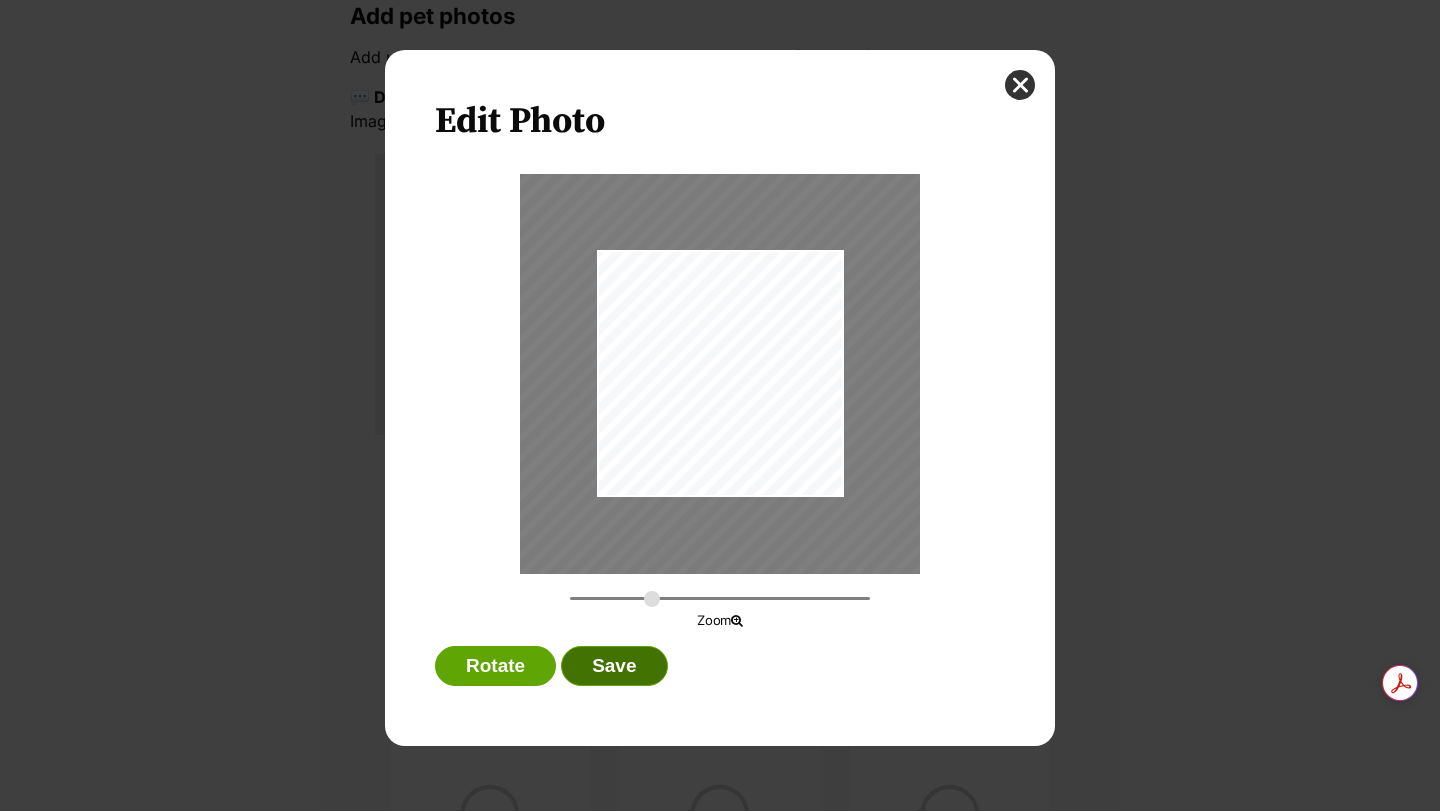click on "Save" at bounding box center (614, 666) 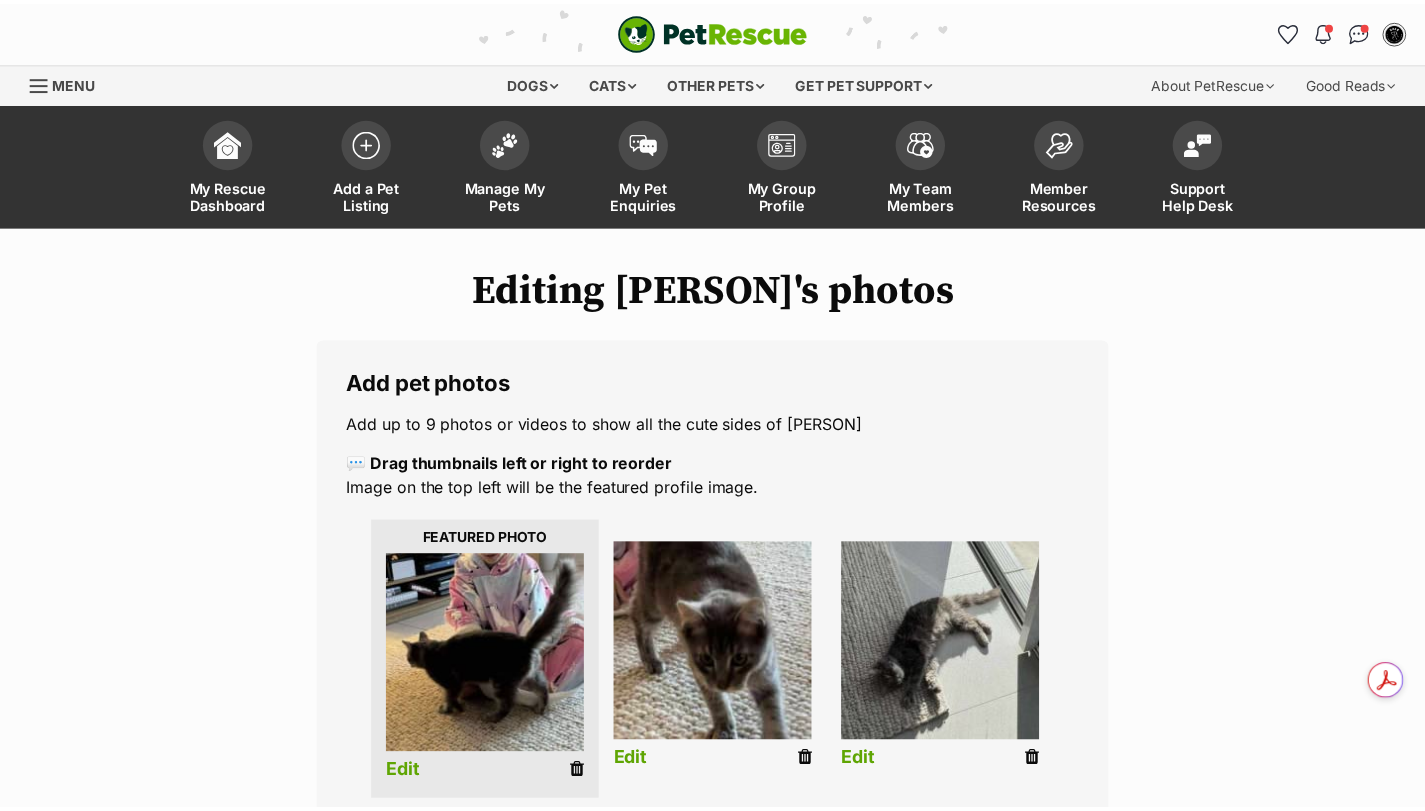 scroll, scrollTop: 367, scrollLeft: 0, axis: vertical 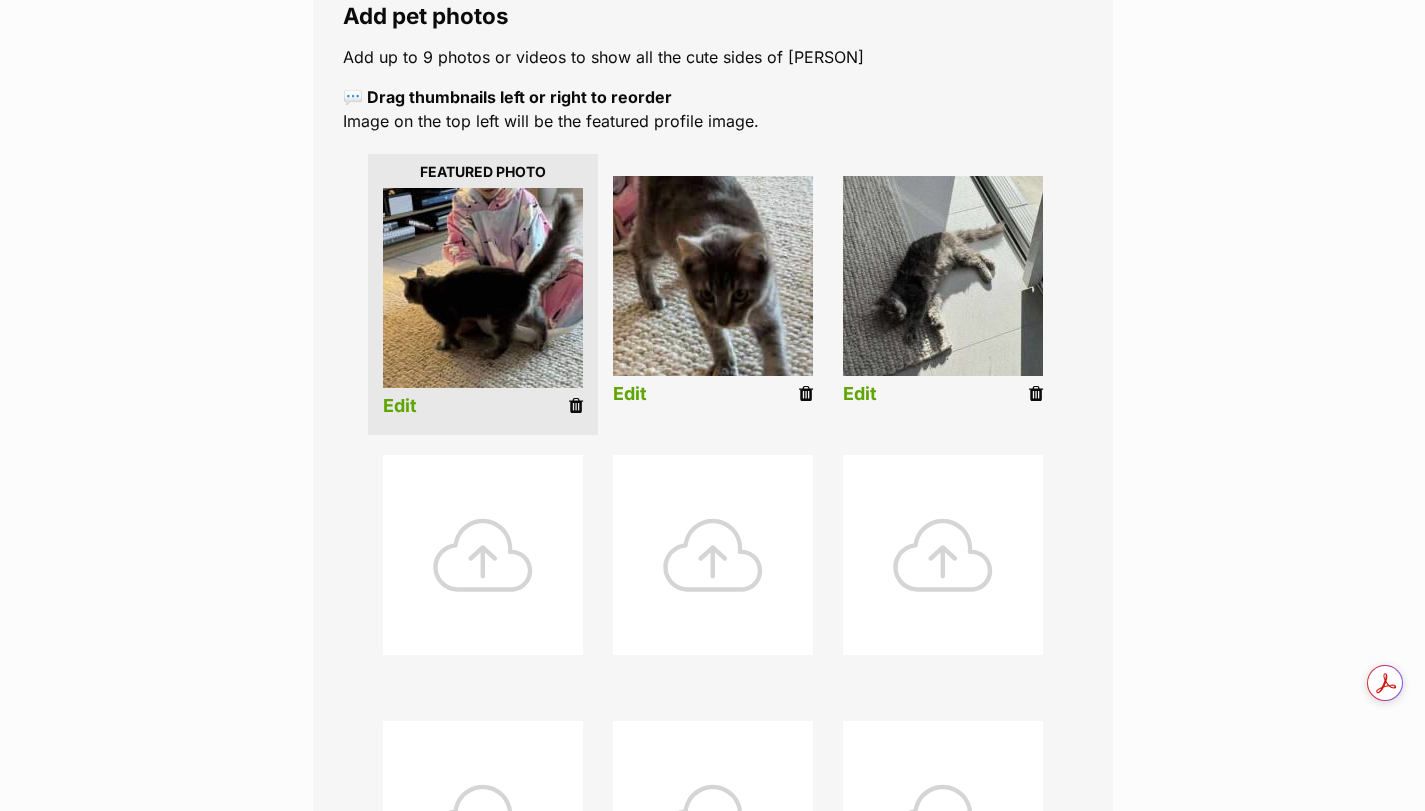 click on "Edit" at bounding box center (630, 394) 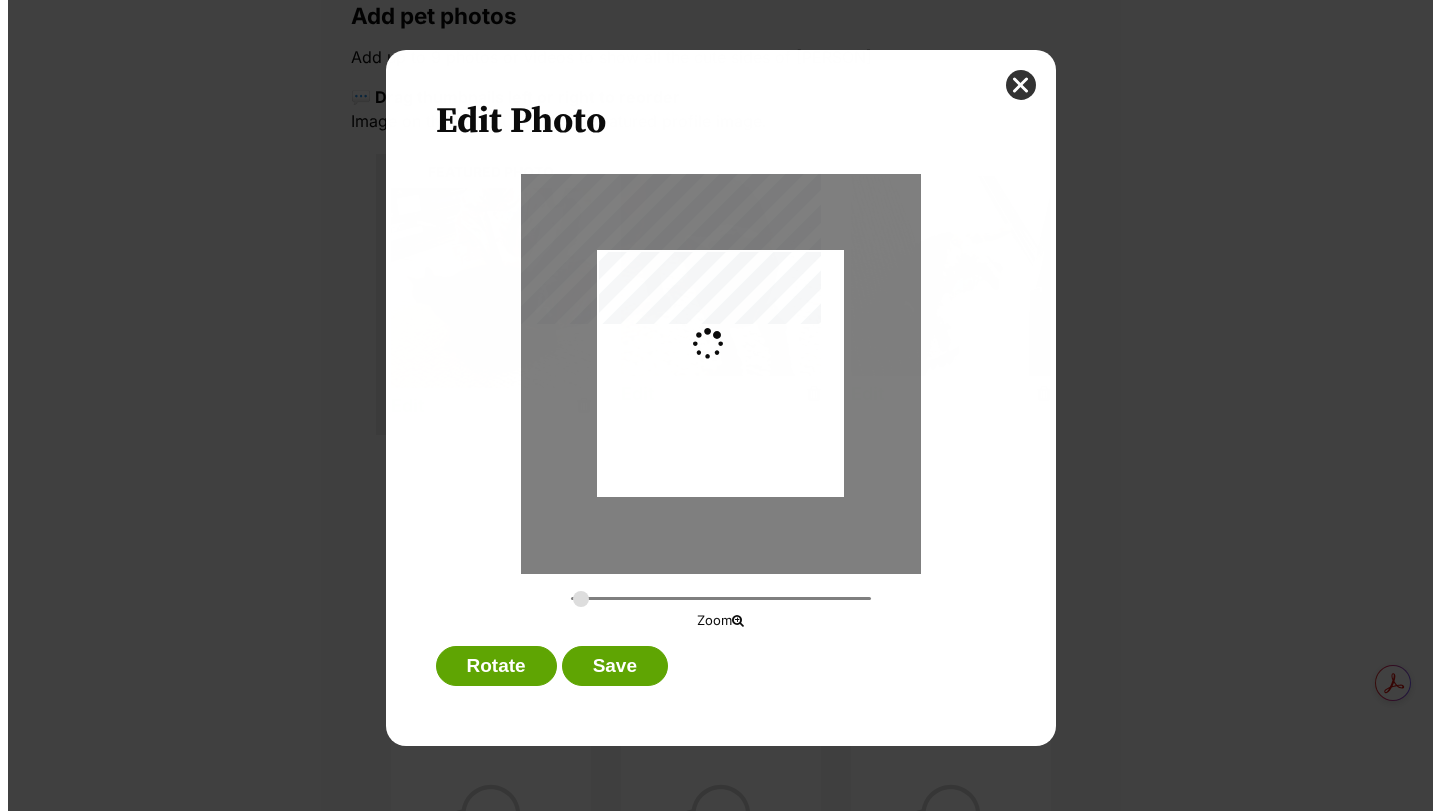 scroll, scrollTop: 0, scrollLeft: 0, axis: both 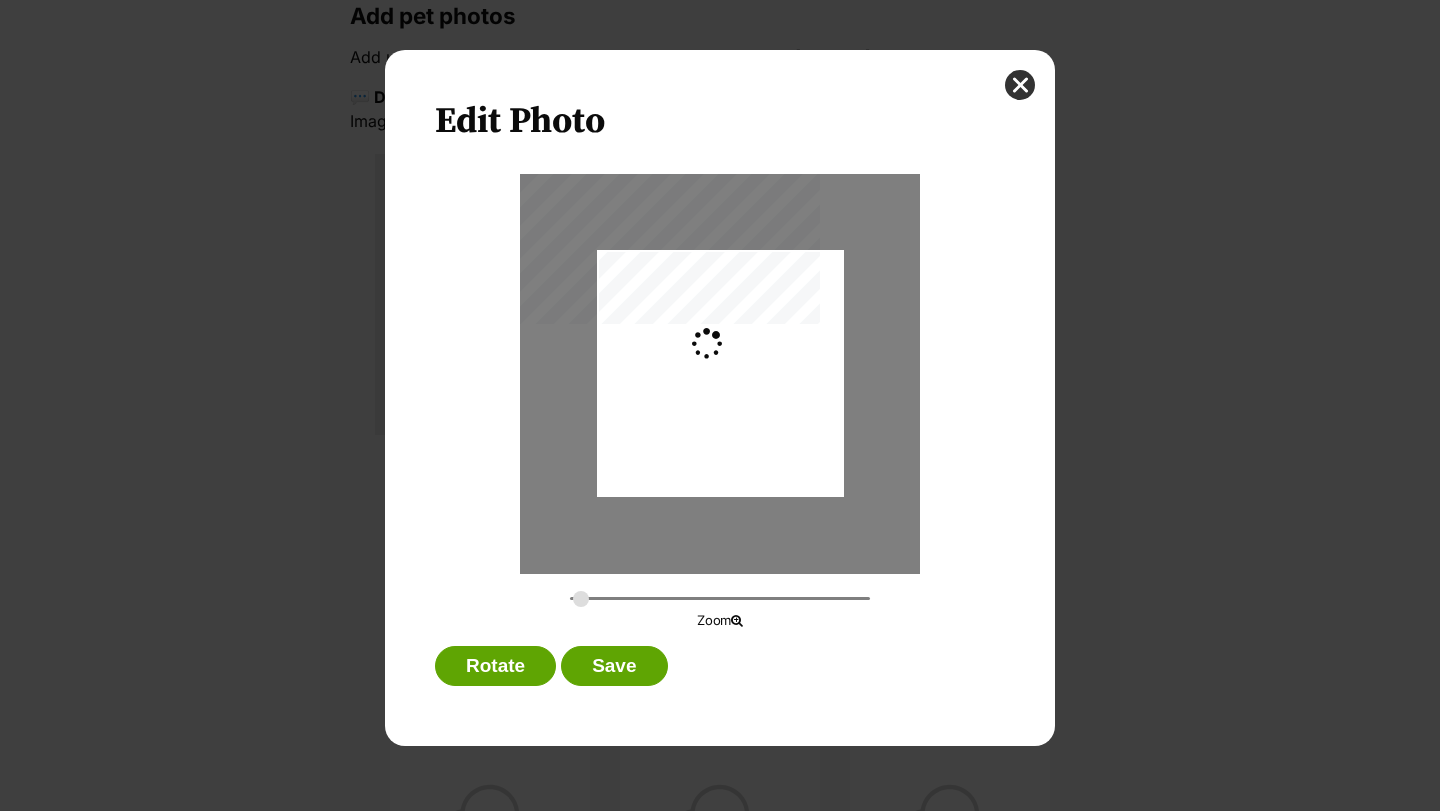 type on "0.2744" 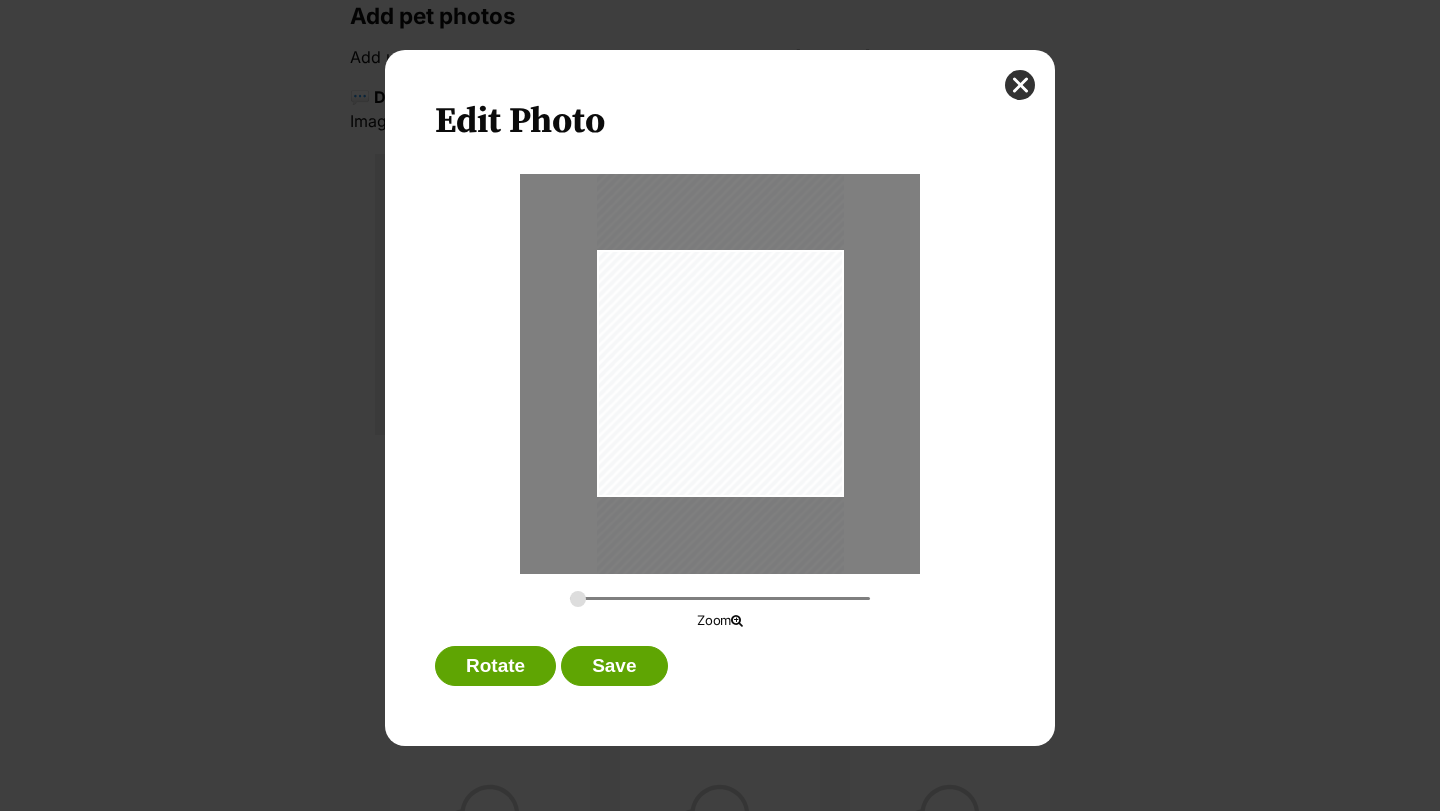 drag, startPoint x: 702, startPoint y: 404, endPoint x: 701, endPoint y: 299, distance: 105.00476 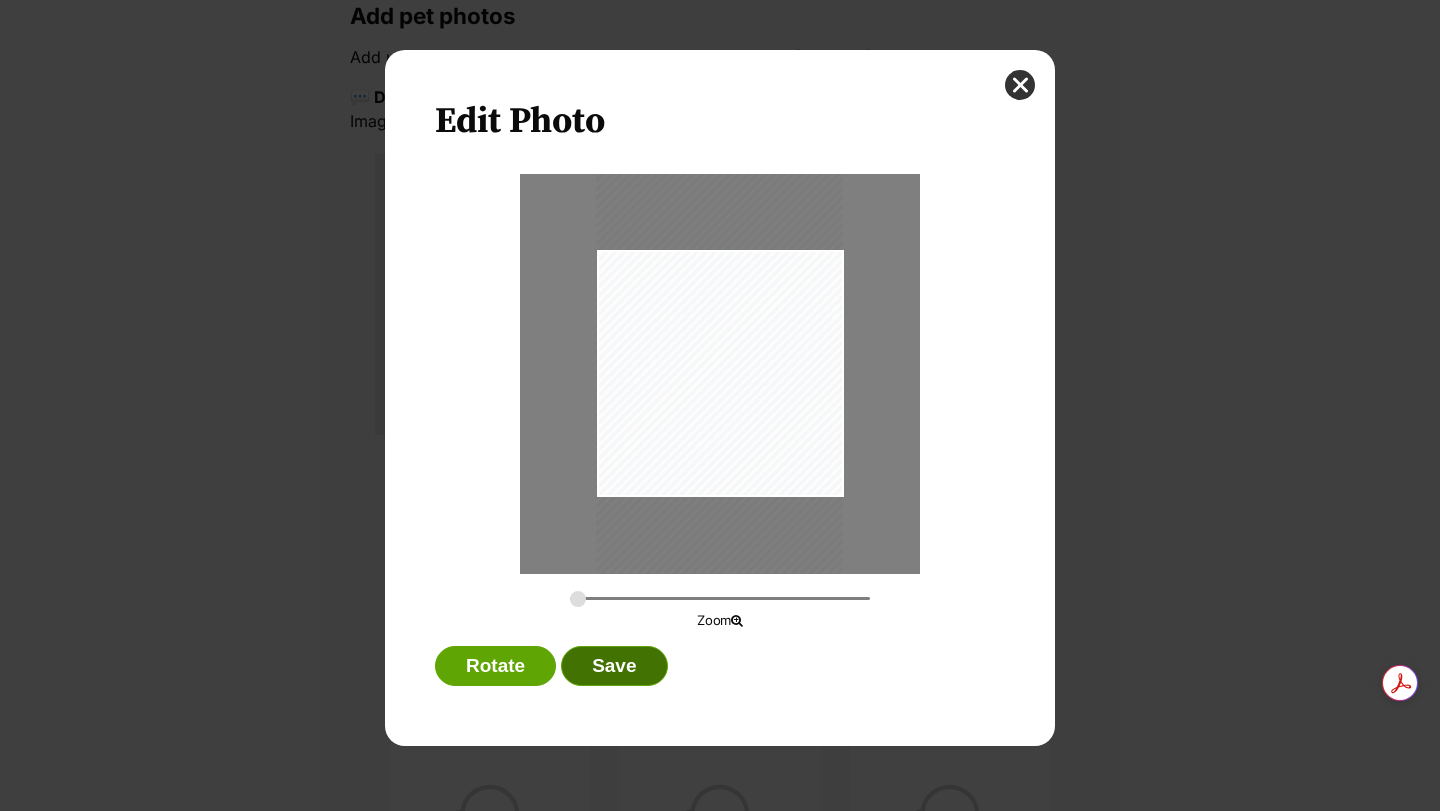 click on "Save" at bounding box center [614, 666] 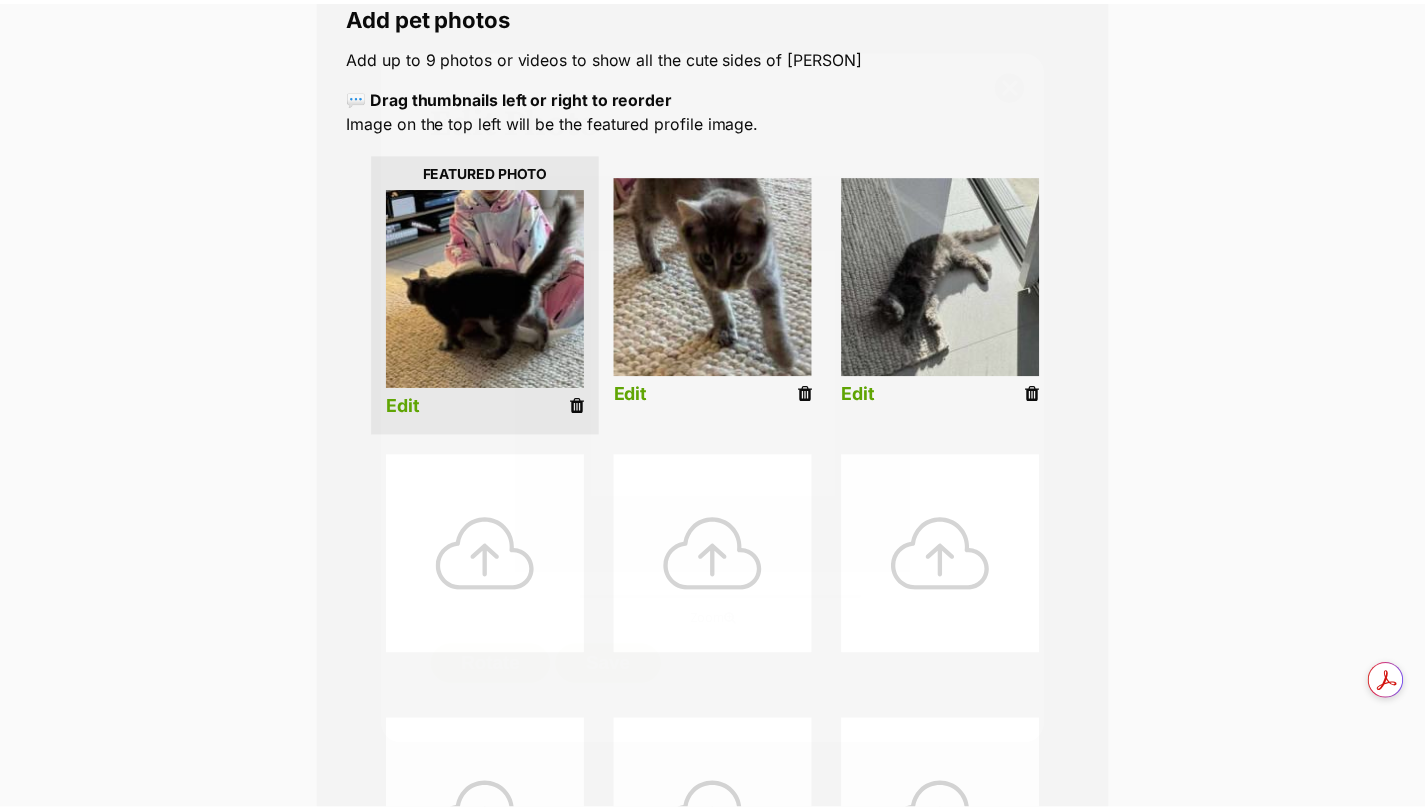 scroll, scrollTop: 367, scrollLeft: 0, axis: vertical 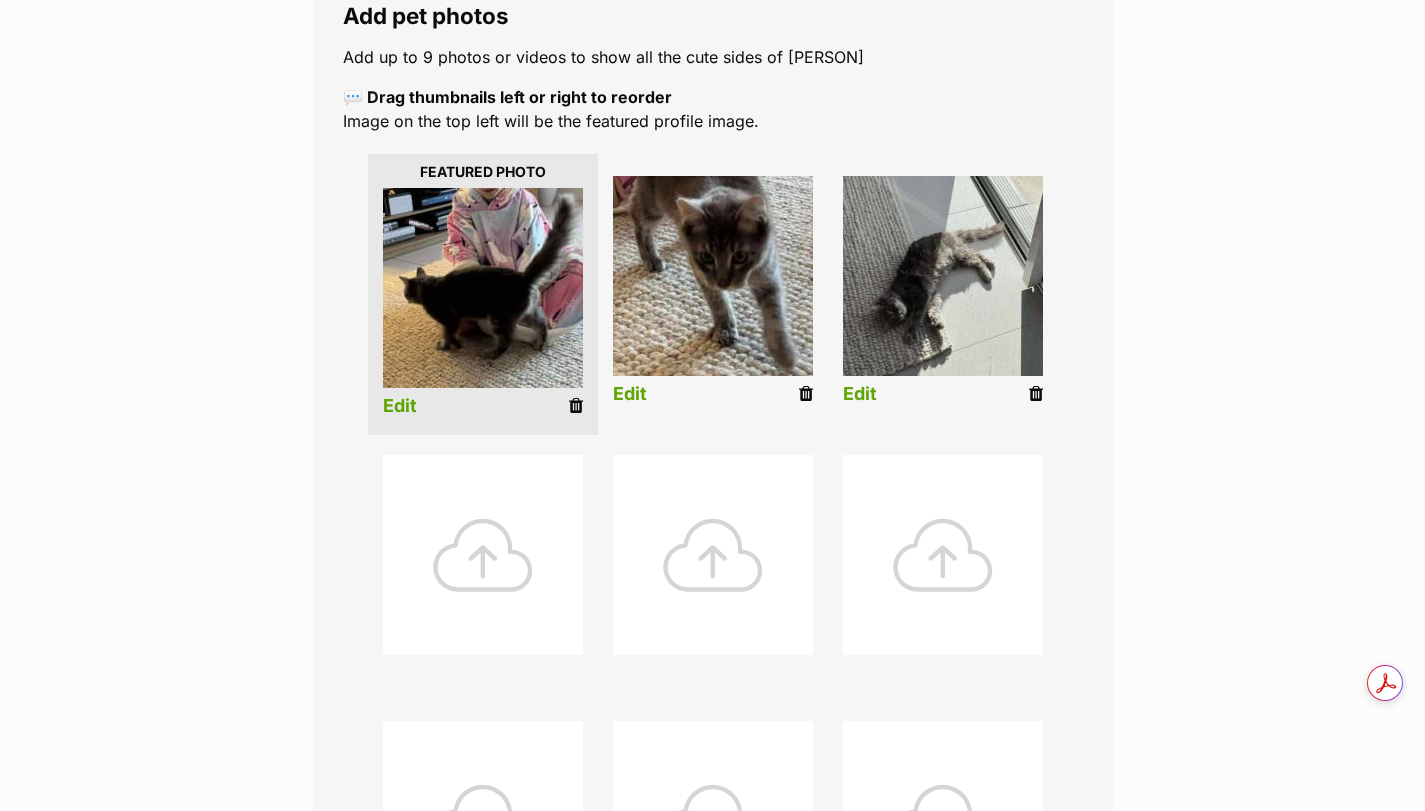 click on "Edit" at bounding box center [400, 406] 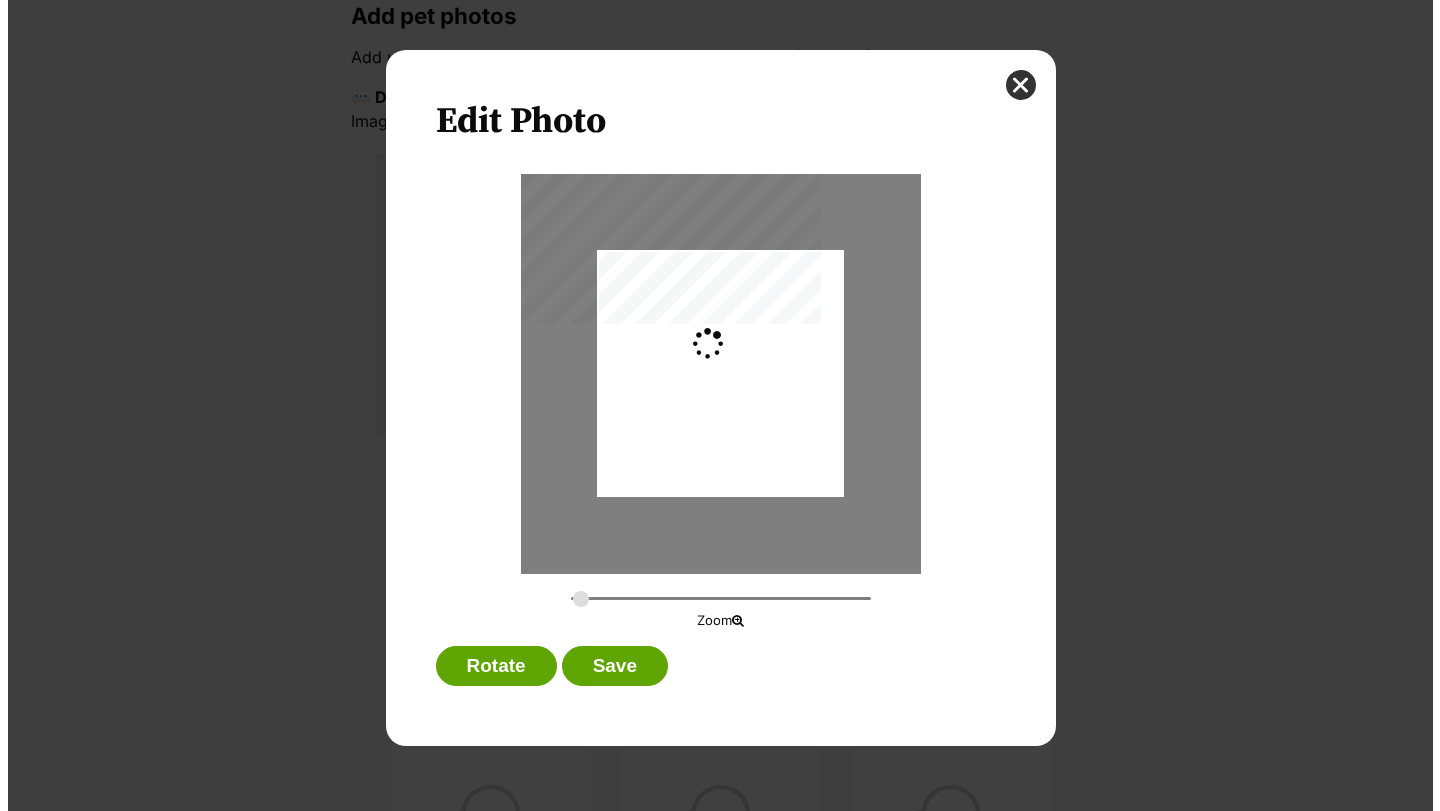 scroll, scrollTop: 0, scrollLeft: 0, axis: both 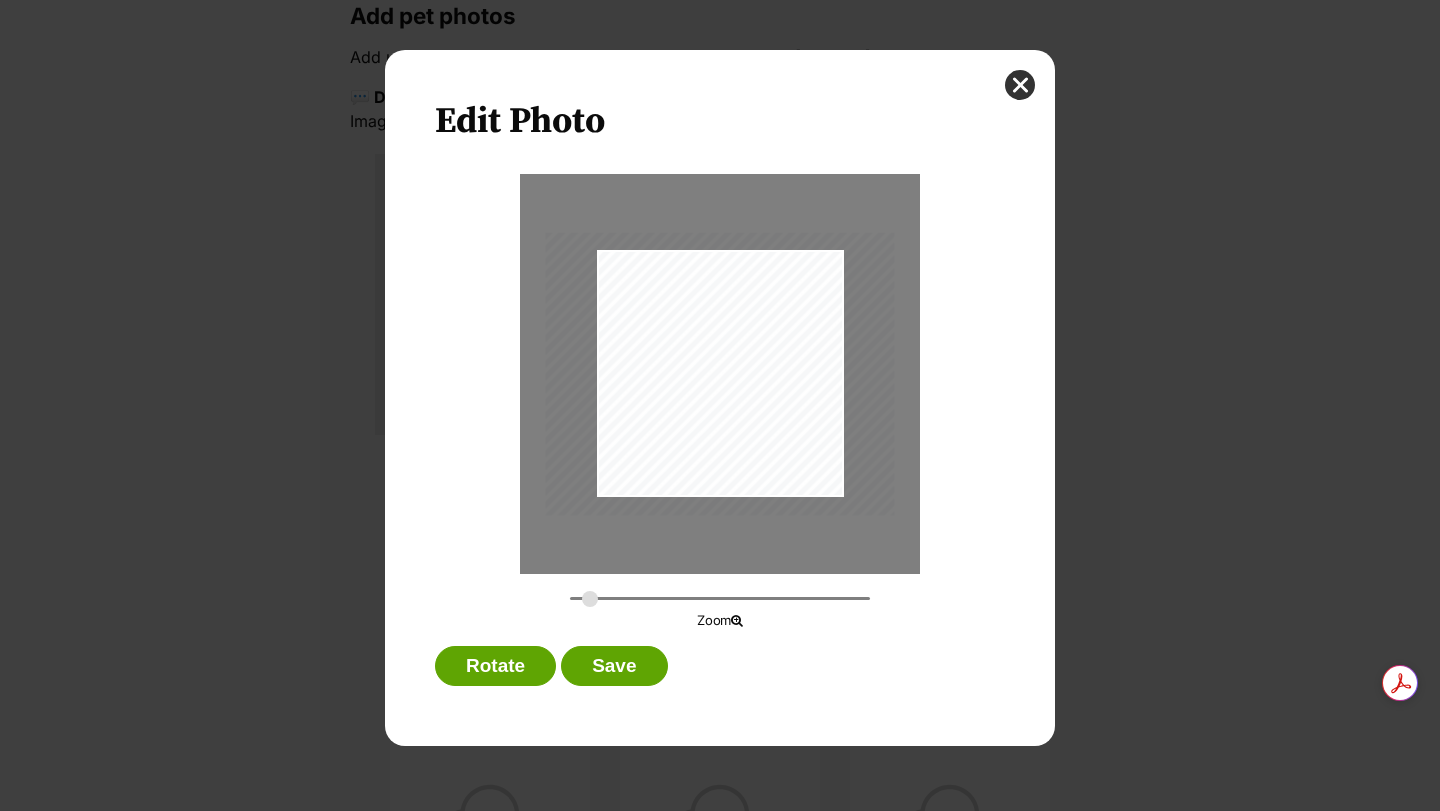 drag, startPoint x: 573, startPoint y: 596, endPoint x: 590, endPoint y: 593, distance: 17.262676 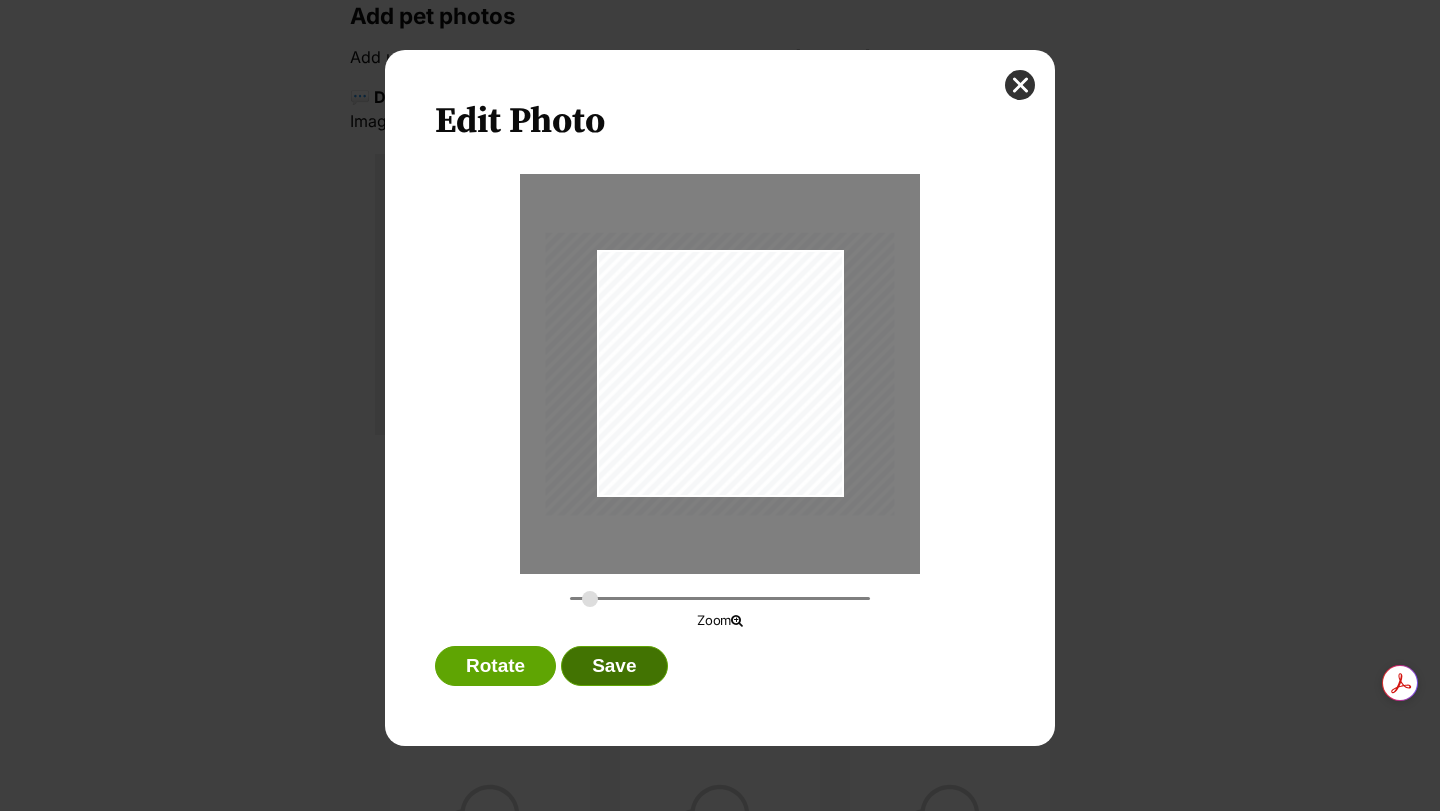 click on "Save" at bounding box center [614, 666] 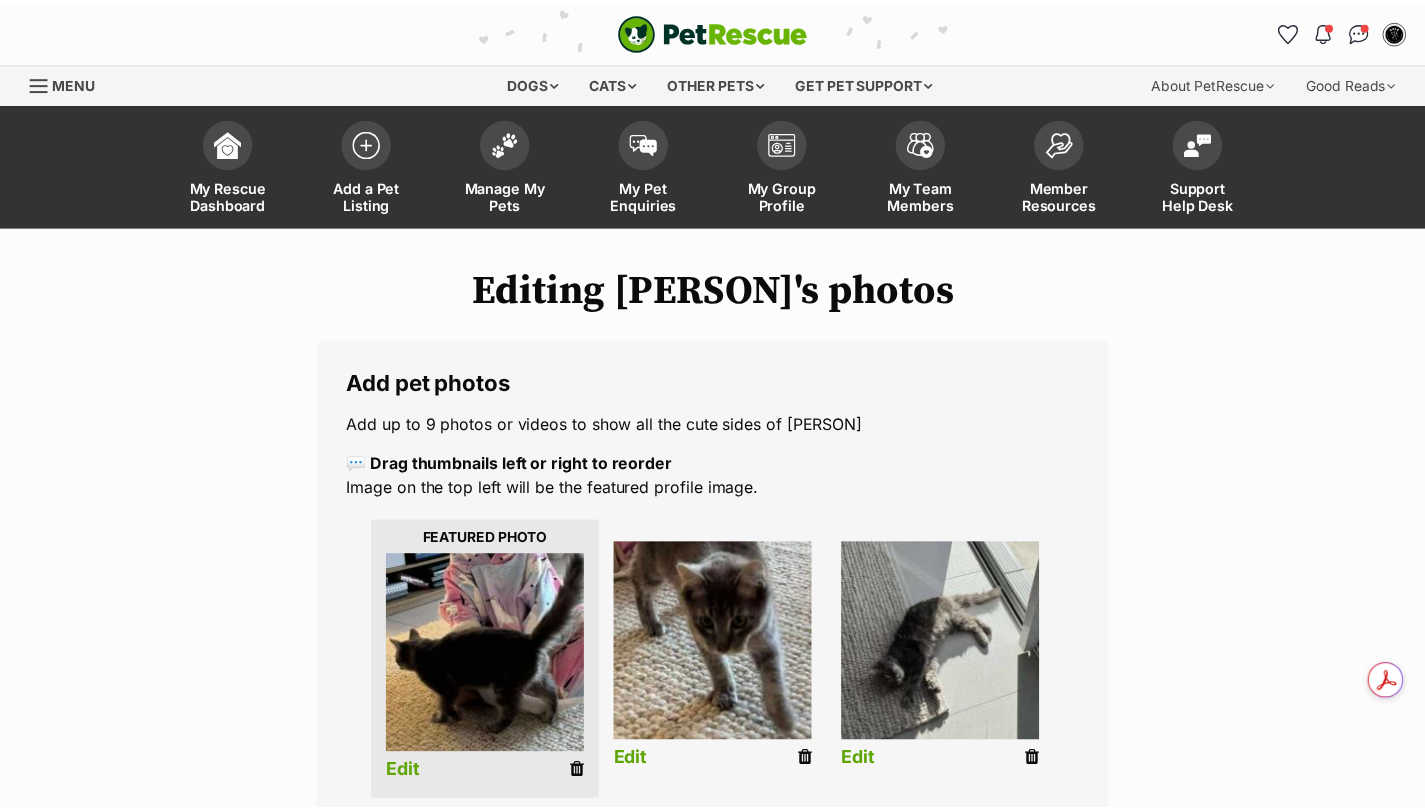 scroll, scrollTop: 367, scrollLeft: 0, axis: vertical 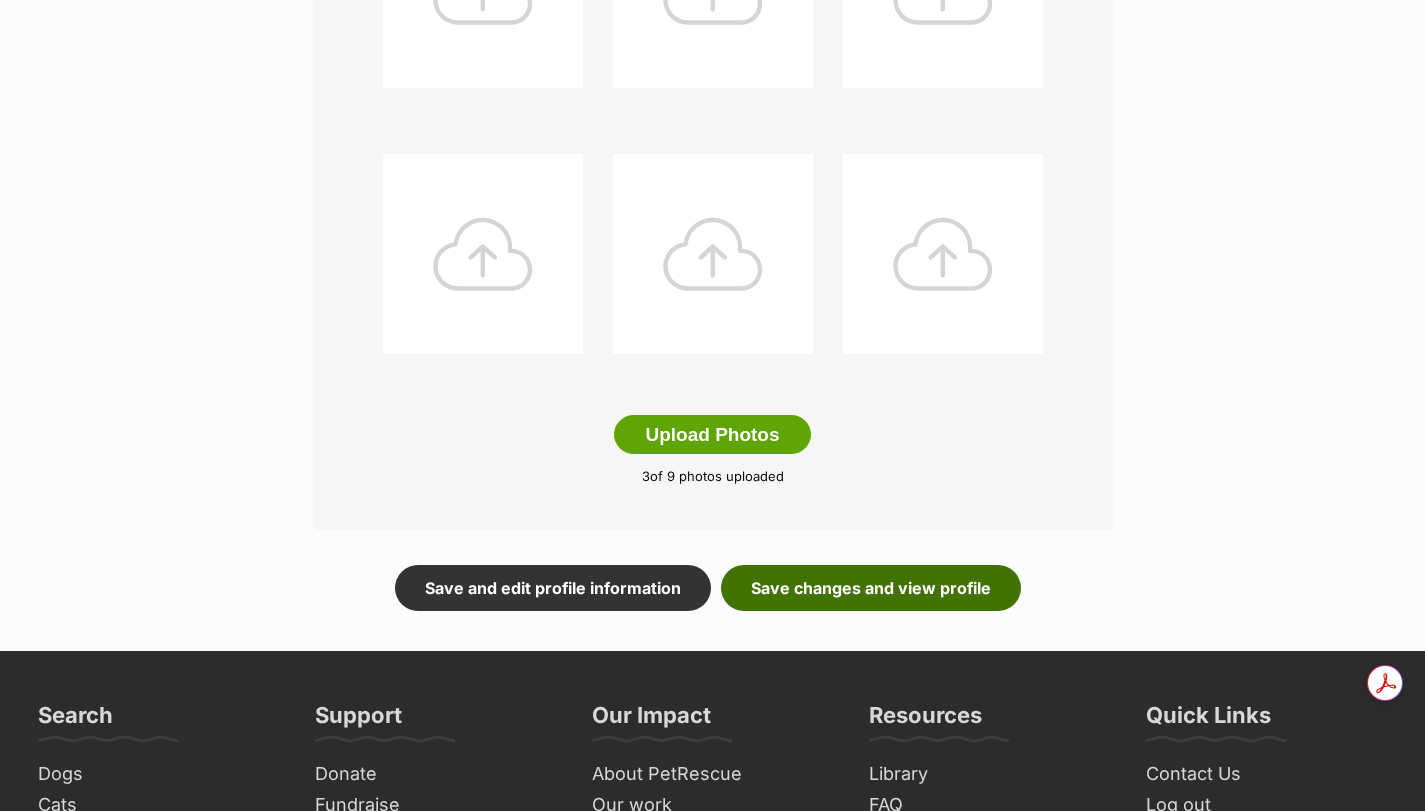 click on "Save changes and view profile" at bounding box center (871, 588) 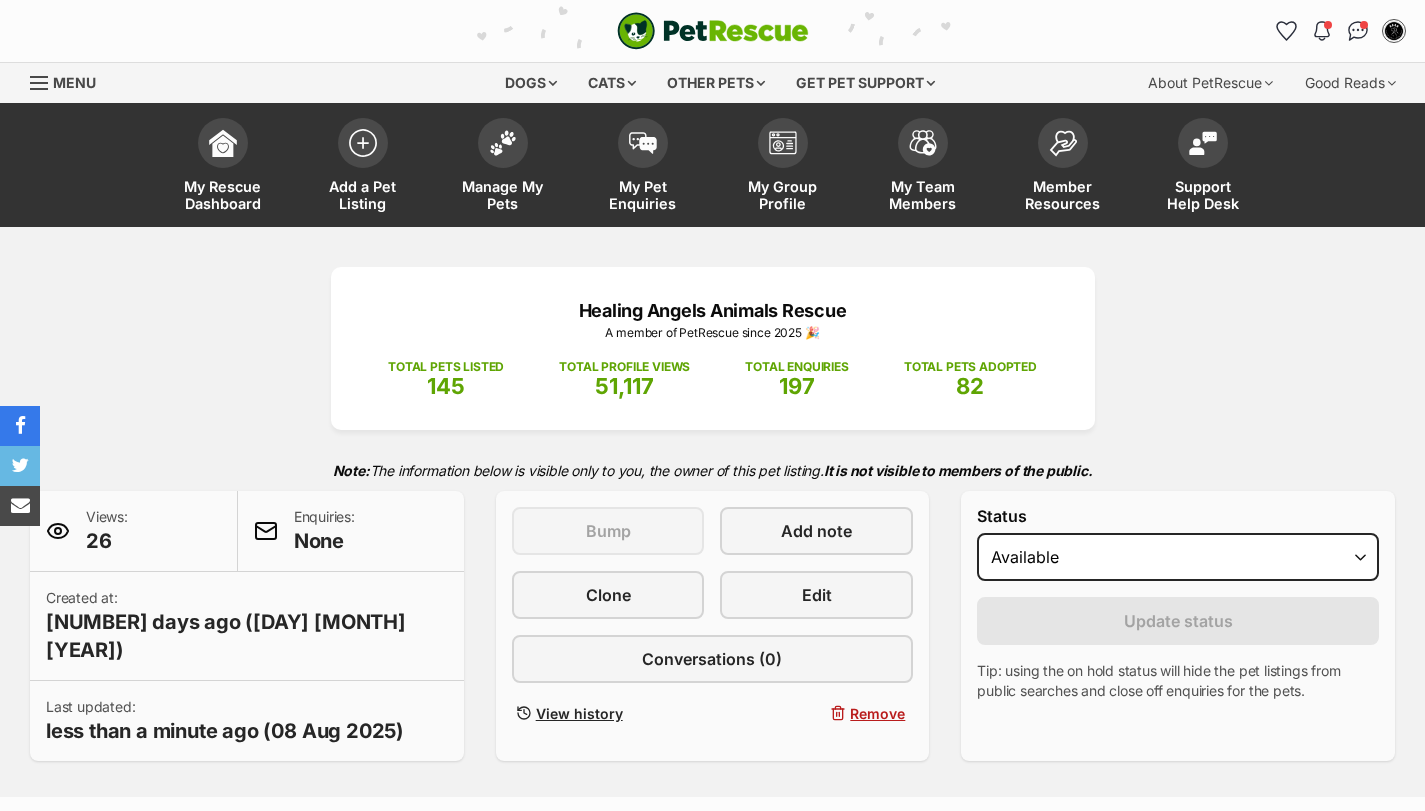 scroll, scrollTop: 200, scrollLeft: 0, axis: vertical 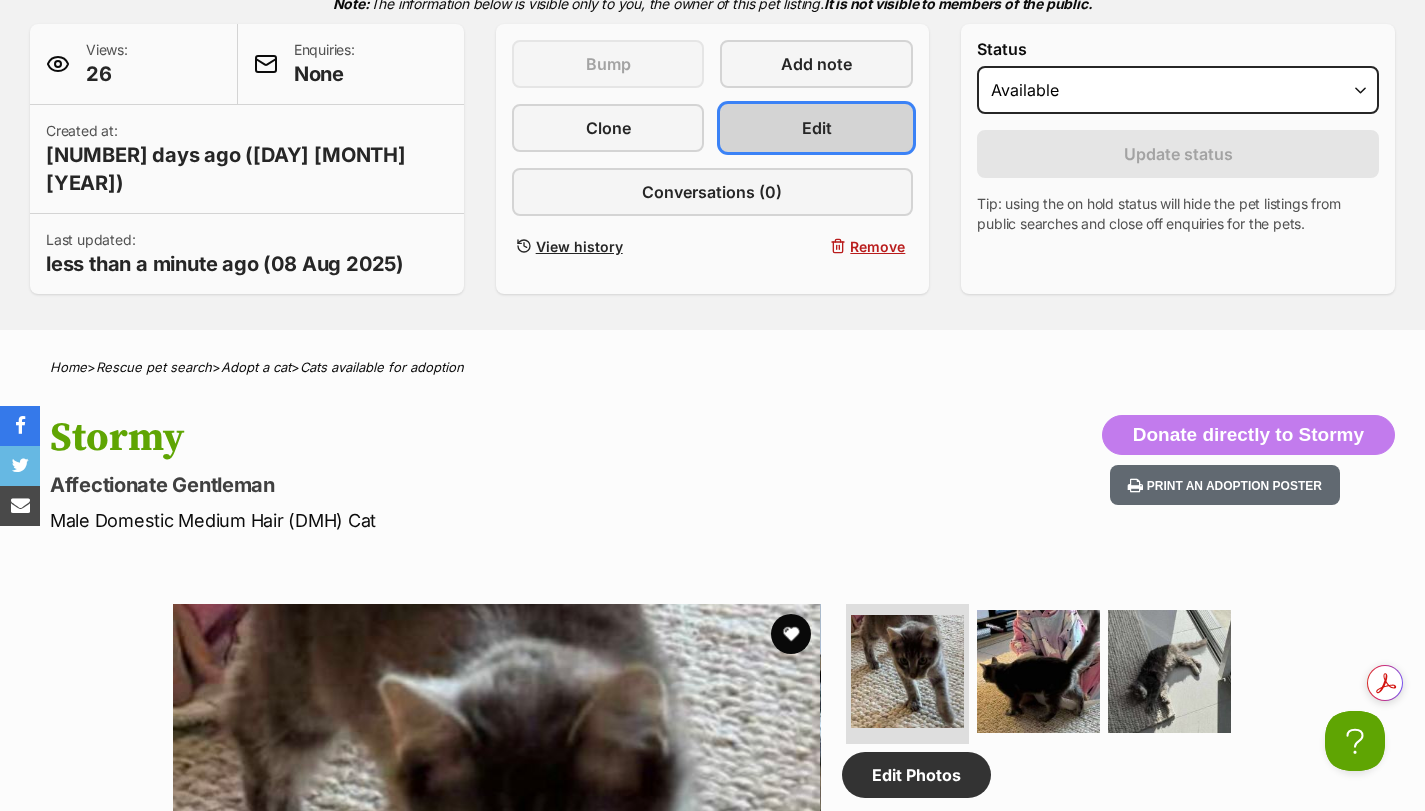 click on "Edit" at bounding box center [817, 128] 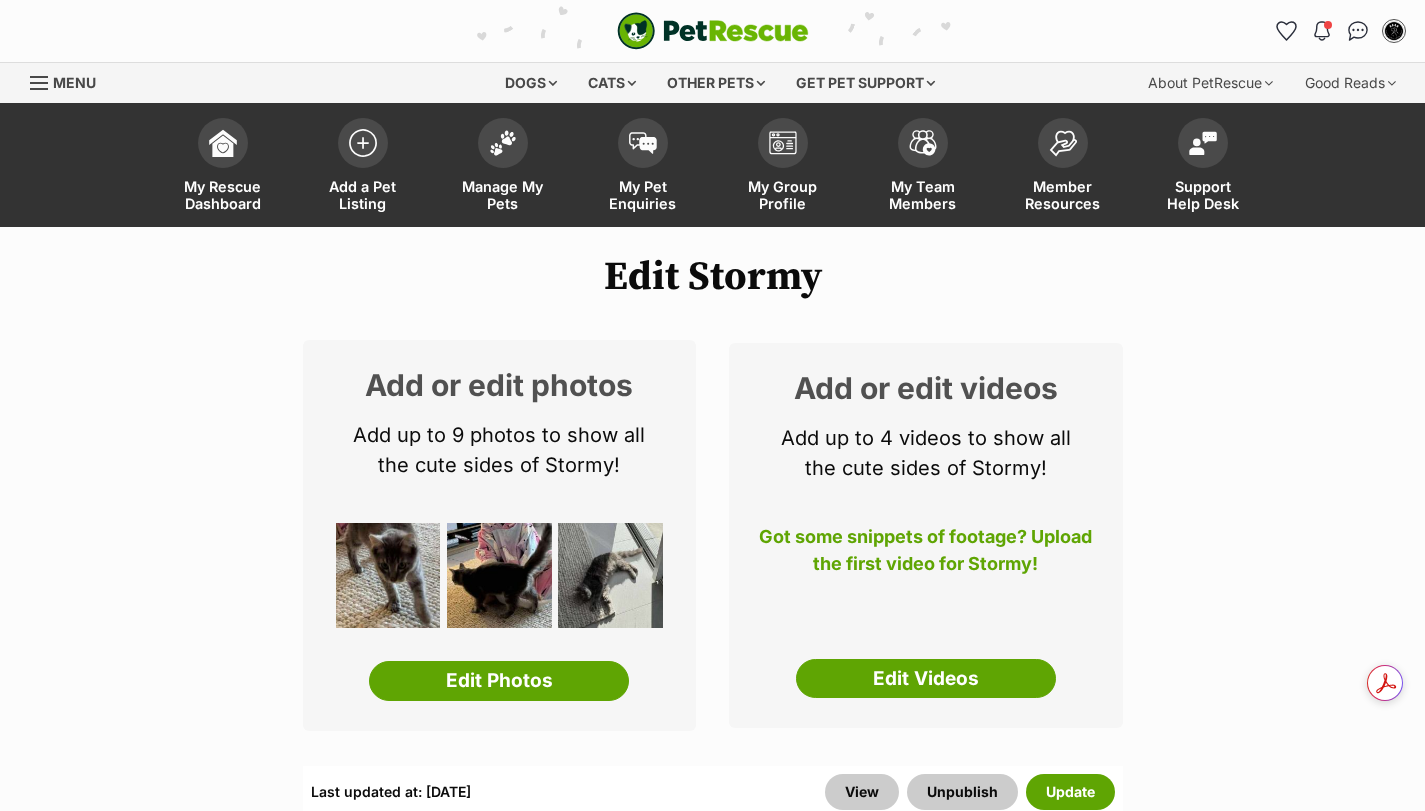 scroll, scrollTop: 0, scrollLeft: 0, axis: both 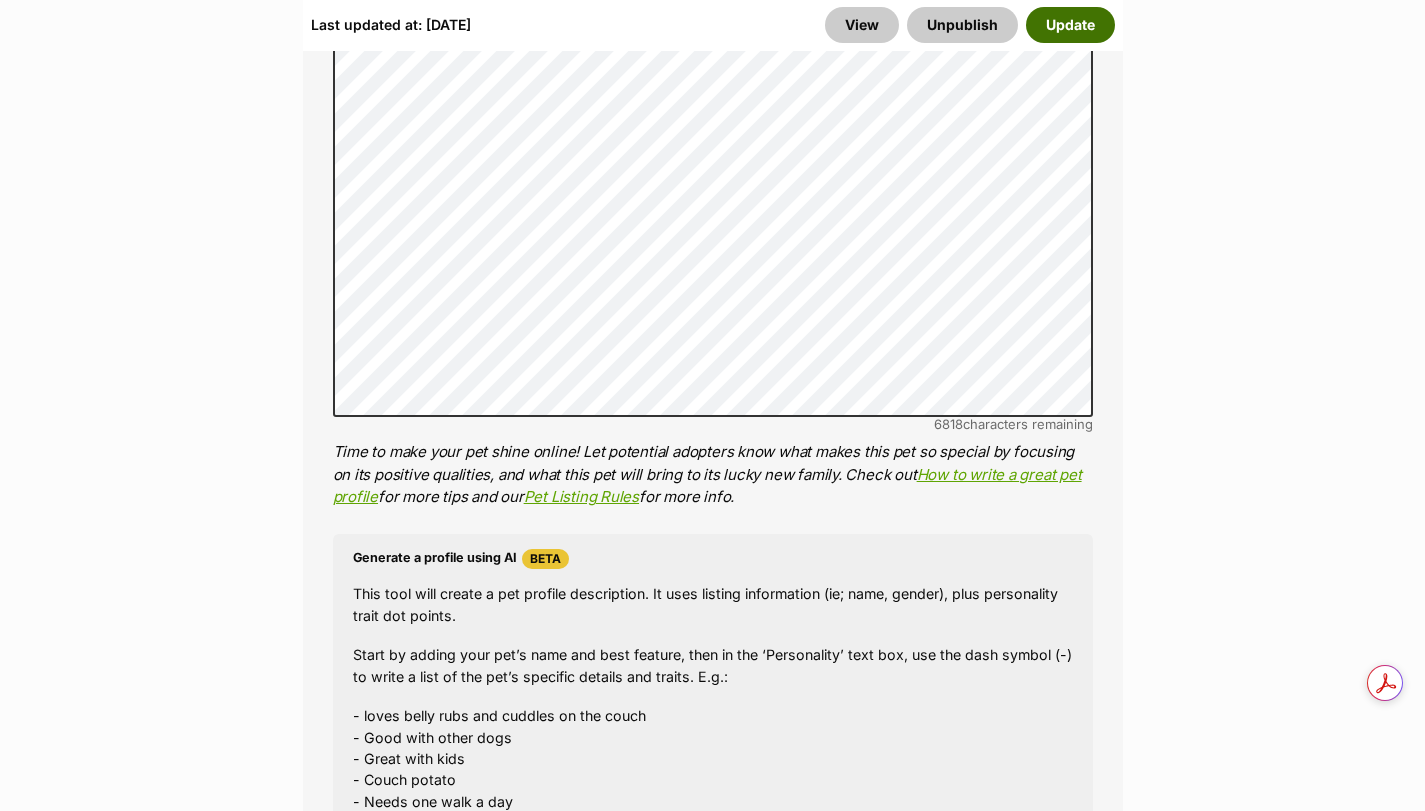click on "Update" at bounding box center [1070, 25] 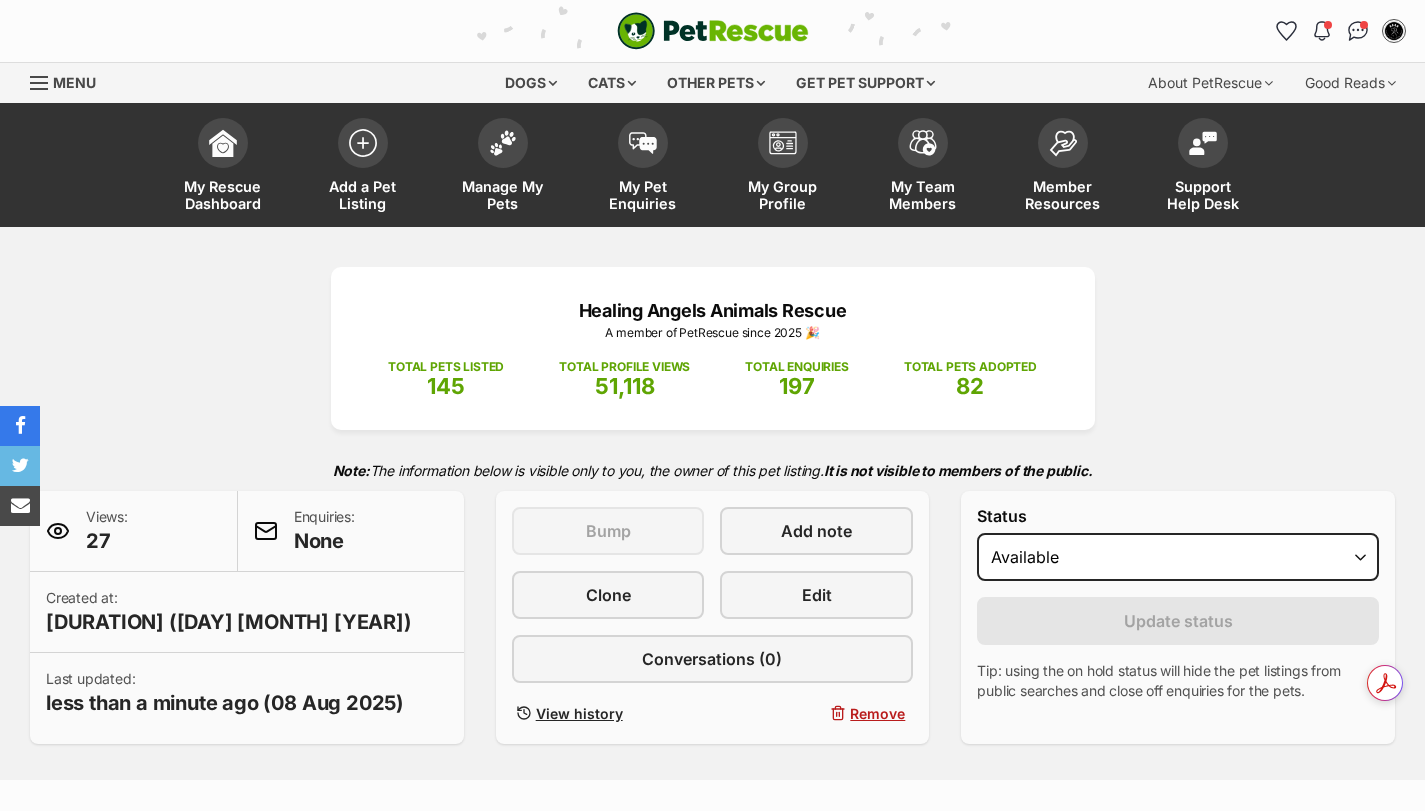 scroll, scrollTop: 0, scrollLeft: 0, axis: both 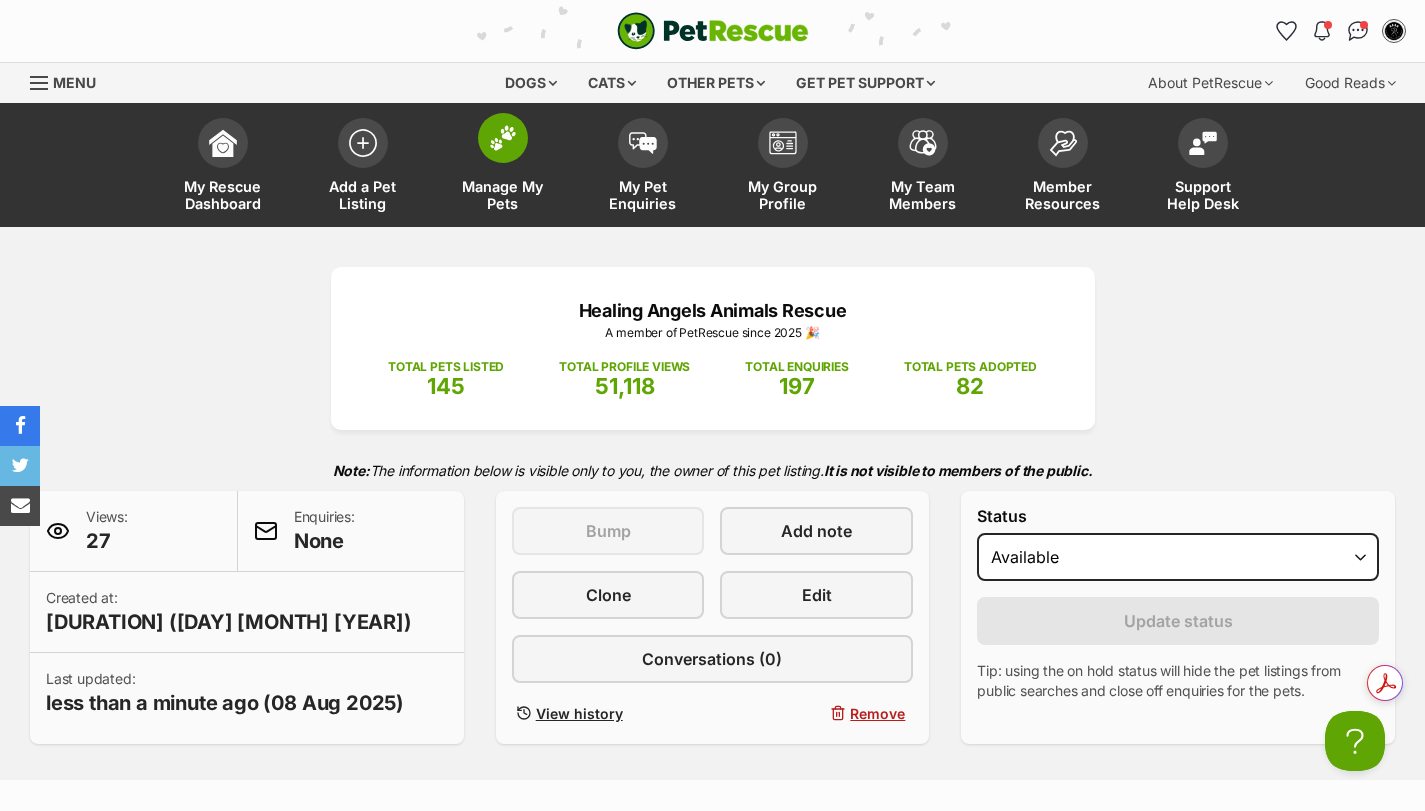 click at bounding box center (503, 138) 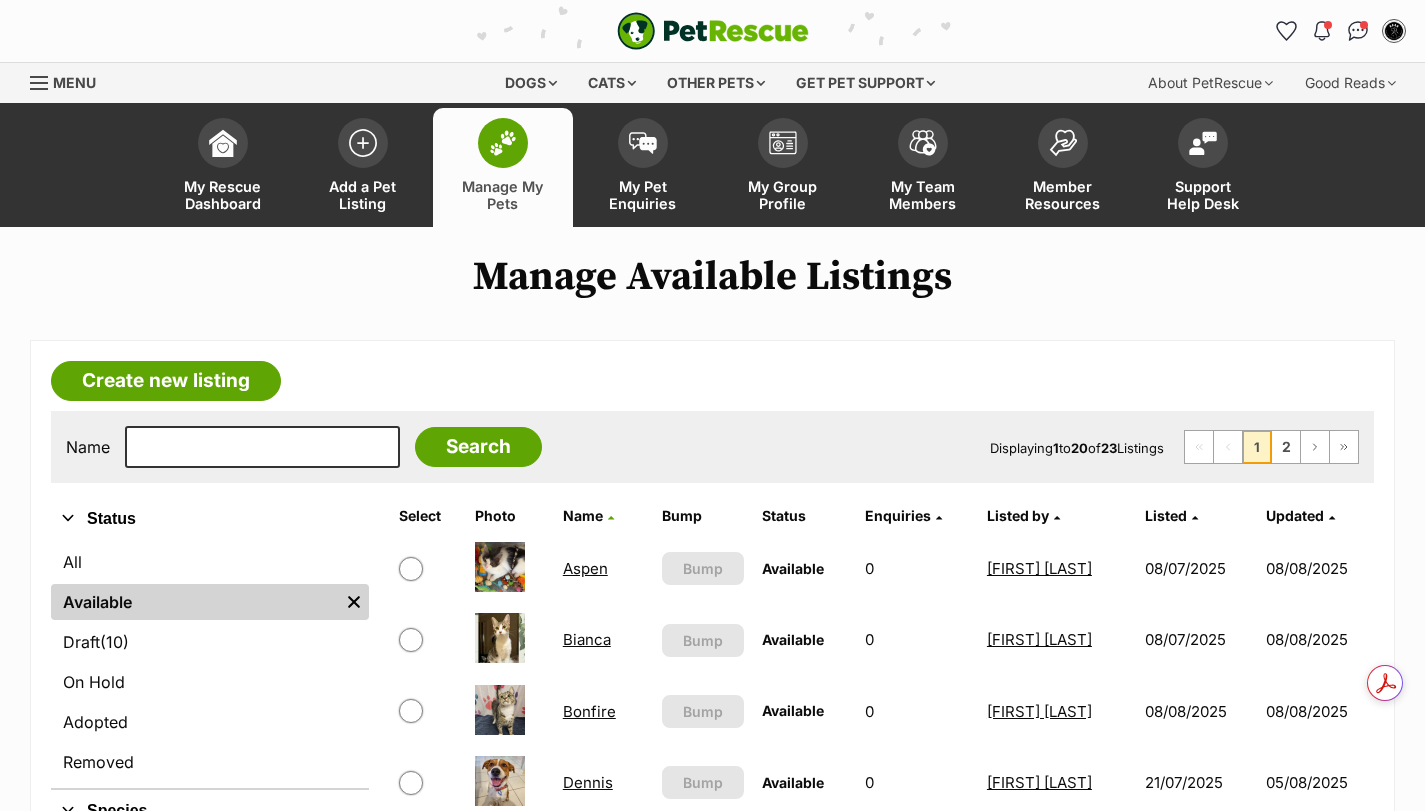 scroll, scrollTop: 0, scrollLeft: 0, axis: both 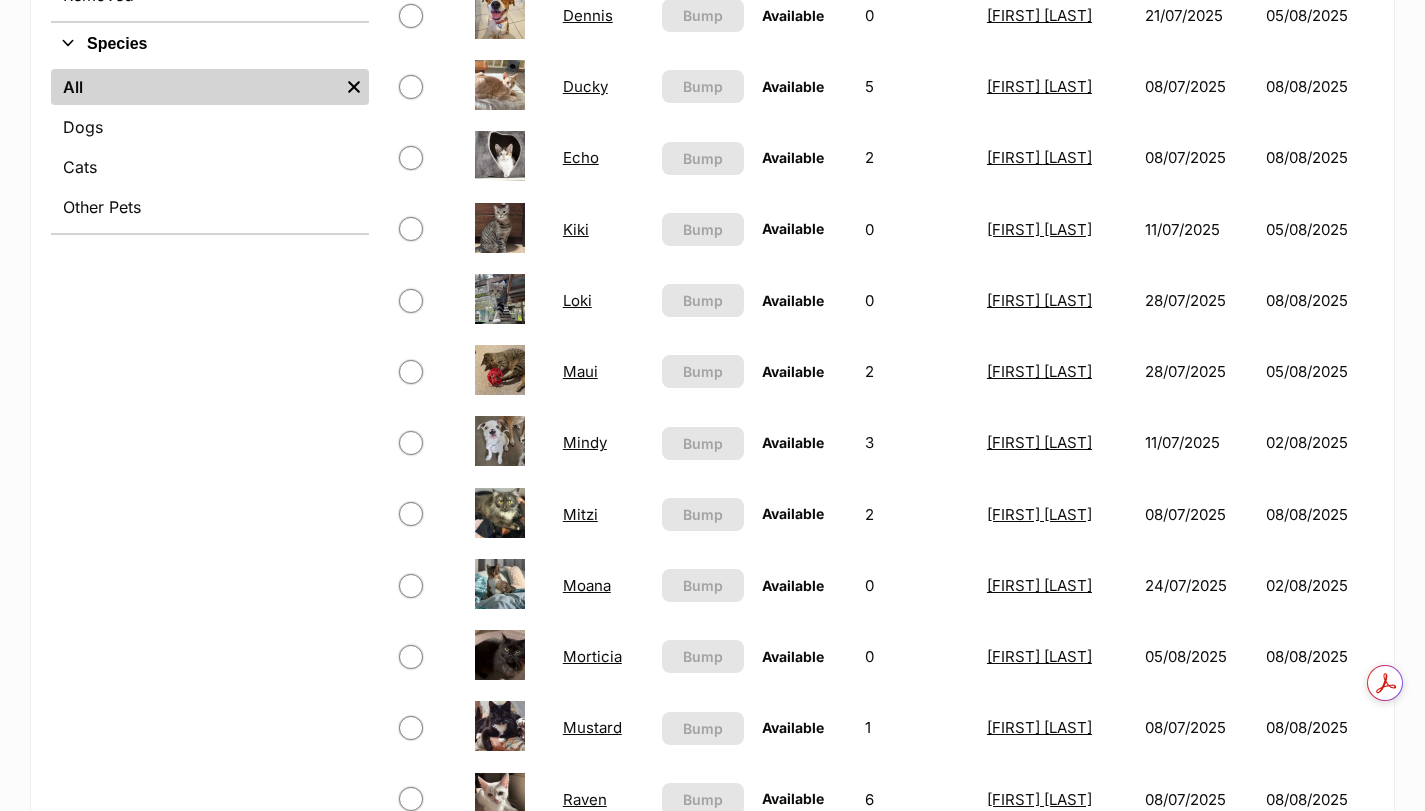 click on "Morticia" at bounding box center (603, 656) 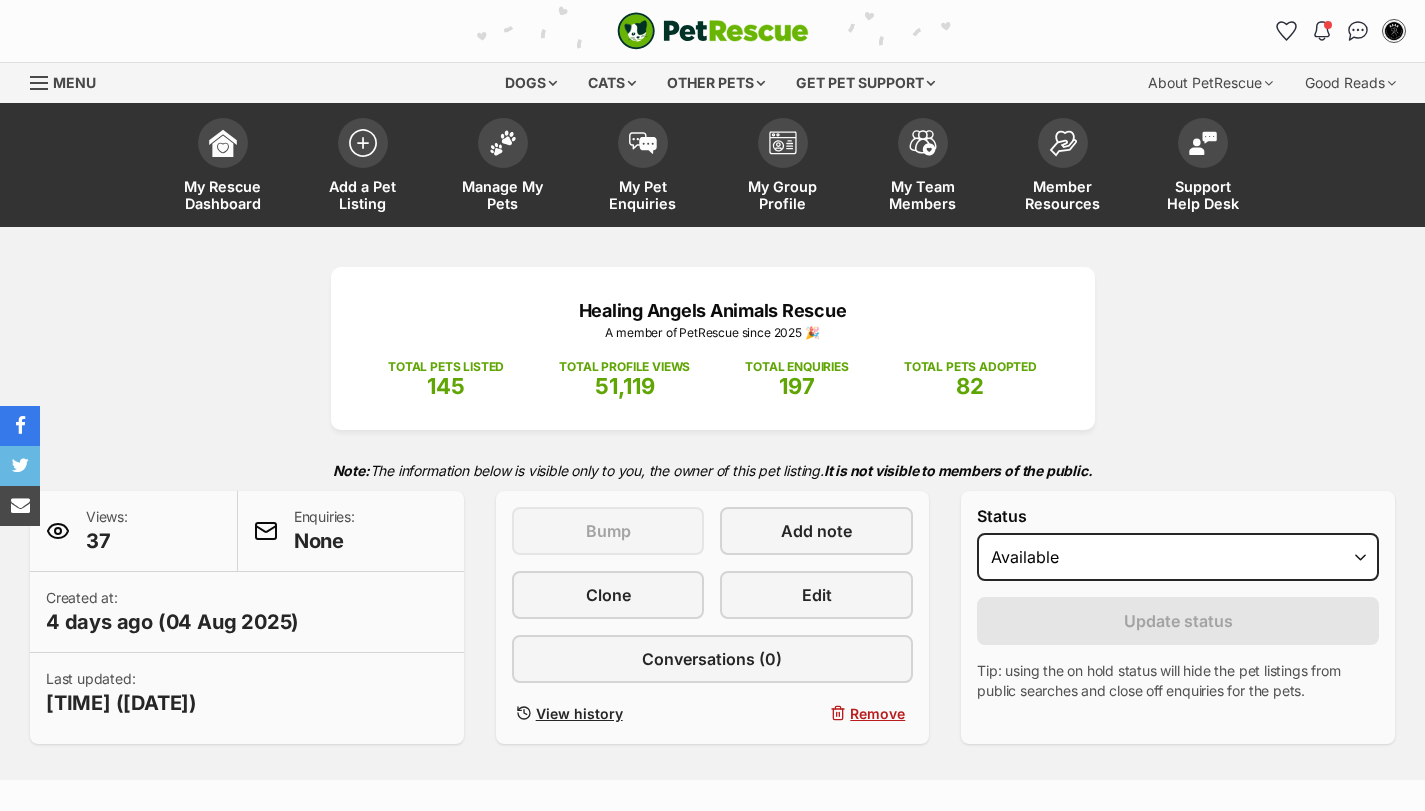 scroll, scrollTop: 0, scrollLeft: 0, axis: both 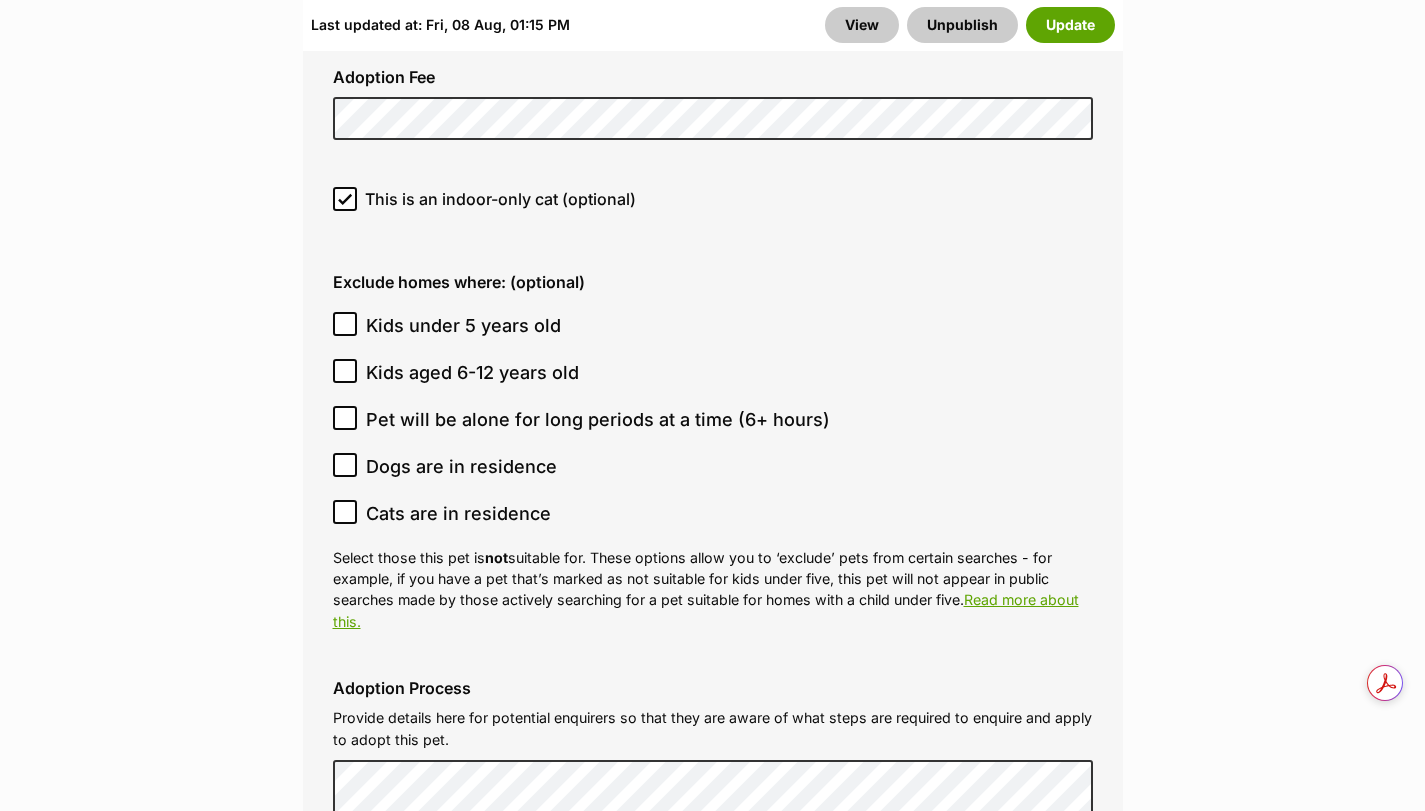 click 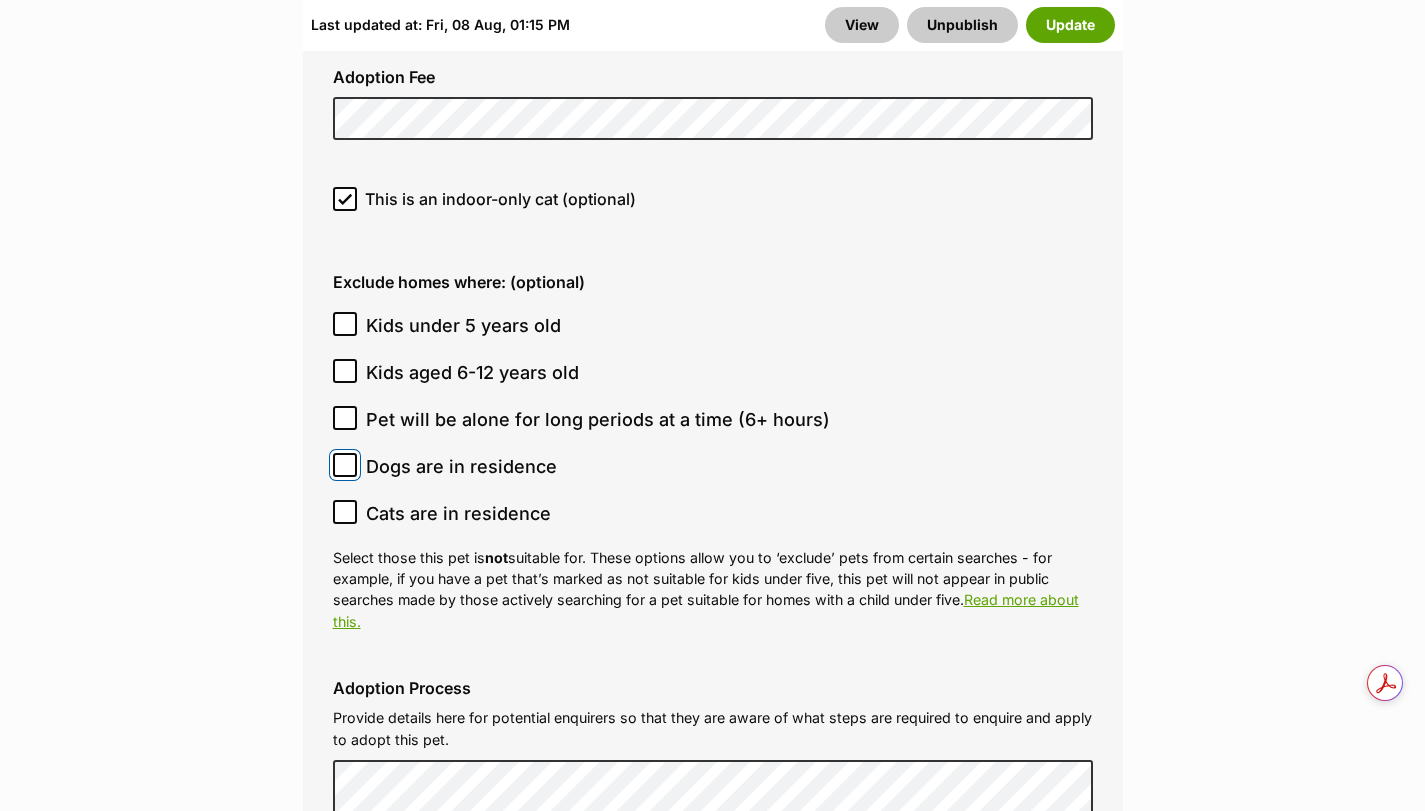 click on "Dogs are in residence" at bounding box center (345, 465) 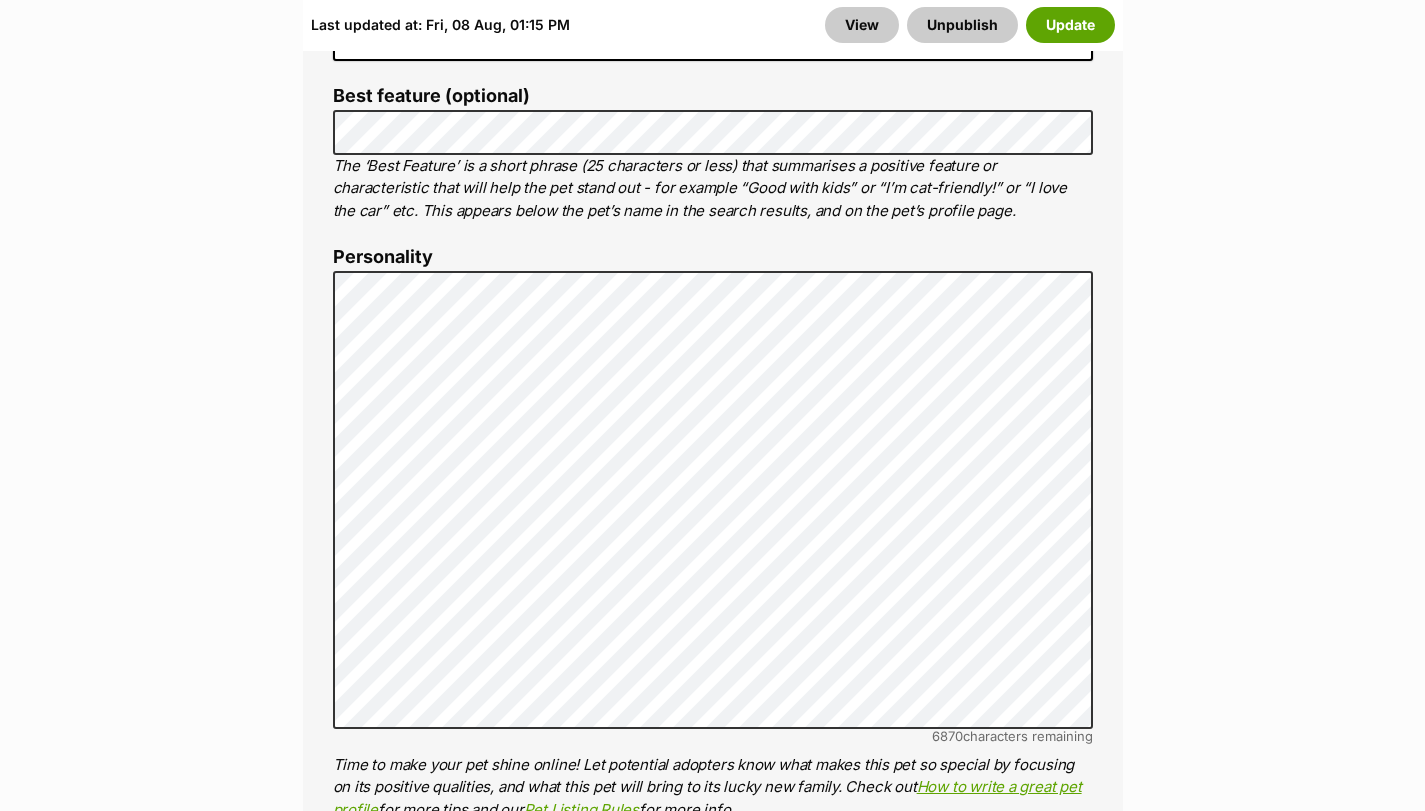 scroll, scrollTop: 1502, scrollLeft: 0, axis: vertical 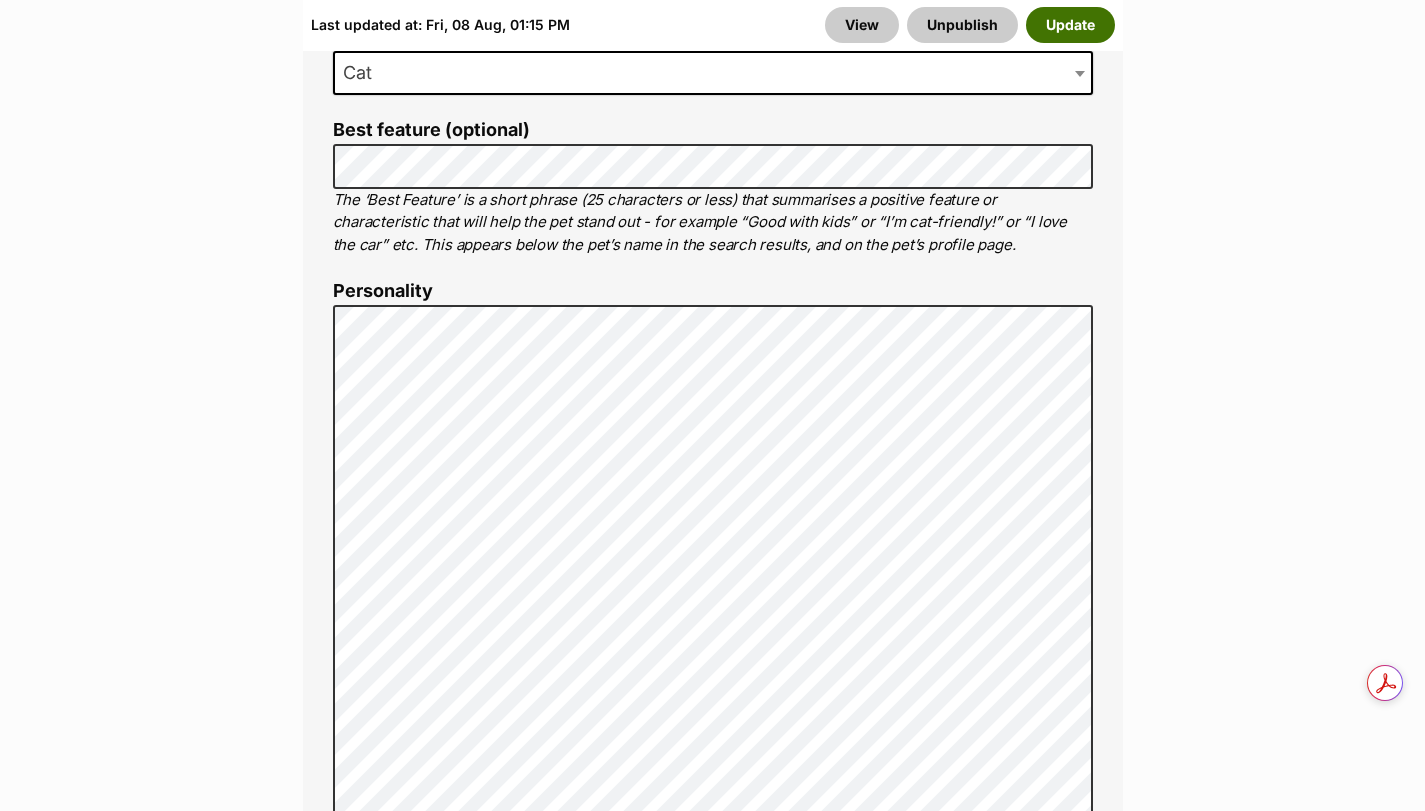 click on "Update" at bounding box center (1070, 25) 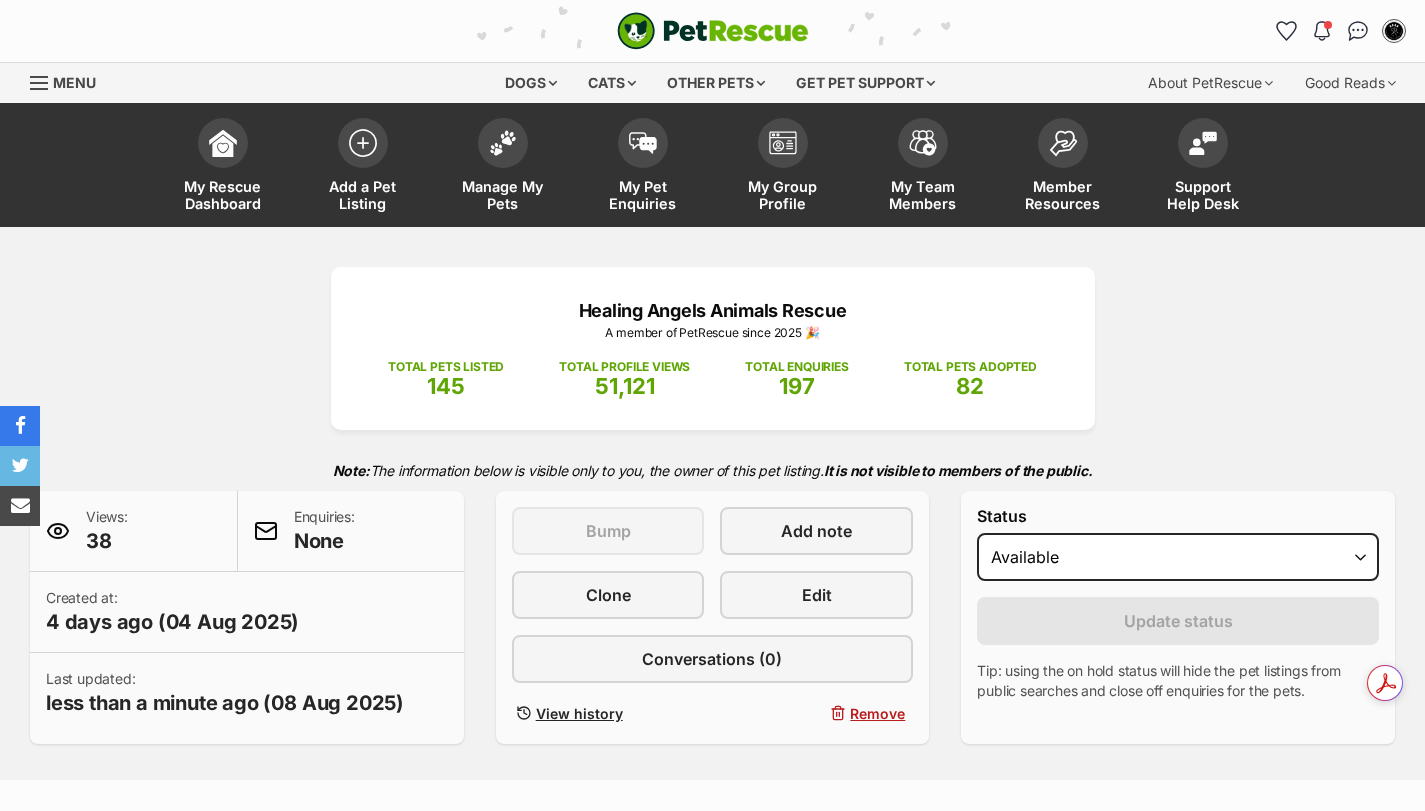 scroll, scrollTop: 0, scrollLeft: 0, axis: both 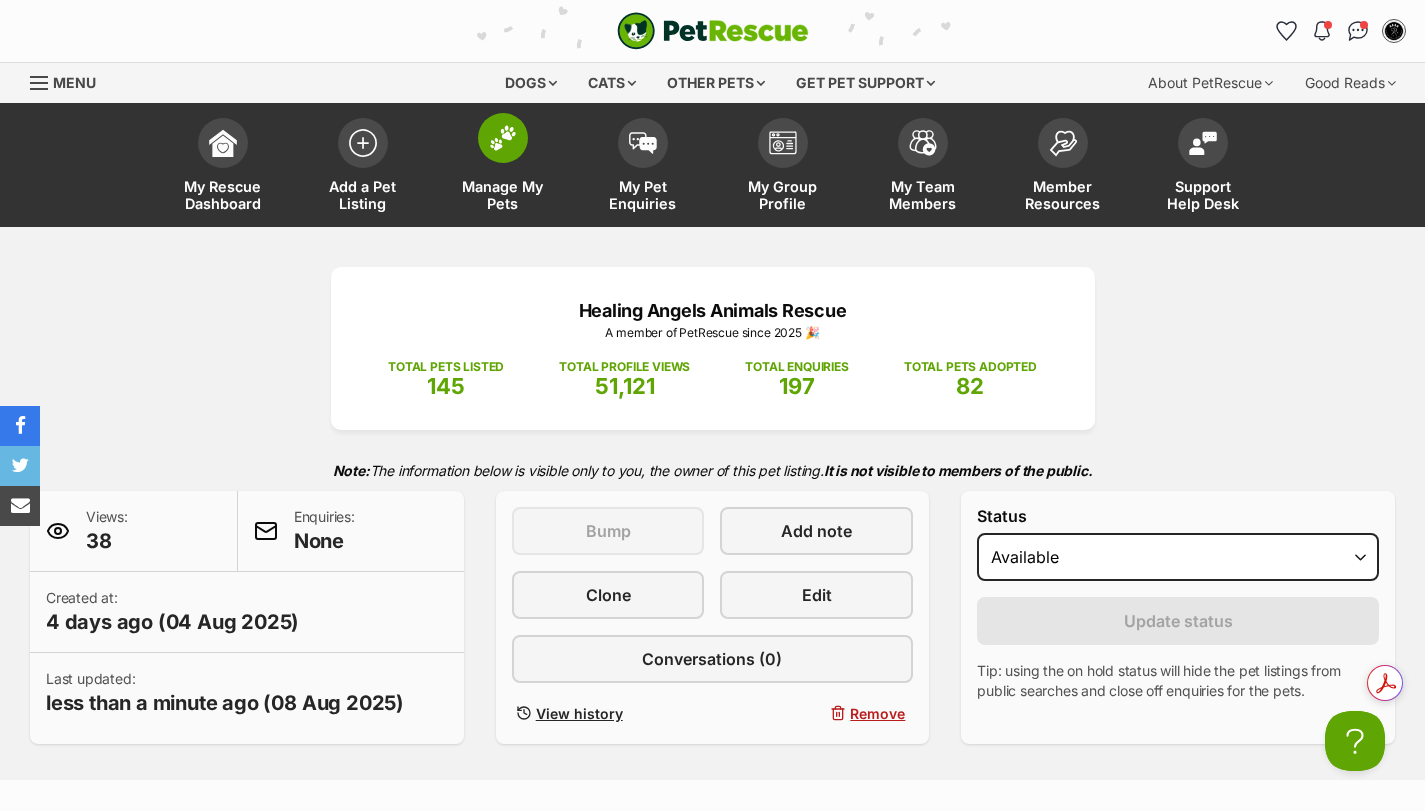 click at bounding box center (503, 138) 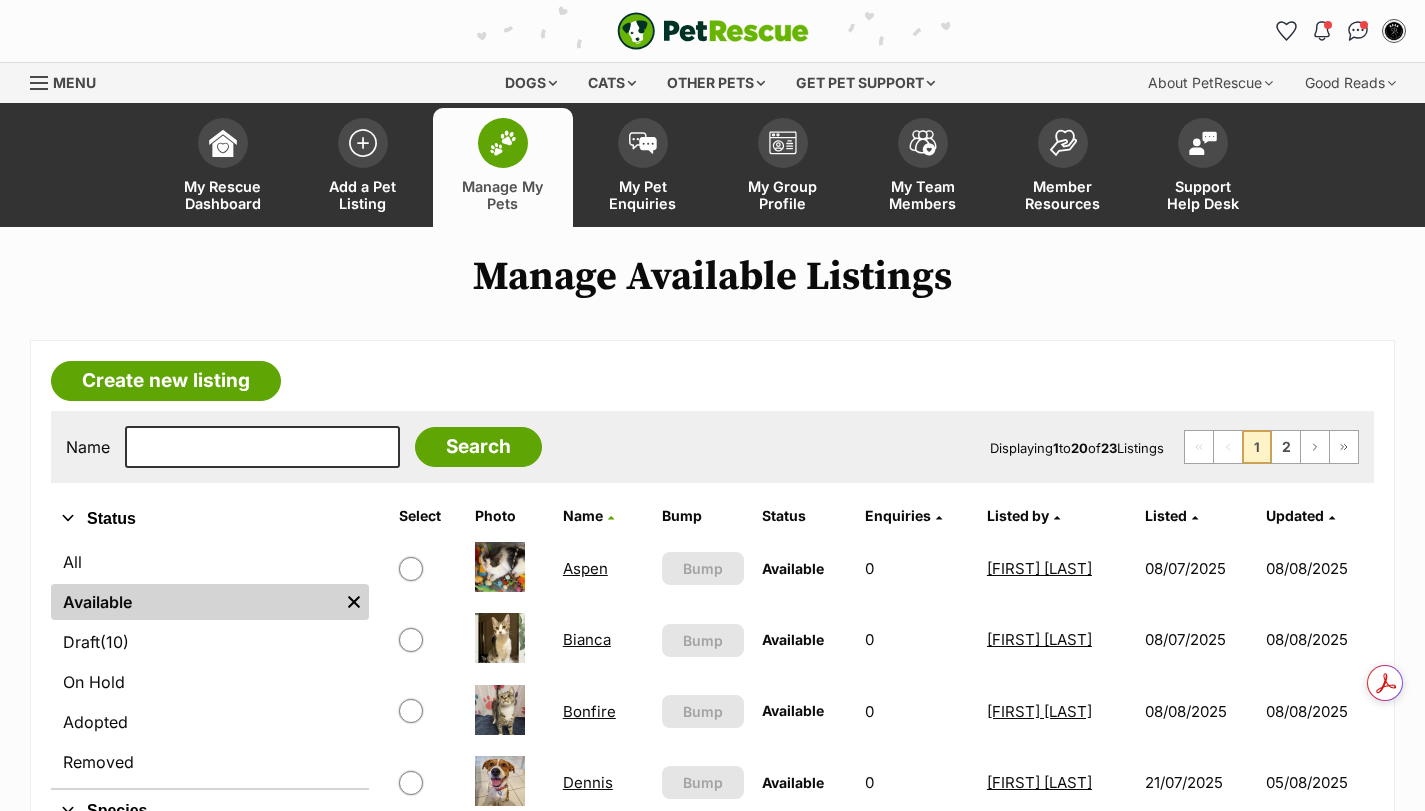 scroll, scrollTop: 0, scrollLeft: 0, axis: both 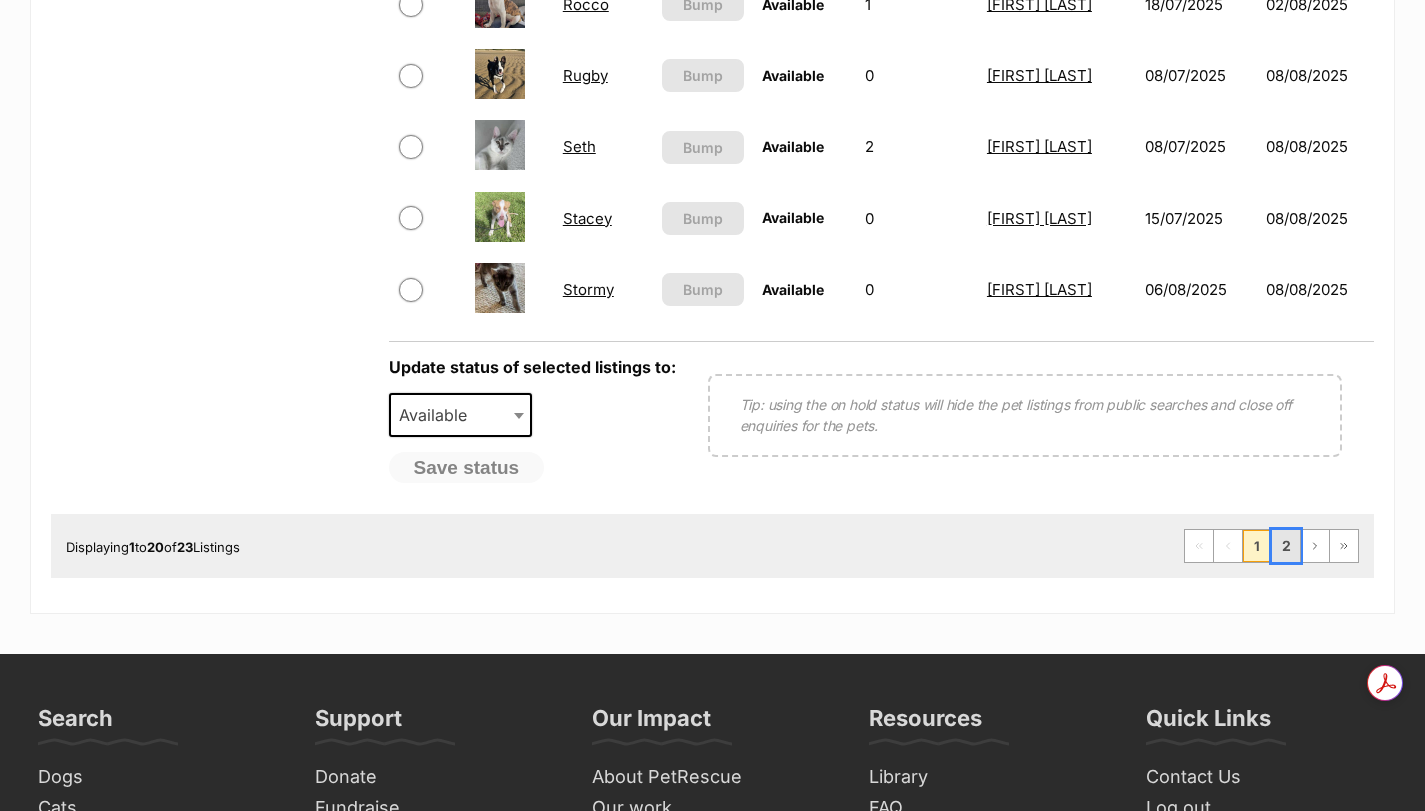 click on "2" at bounding box center [1286, 546] 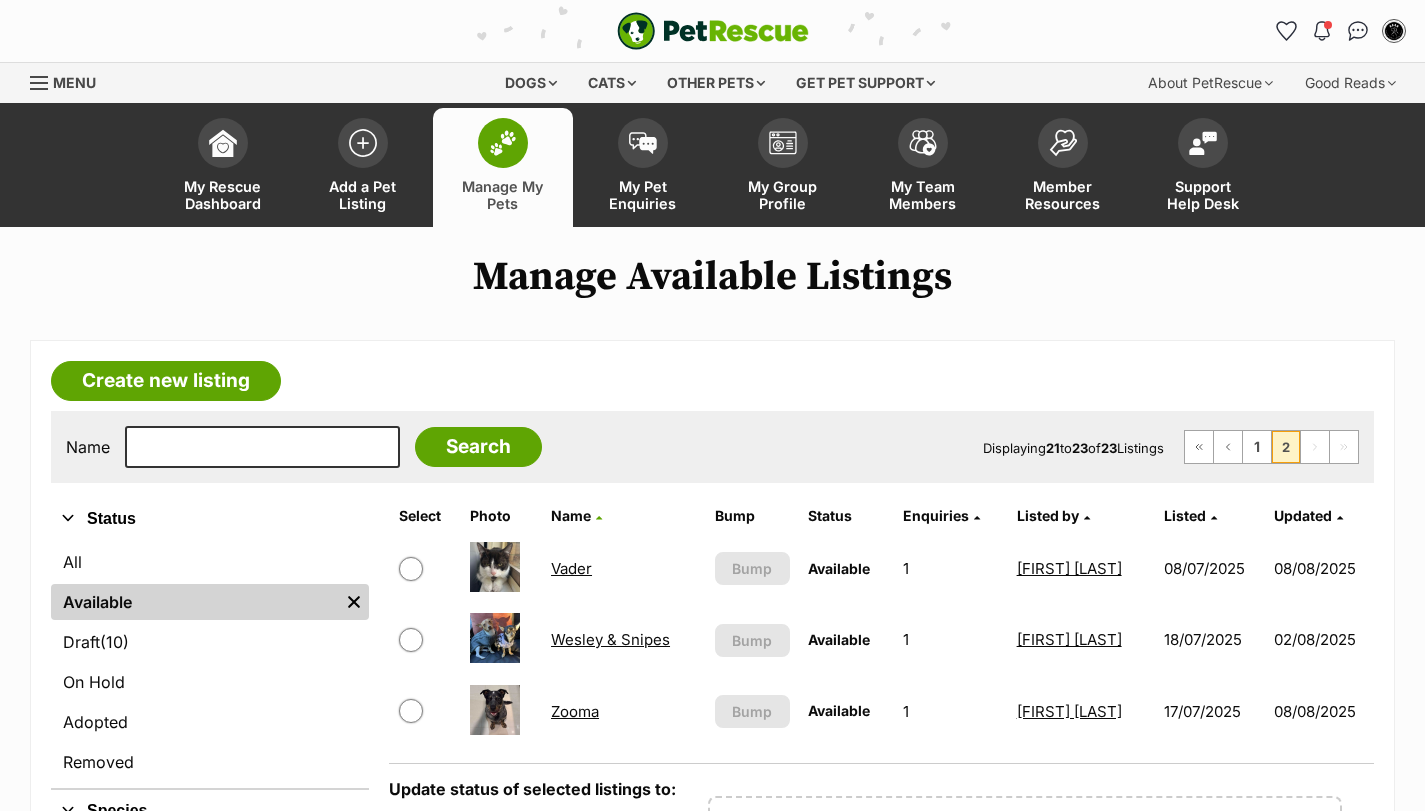 scroll, scrollTop: 0, scrollLeft: 0, axis: both 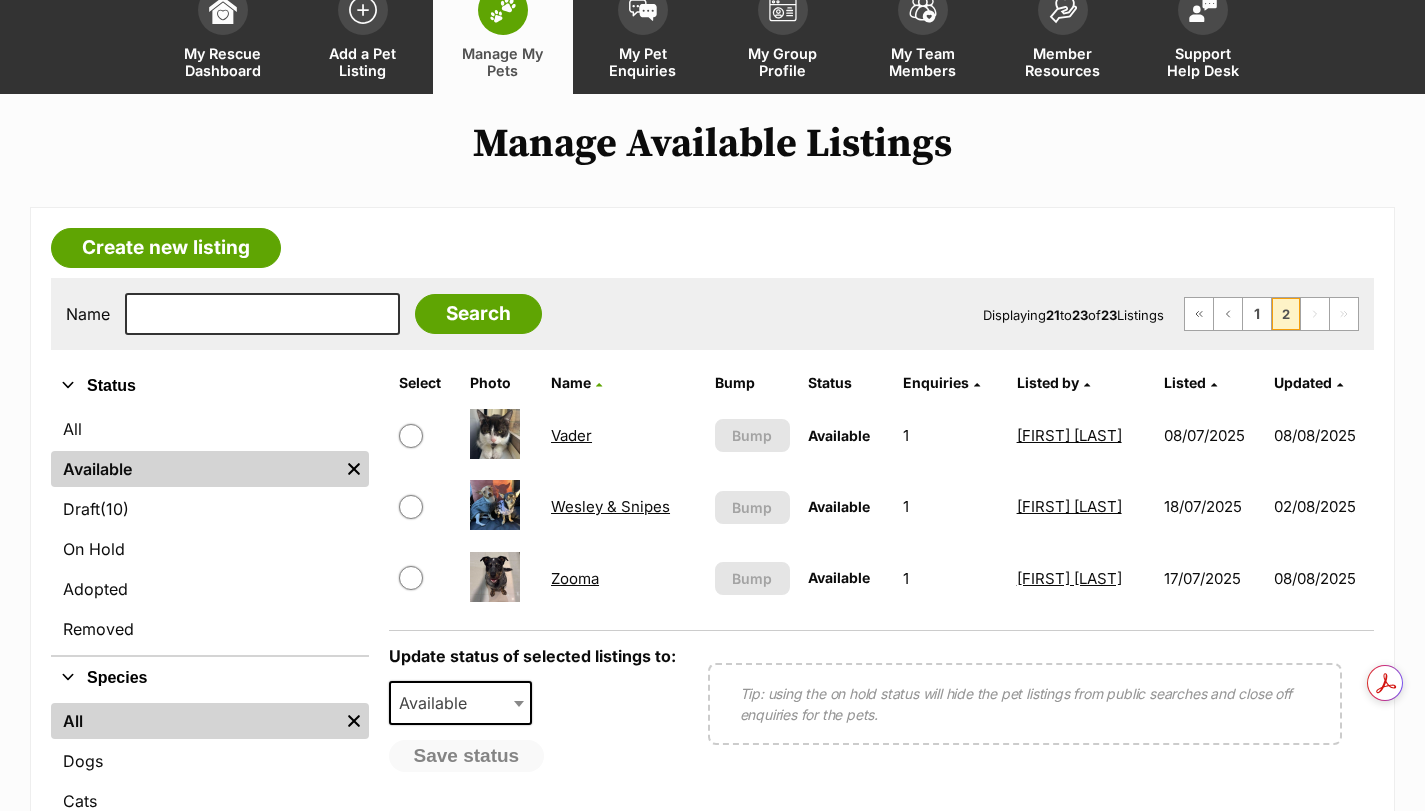 click on "Vader" at bounding box center [571, 435] 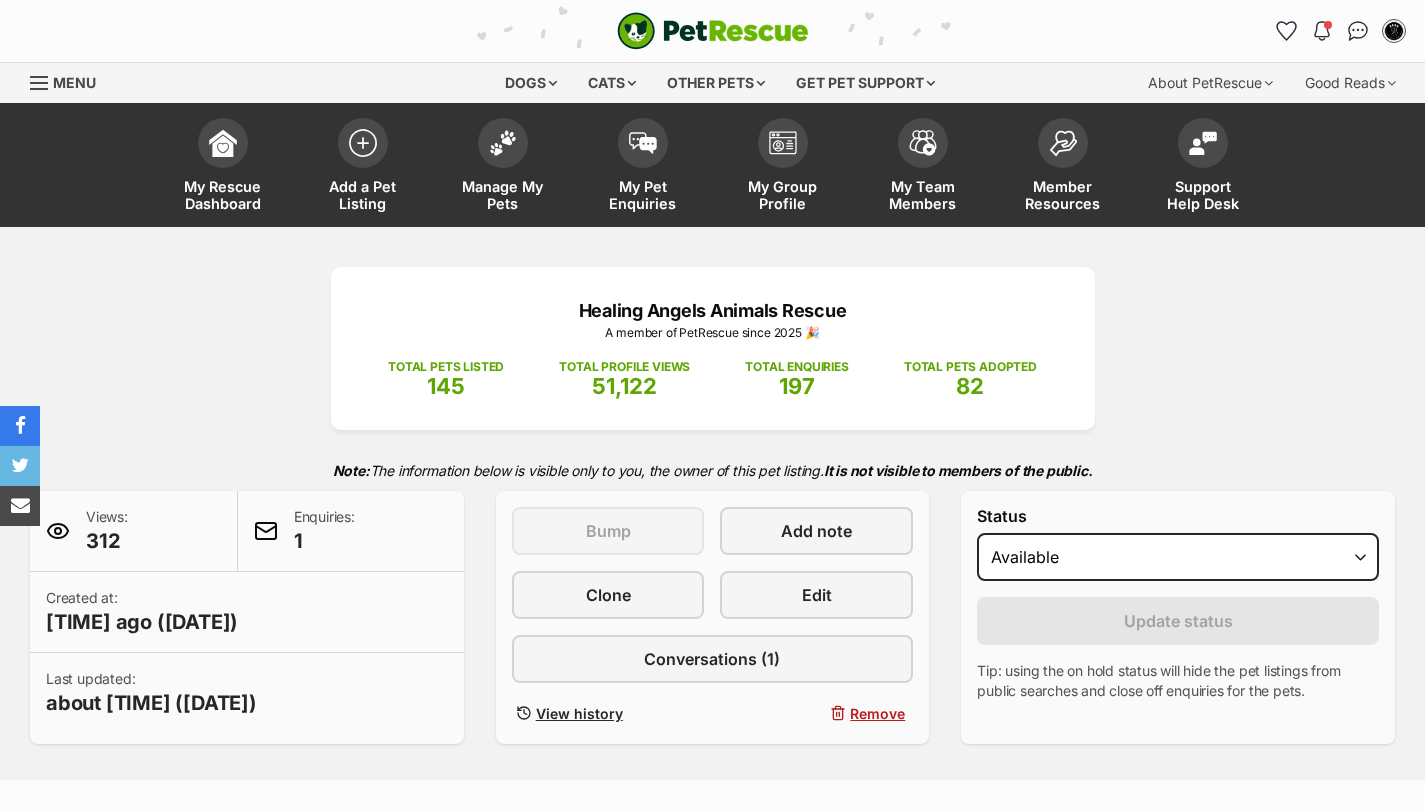scroll, scrollTop: 83, scrollLeft: 0, axis: vertical 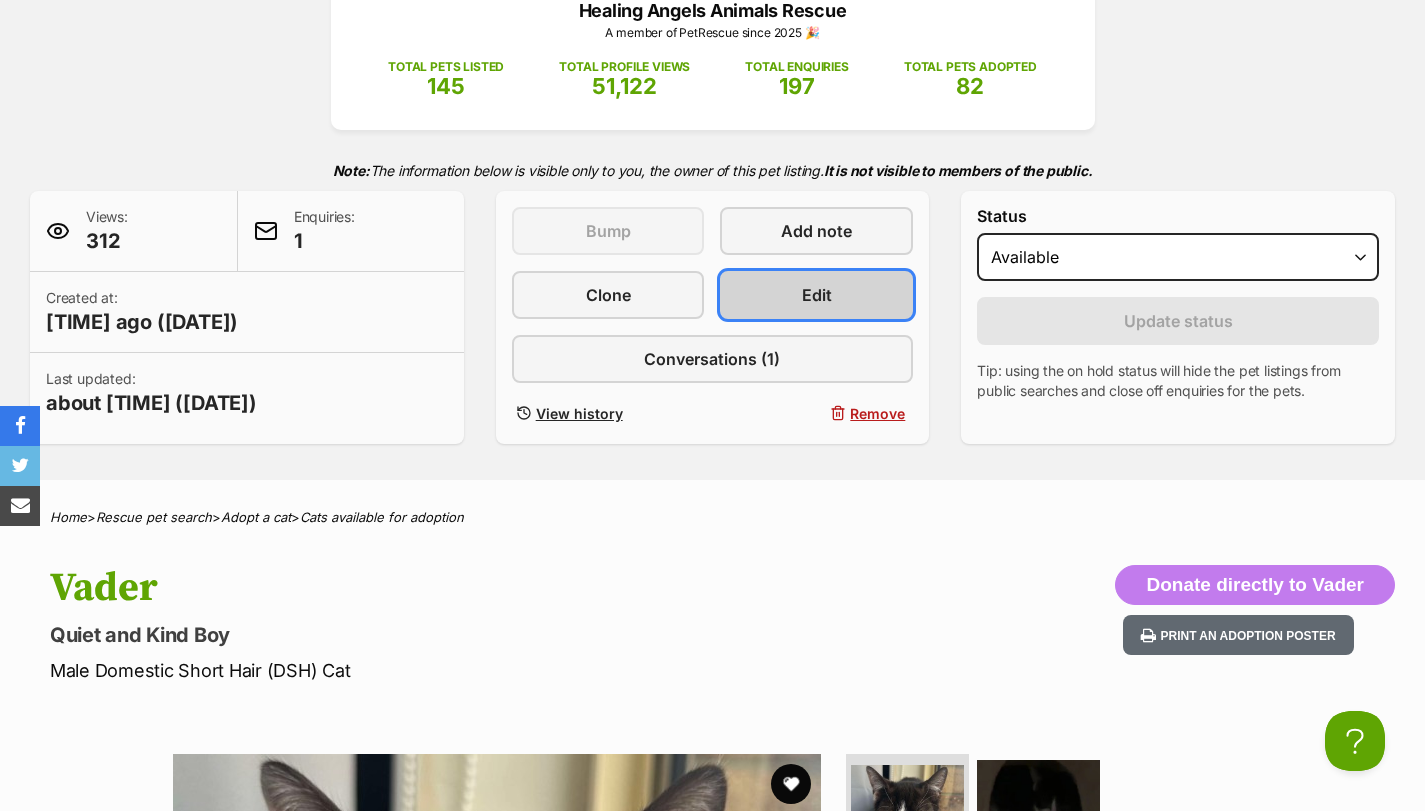 click on "Edit" at bounding box center [816, 295] 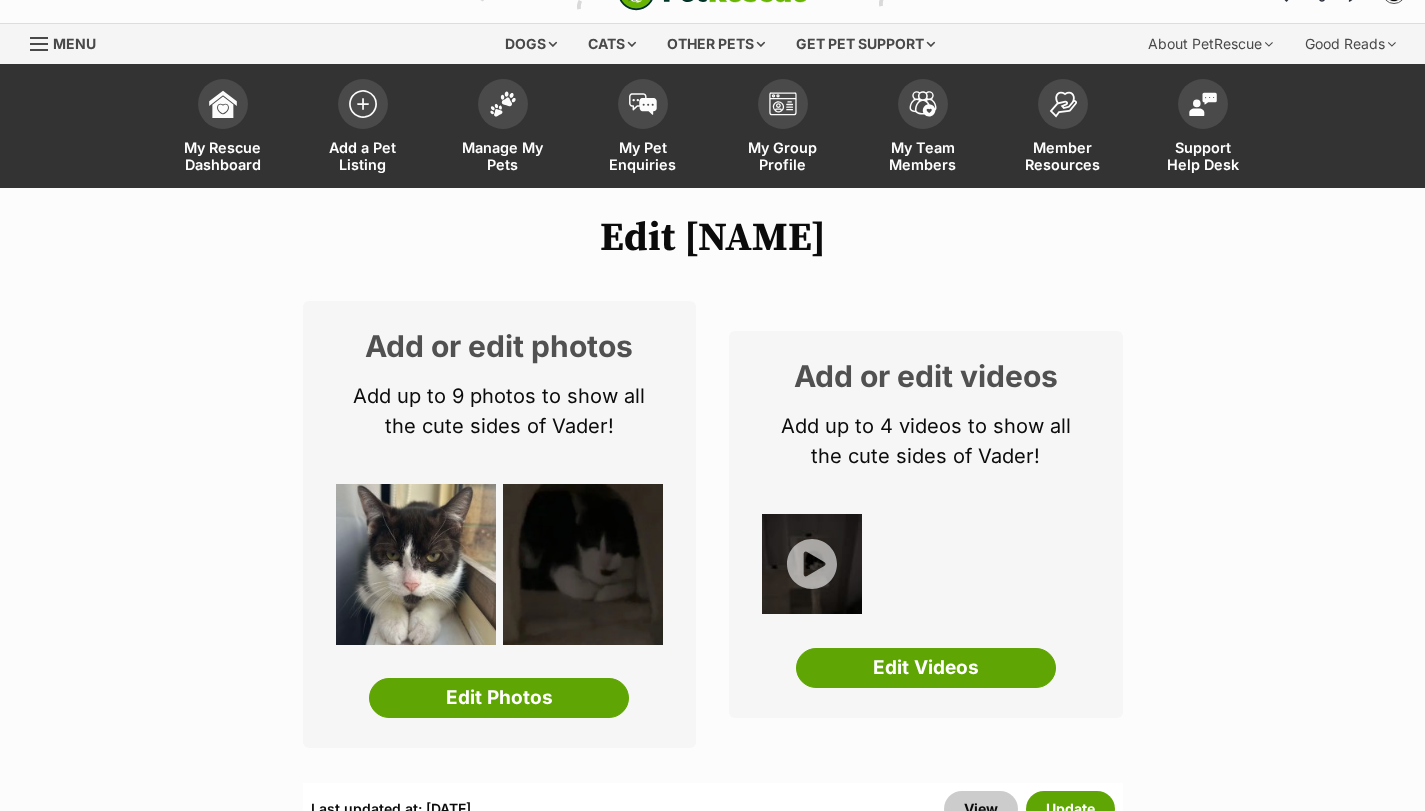 scroll, scrollTop: 0, scrollLeft: 0, axis: both 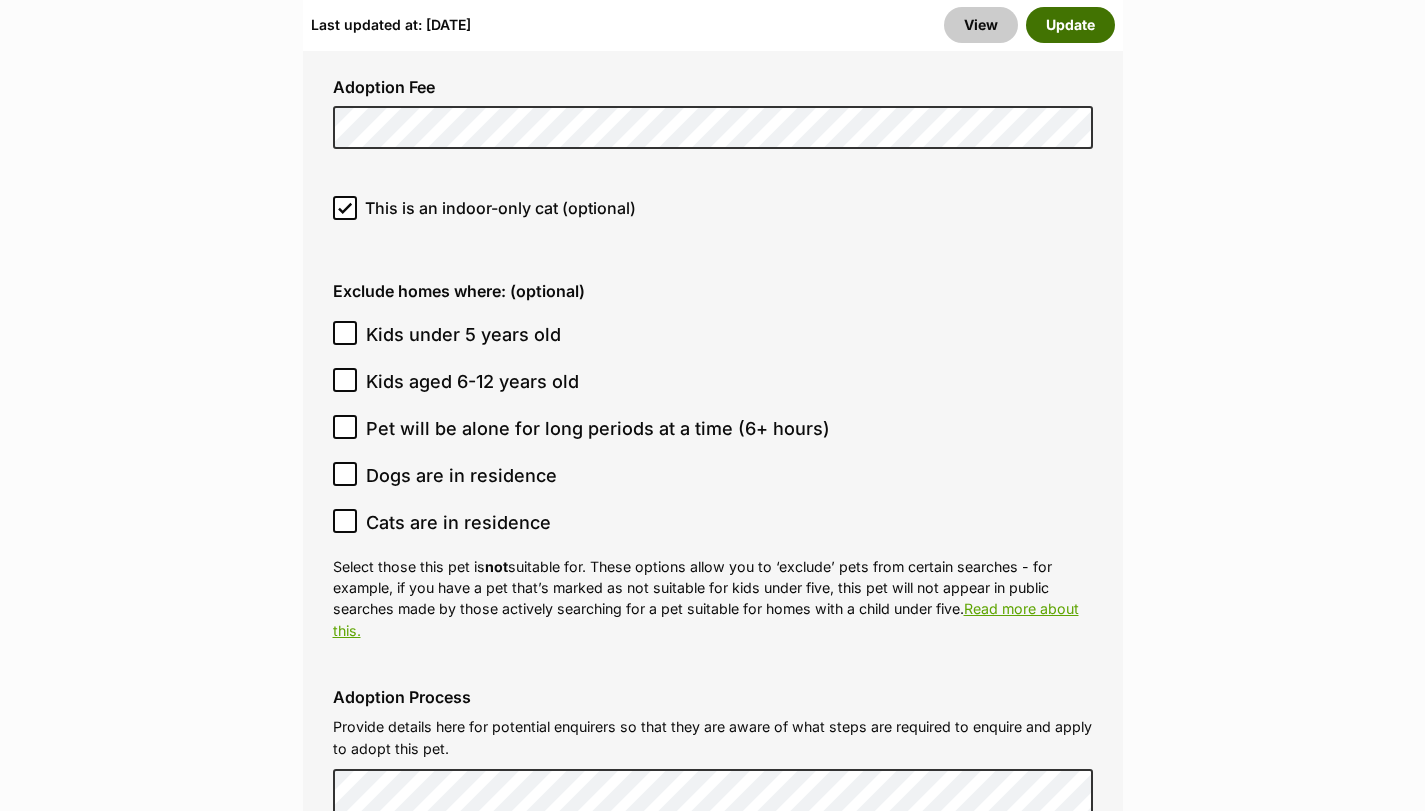 click on "Update" at bounding box center (1070, 25) 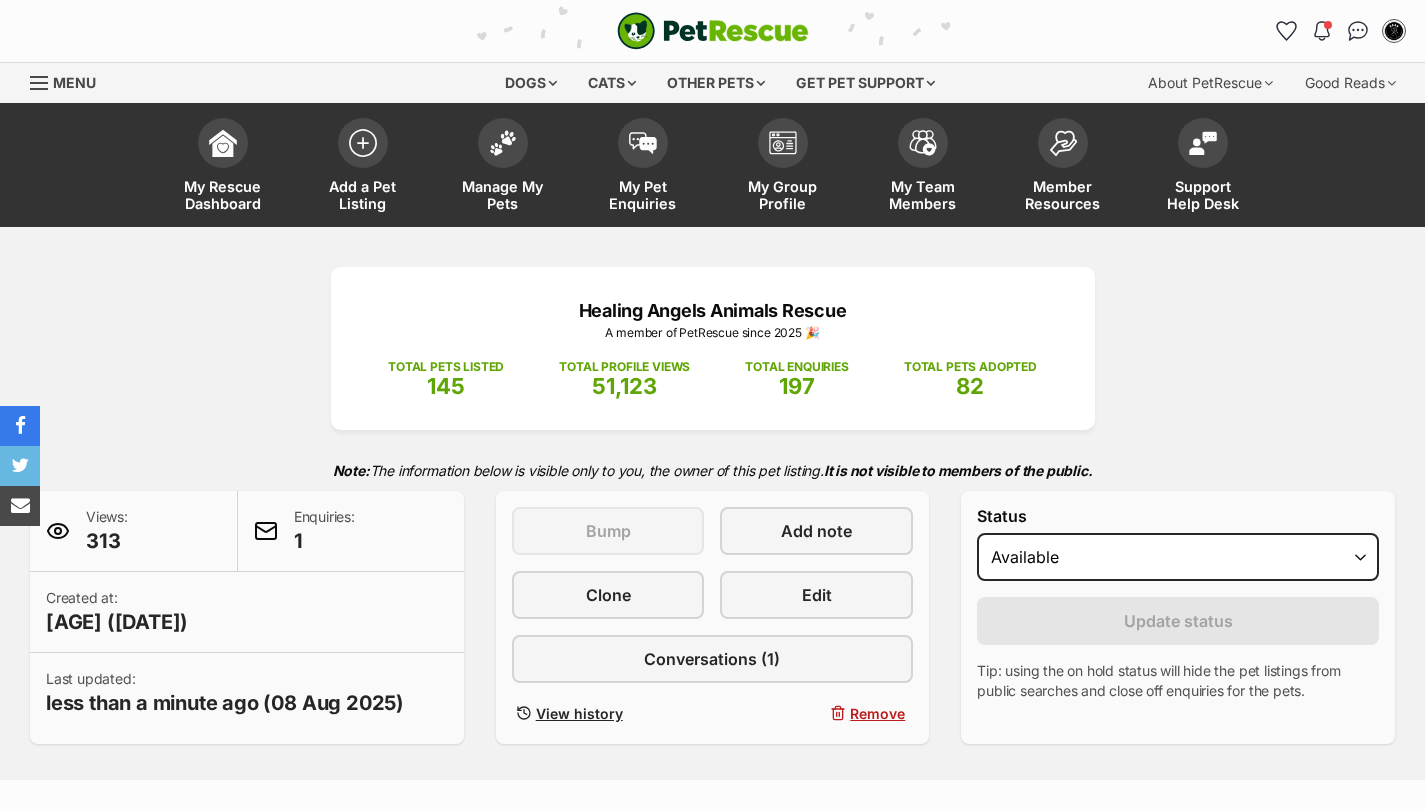 scroll, scrollTop: 0, scrollLeft: 0, axis: both 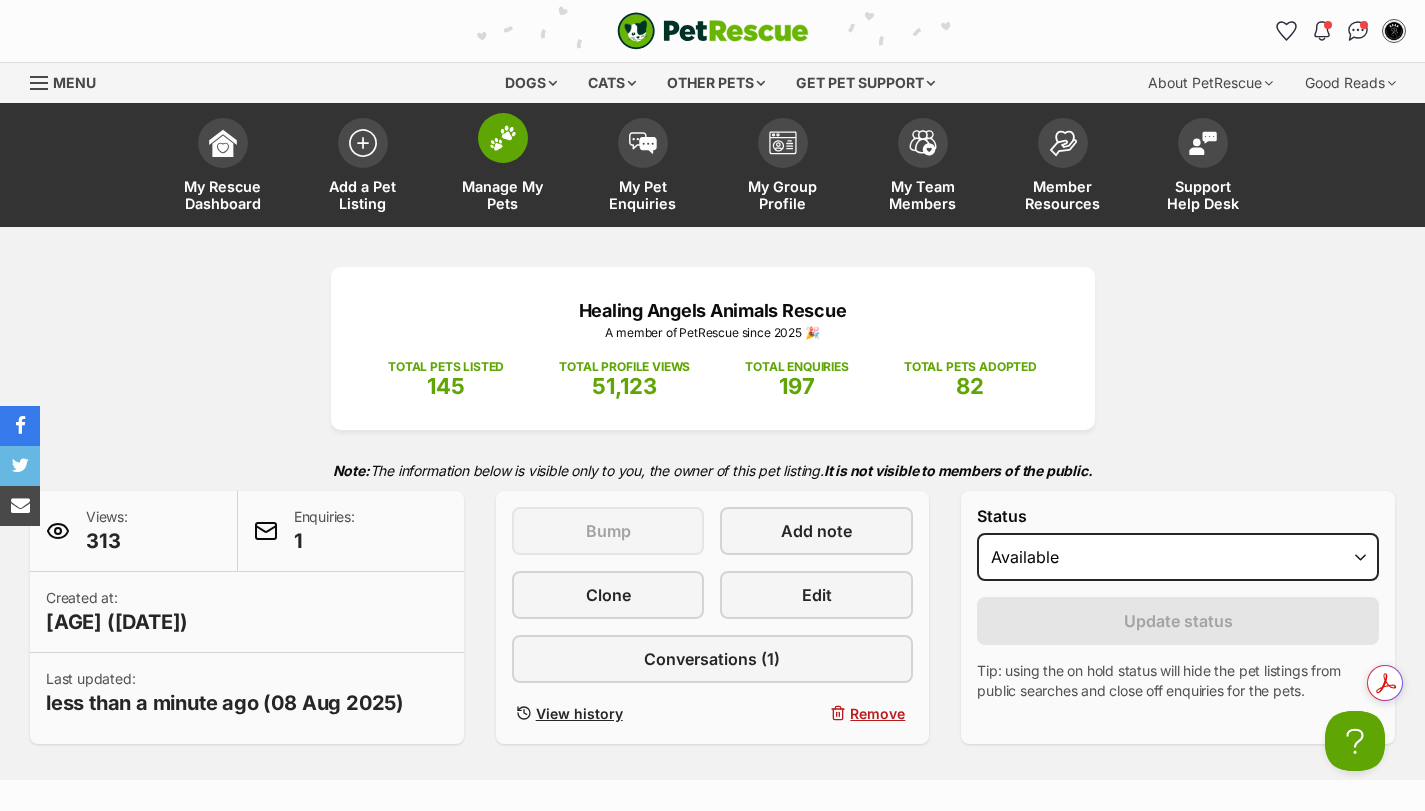click at bounding box center (503, 138) 